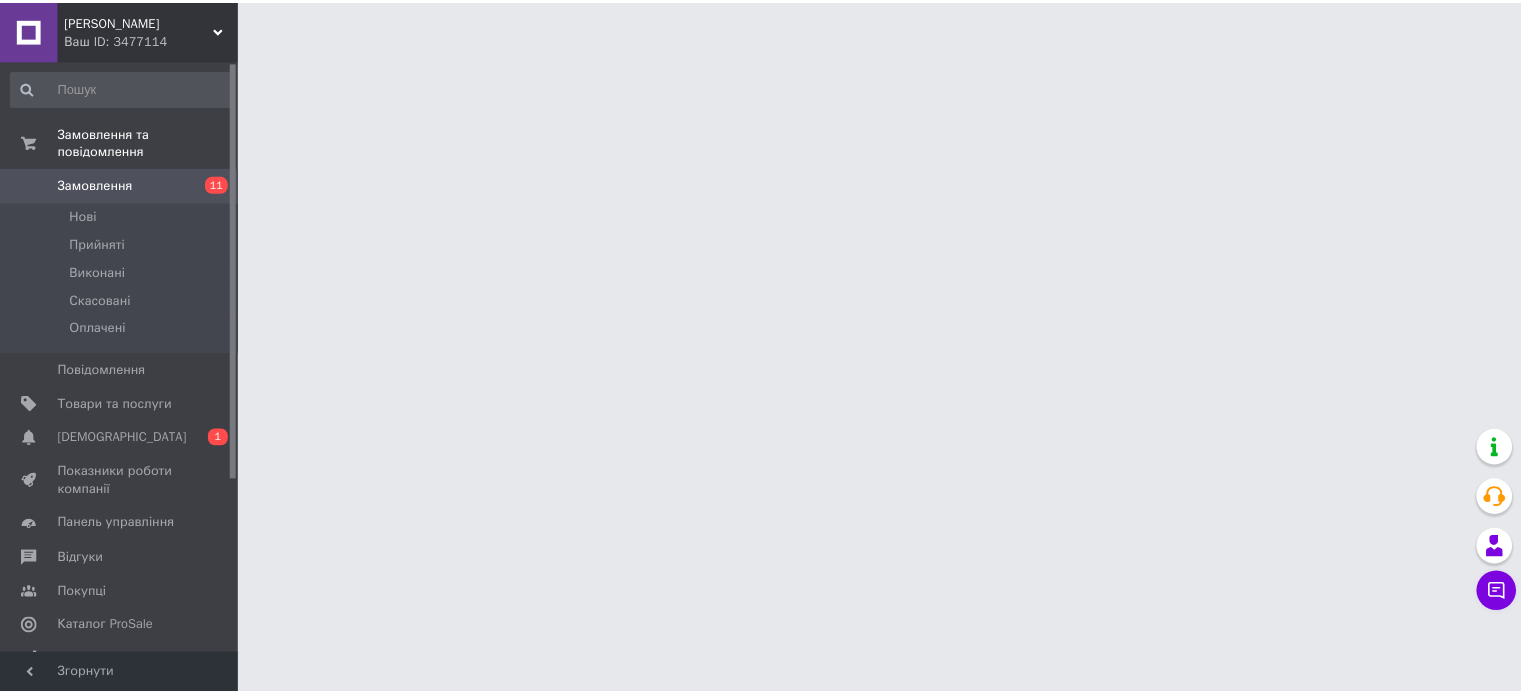 scroll, scrollTop: 0, scrollLeft: 0, axis: both 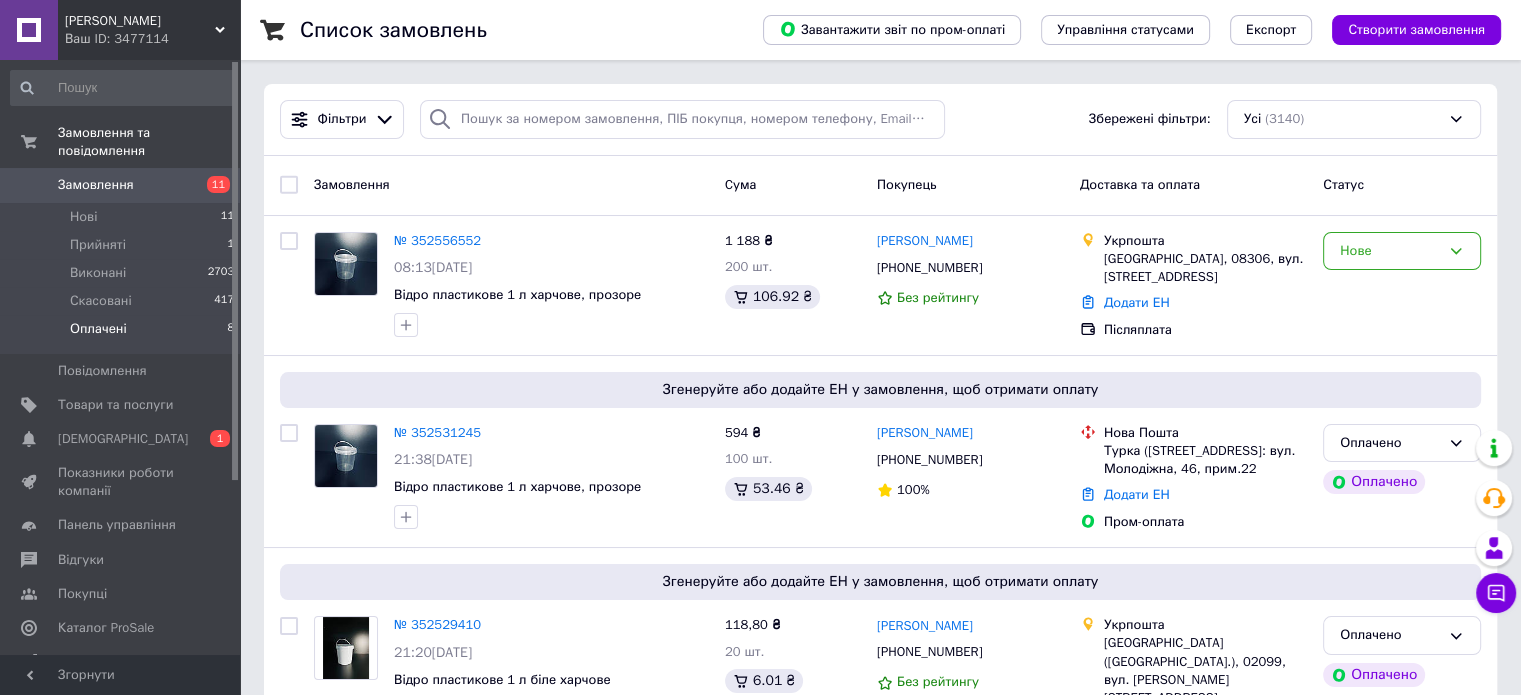 click on "Оплачені 8" at bounding box center [123, 334] 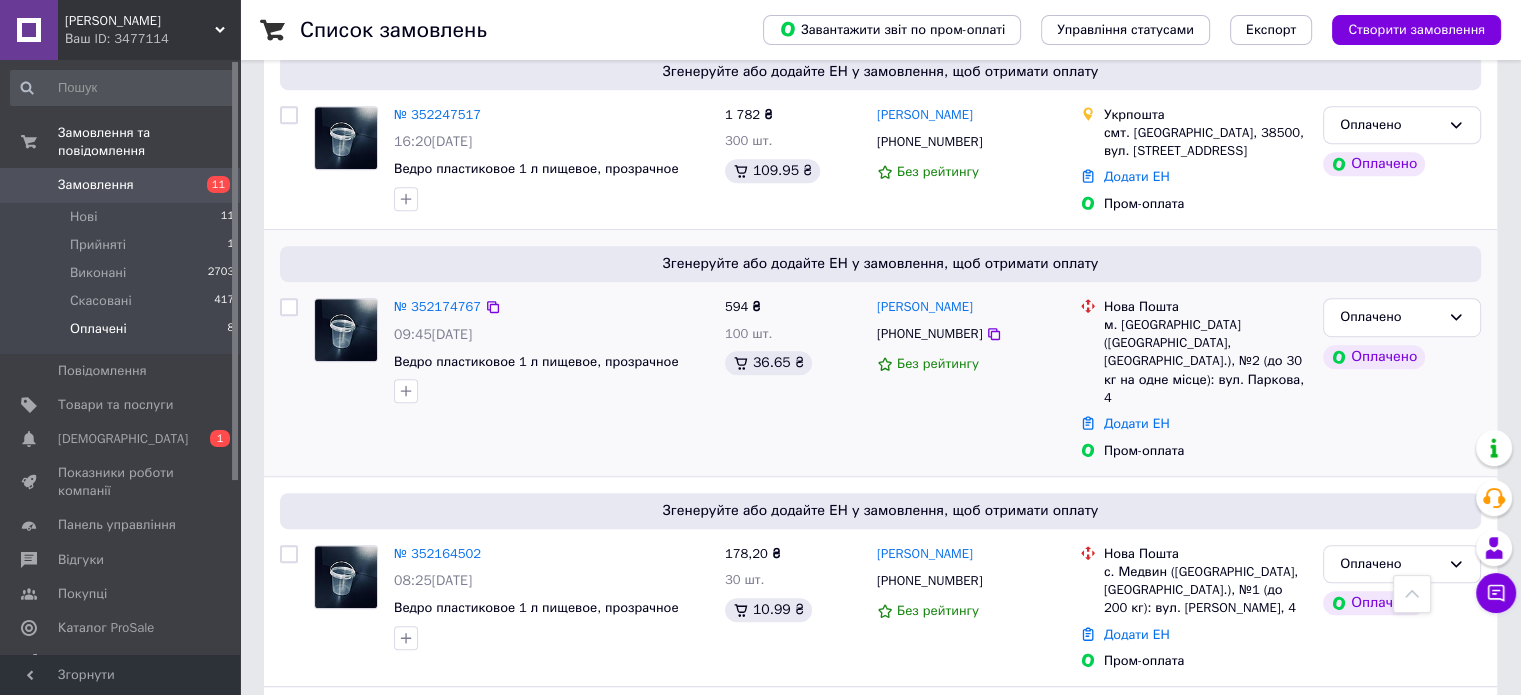 scroll, scrollTop: 1236, scrollLeft: 0, axis: vertical 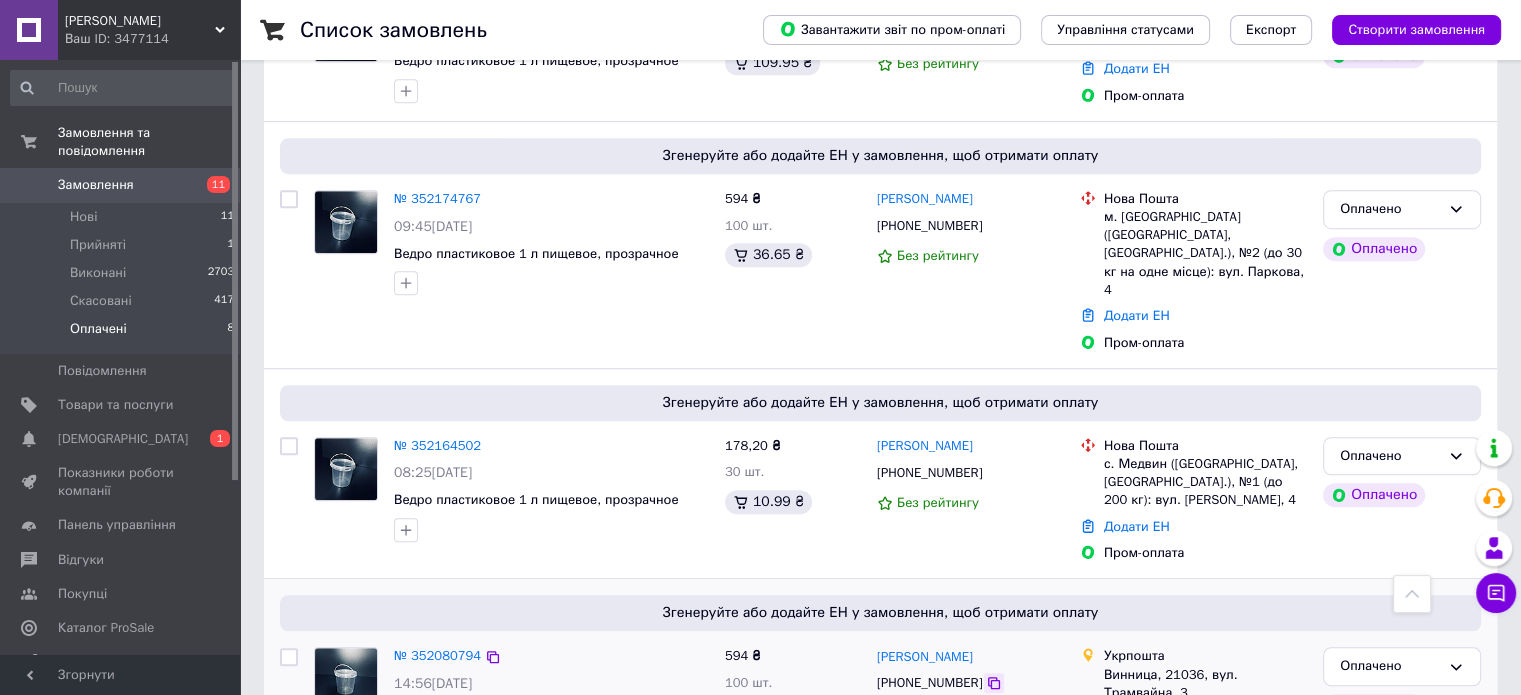 click 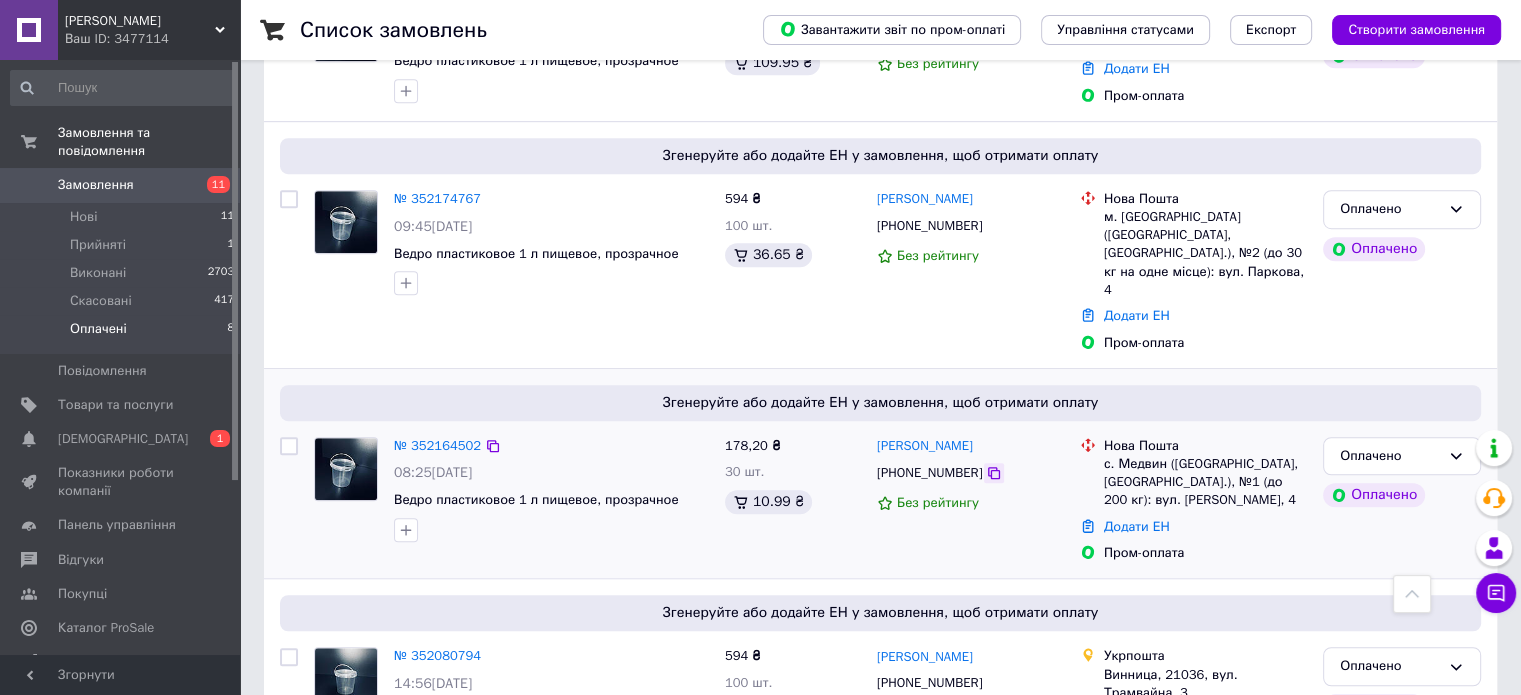 click 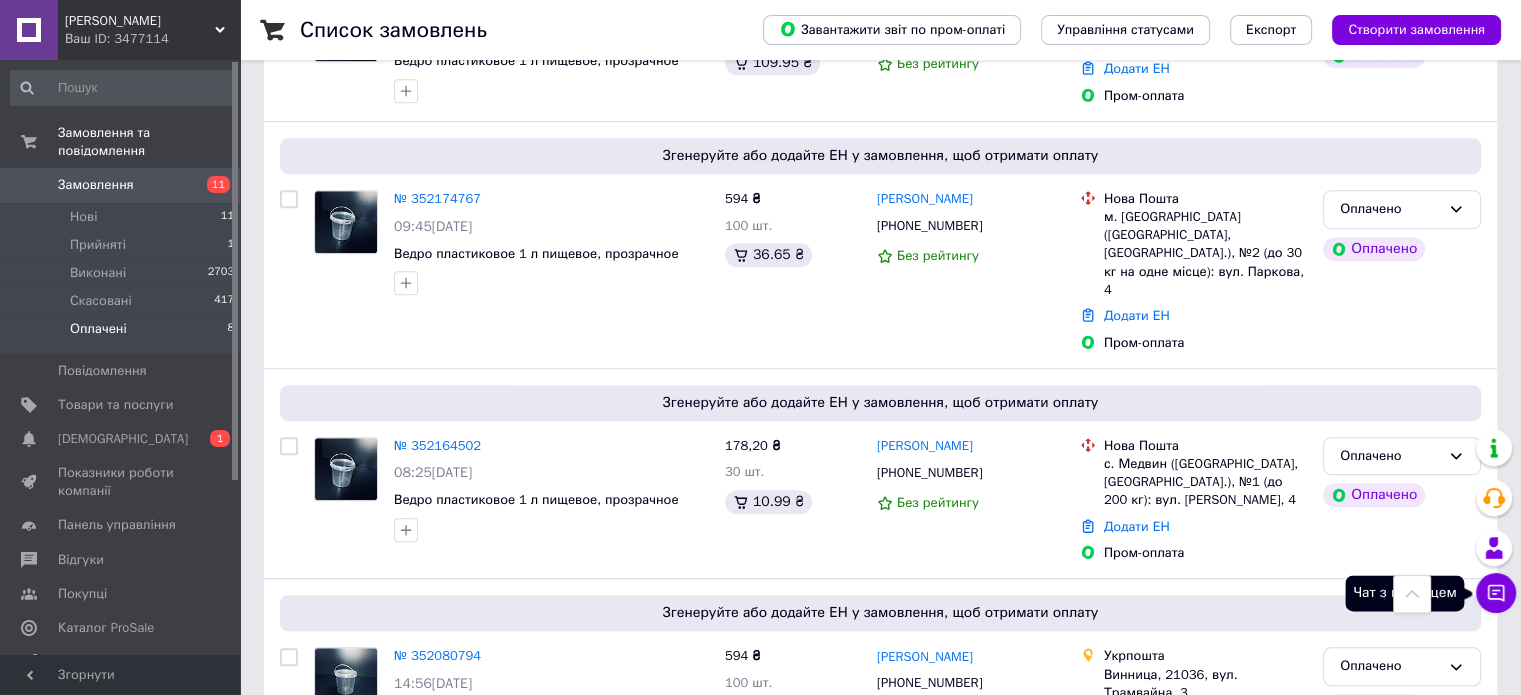 click 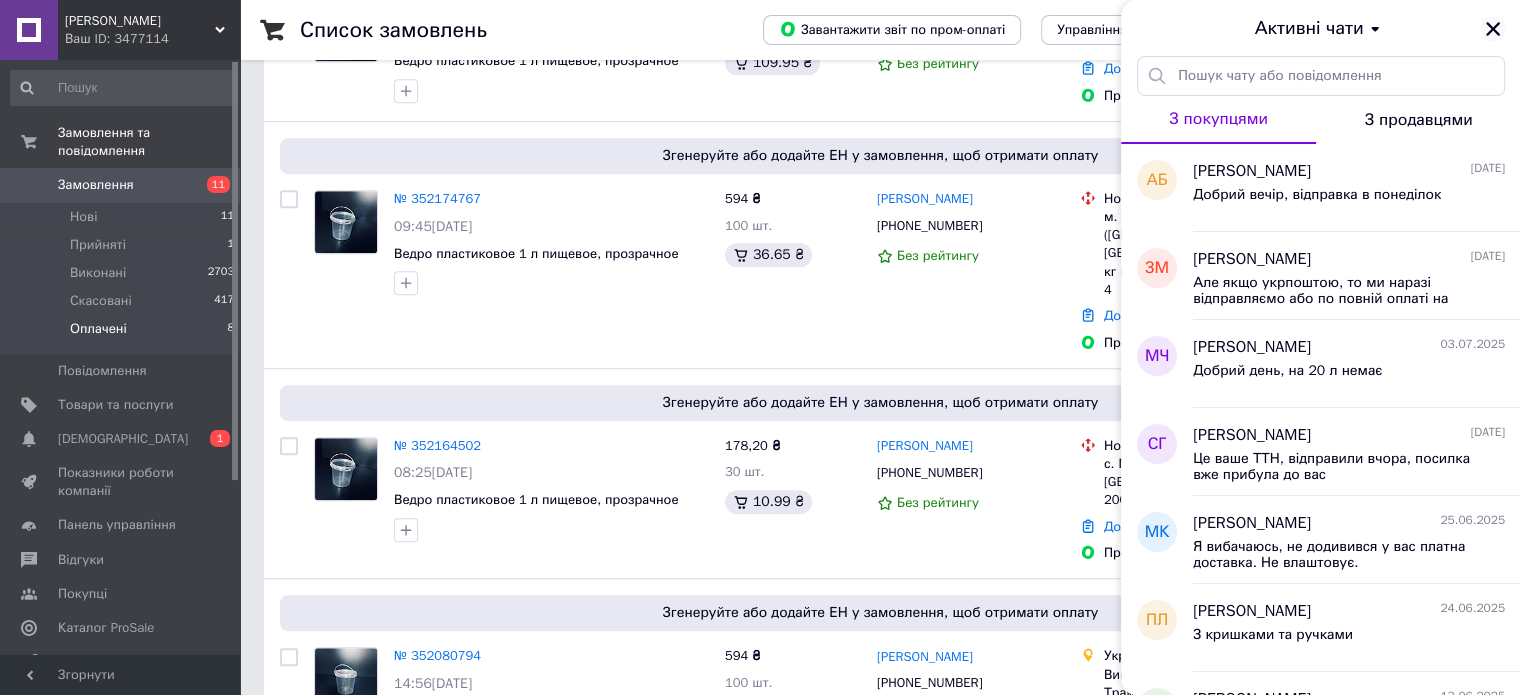 click 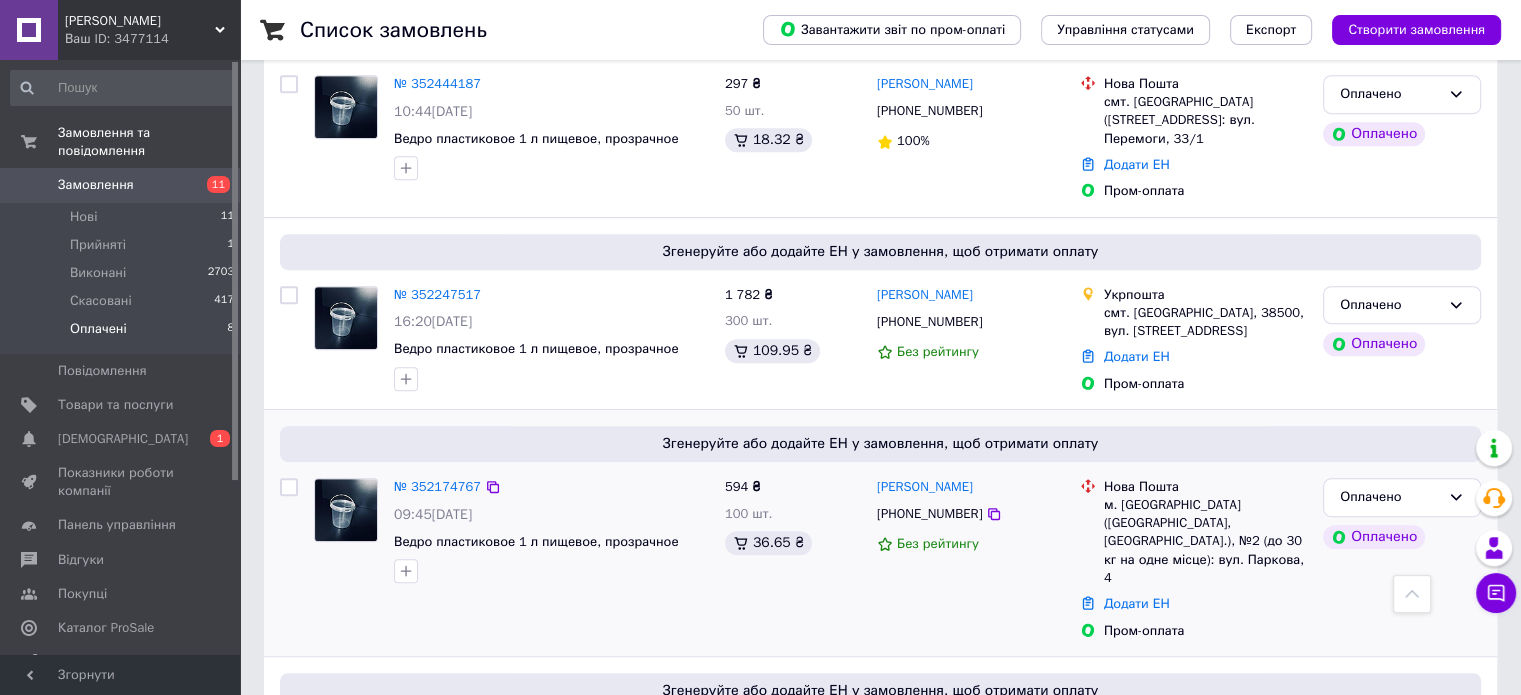 scroll, scrollTop: 936, scrollLeft: 0, axis: vertical 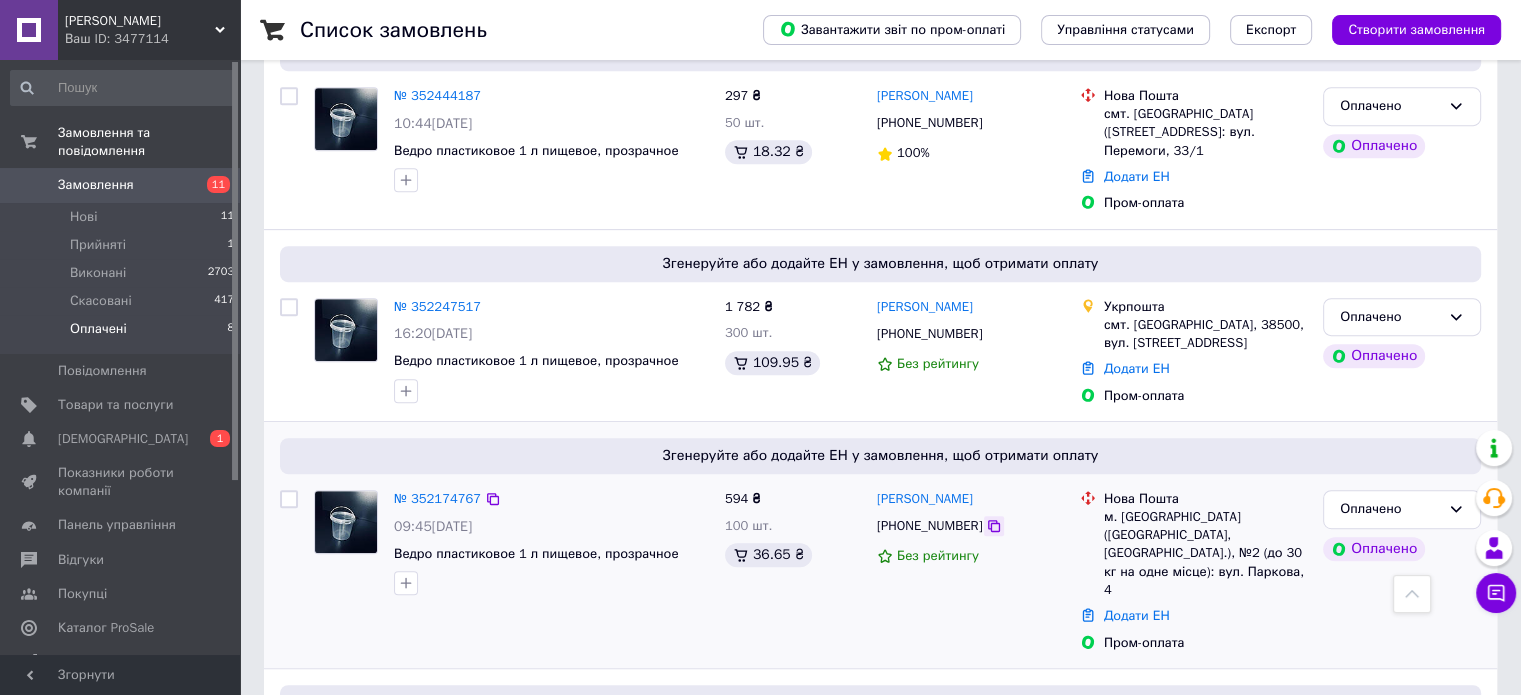 click 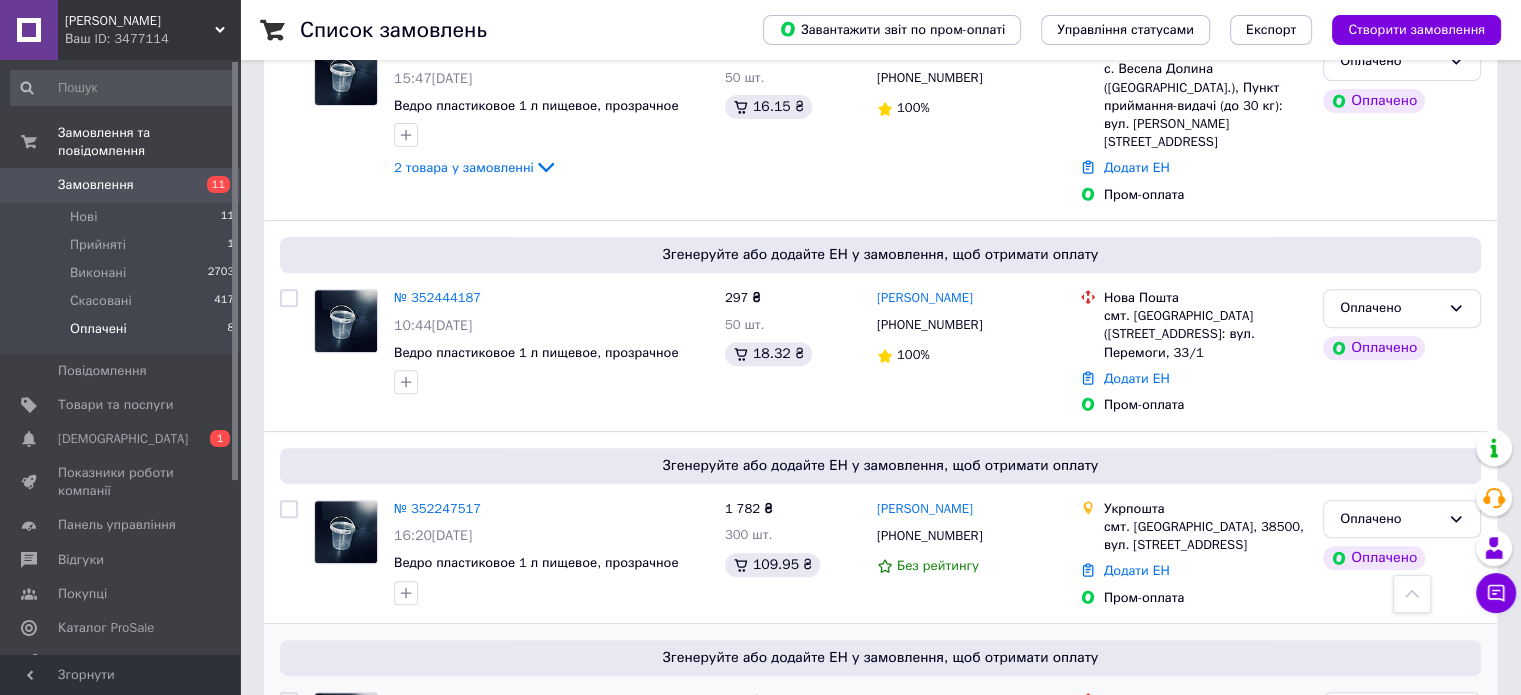 scroll, scrollTop: 636, scrollLeft: 0, axis: vertical 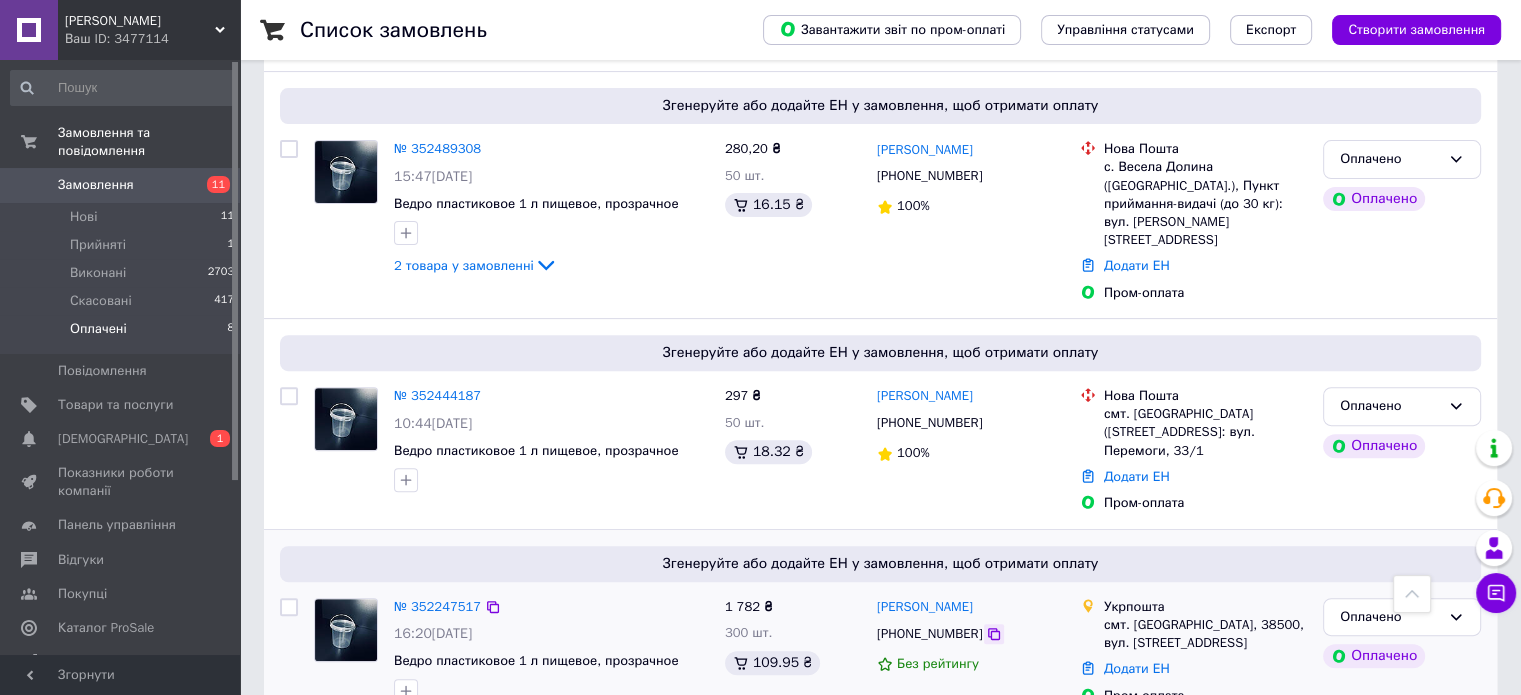 click 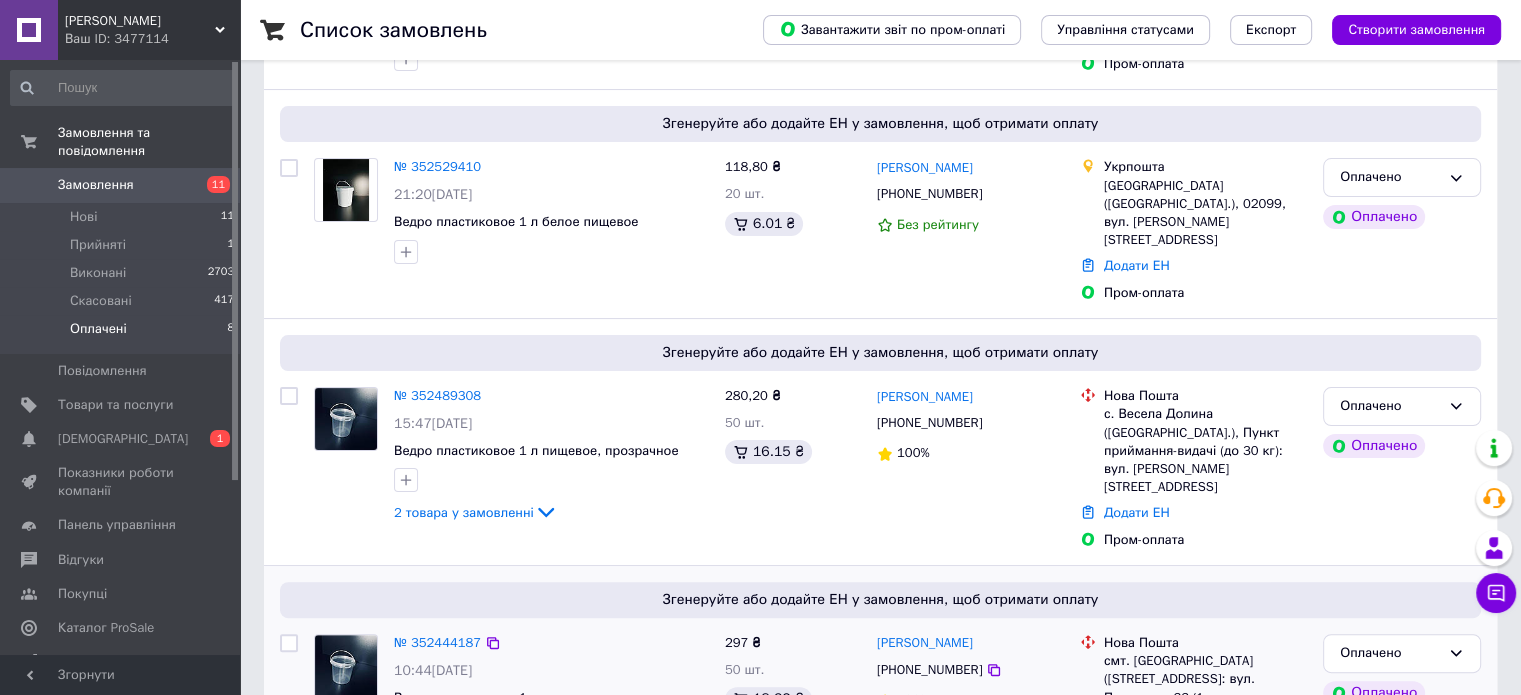 scroll, scrollTop: 436, scrollLeft: 0, axis: vertical 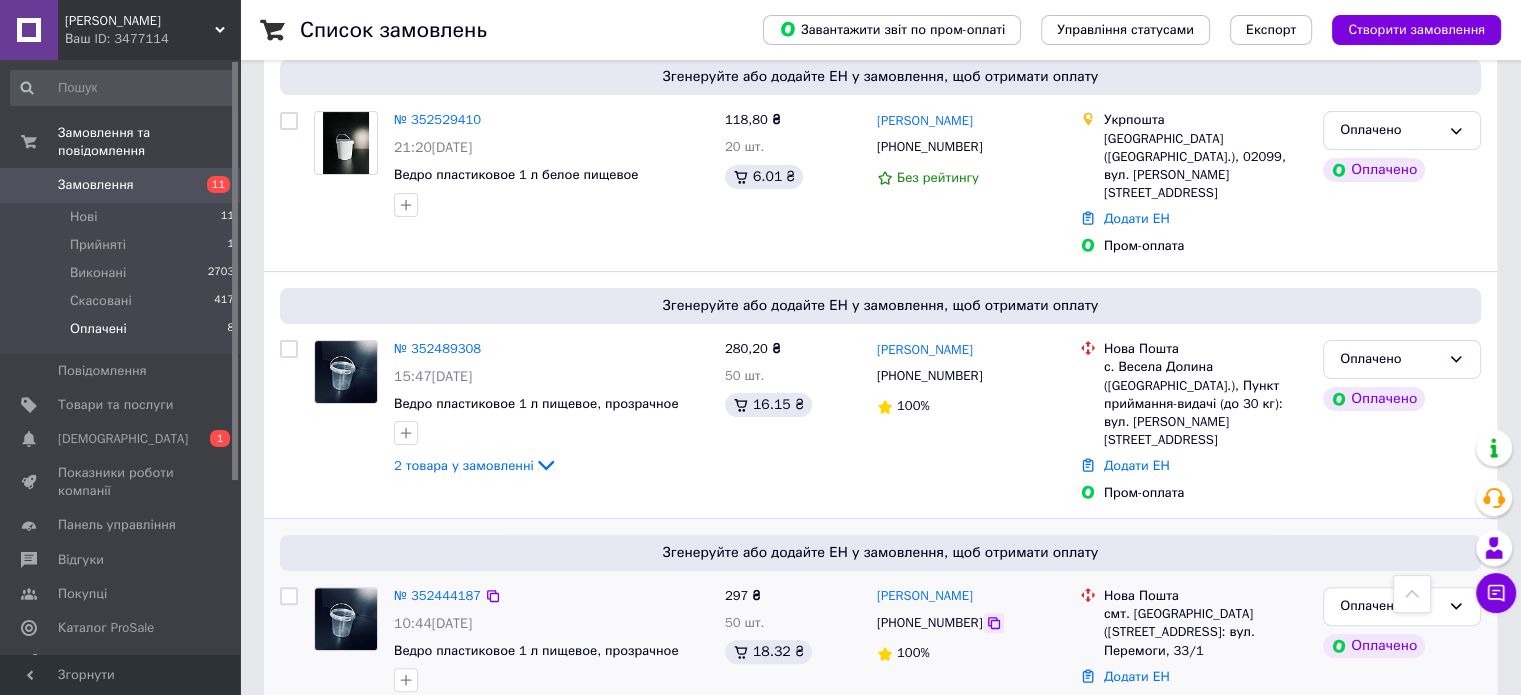 click 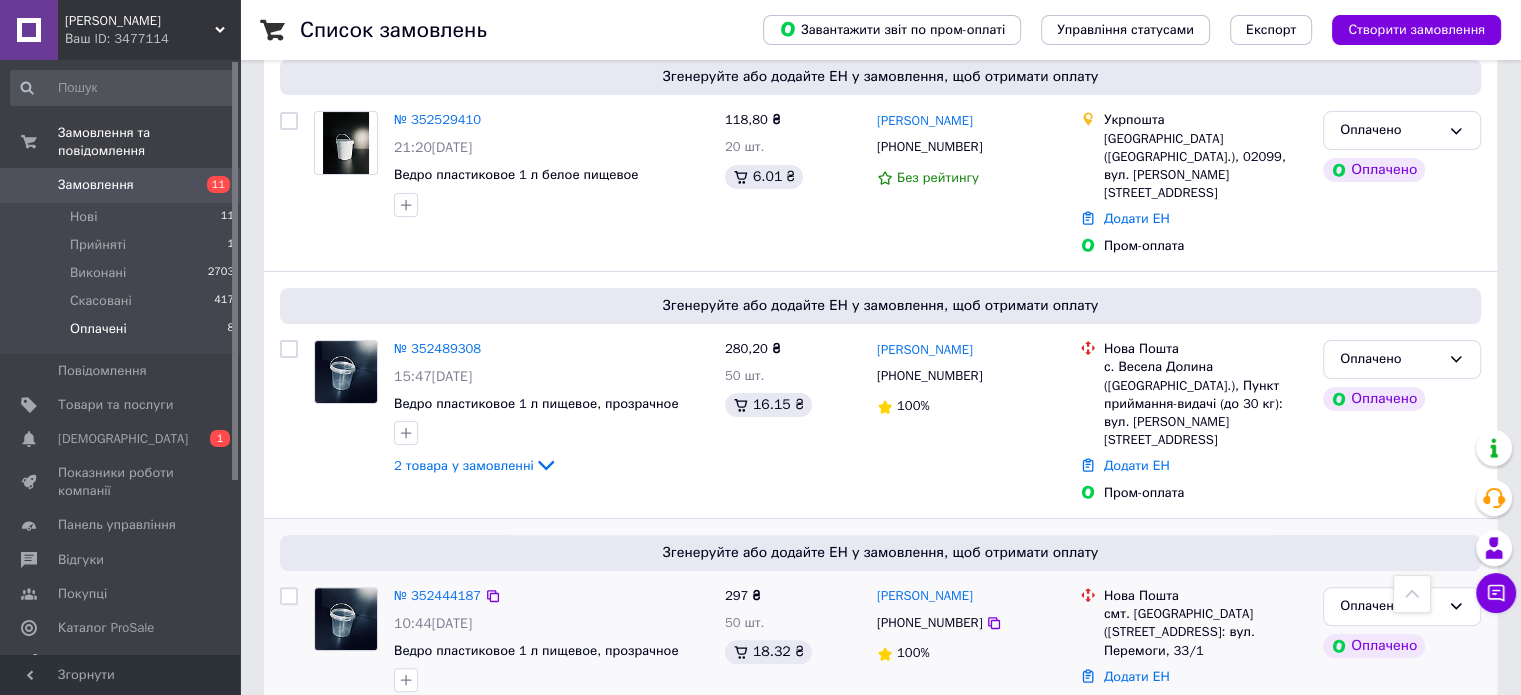 scroll, scrollTop: 336, scrollLeft: 0, axis: vertical 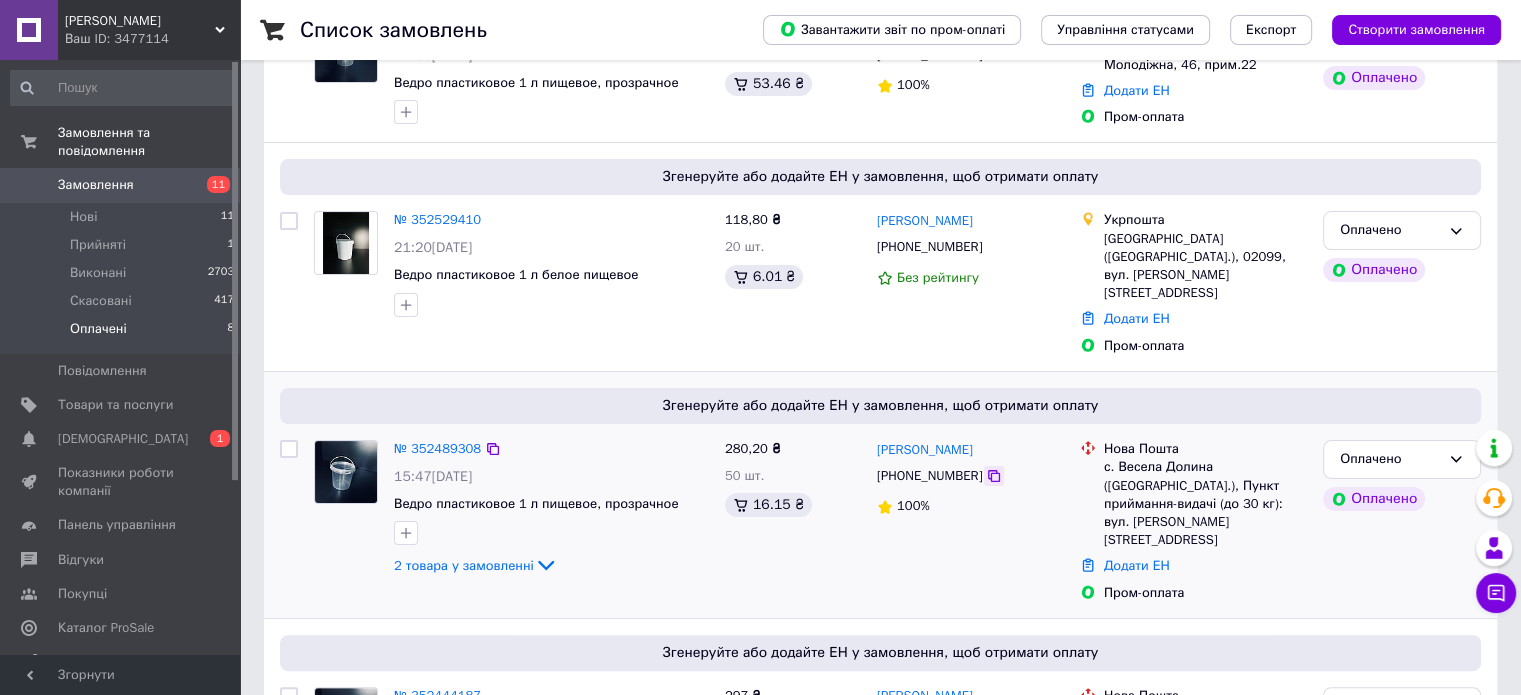 click 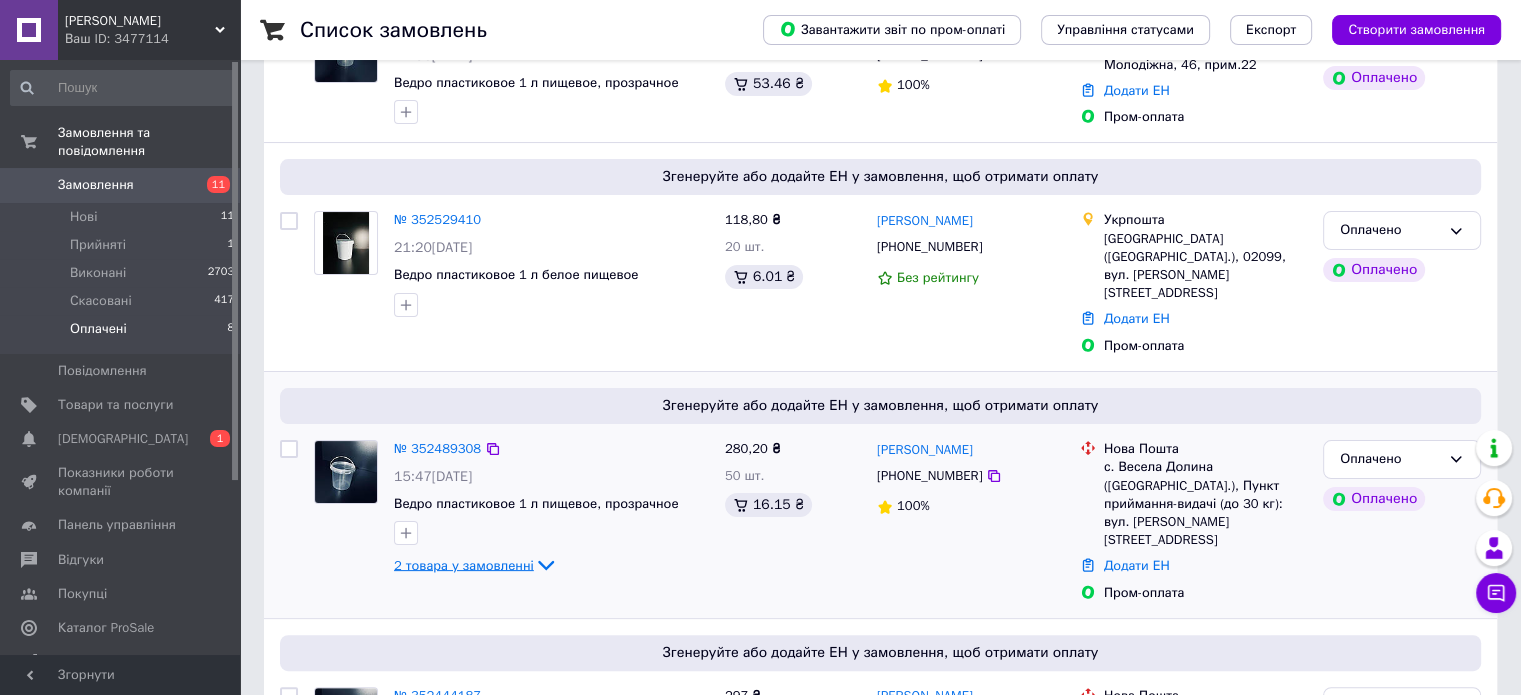 click on "2 товара у замовленні" at bounding box center (464, 564) 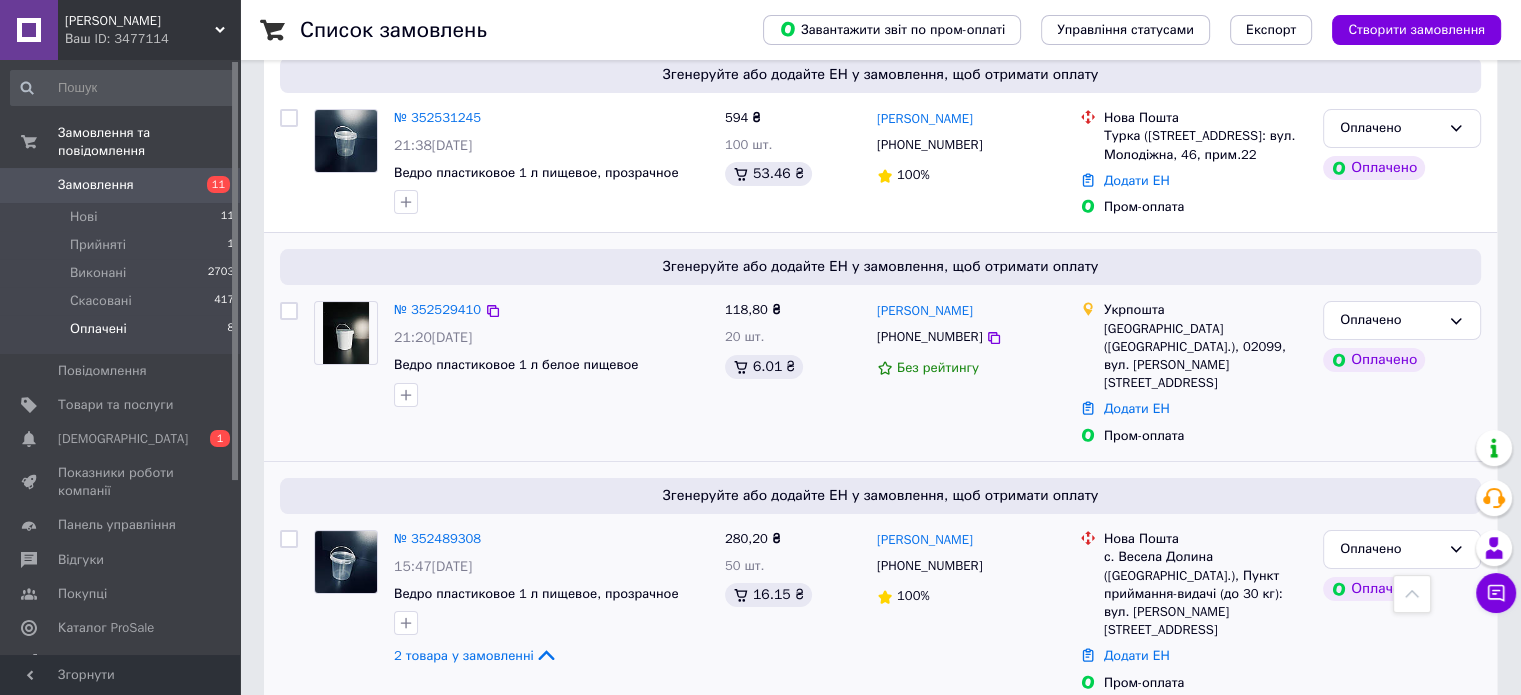 scroll, scrollTop: 136, scrollLeft: 0, axis: vertical 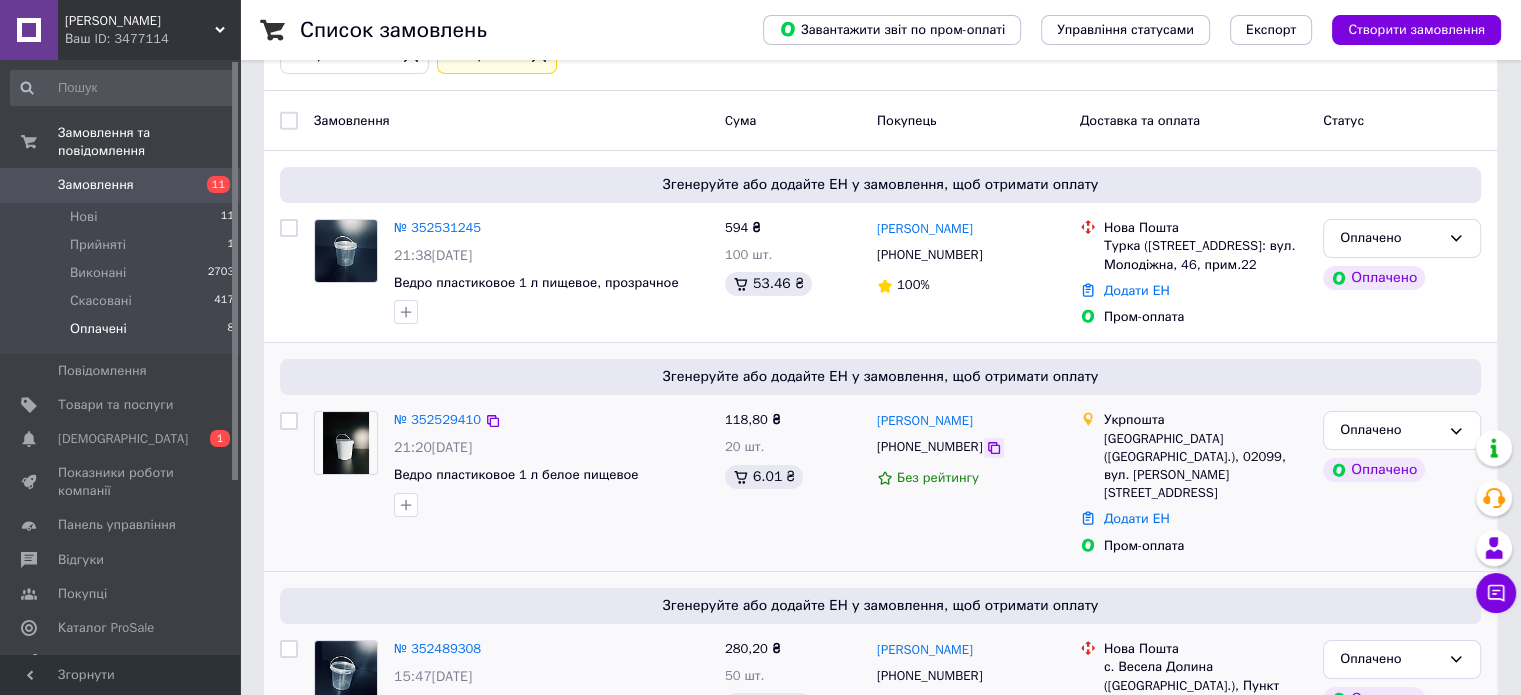 click 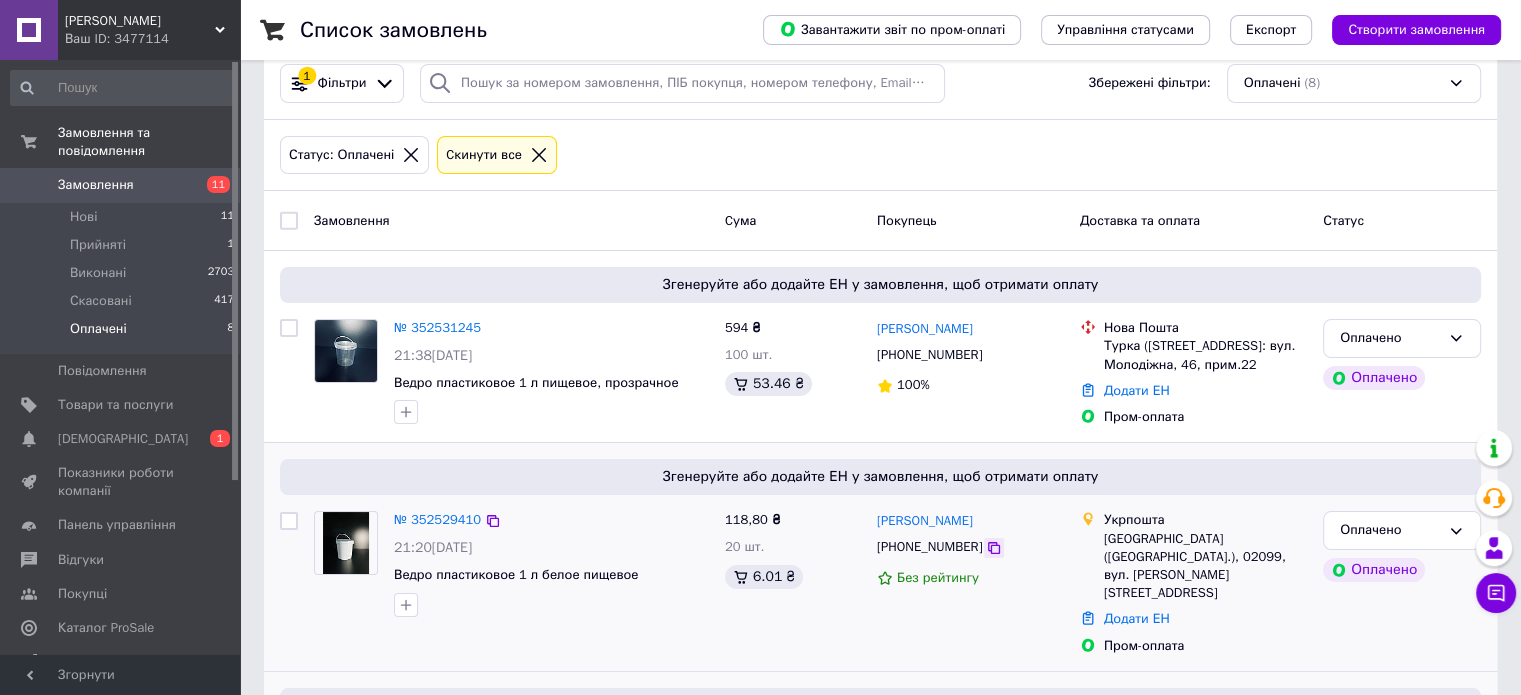 scroll, scrollTop: 0, scrollLeft: 0, axis: both 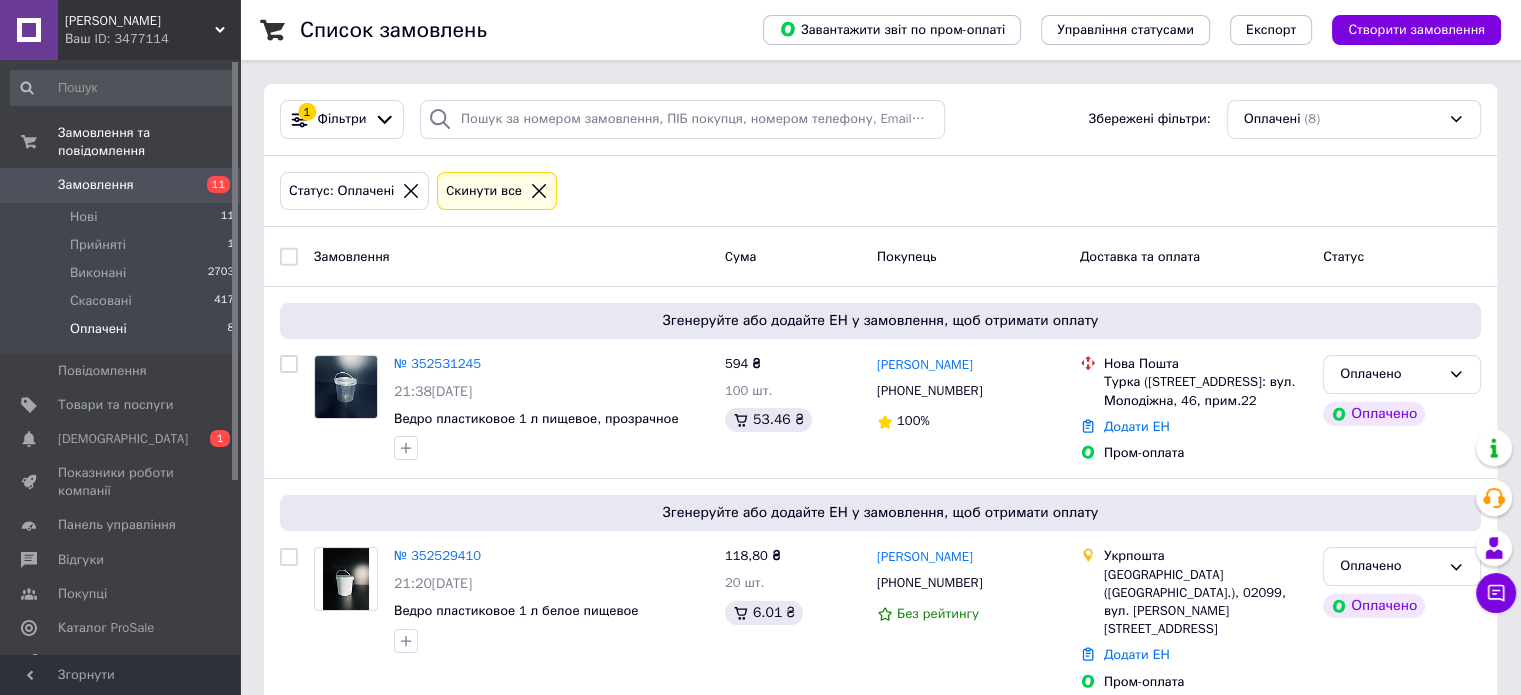 click at bounding box center (289, 257) 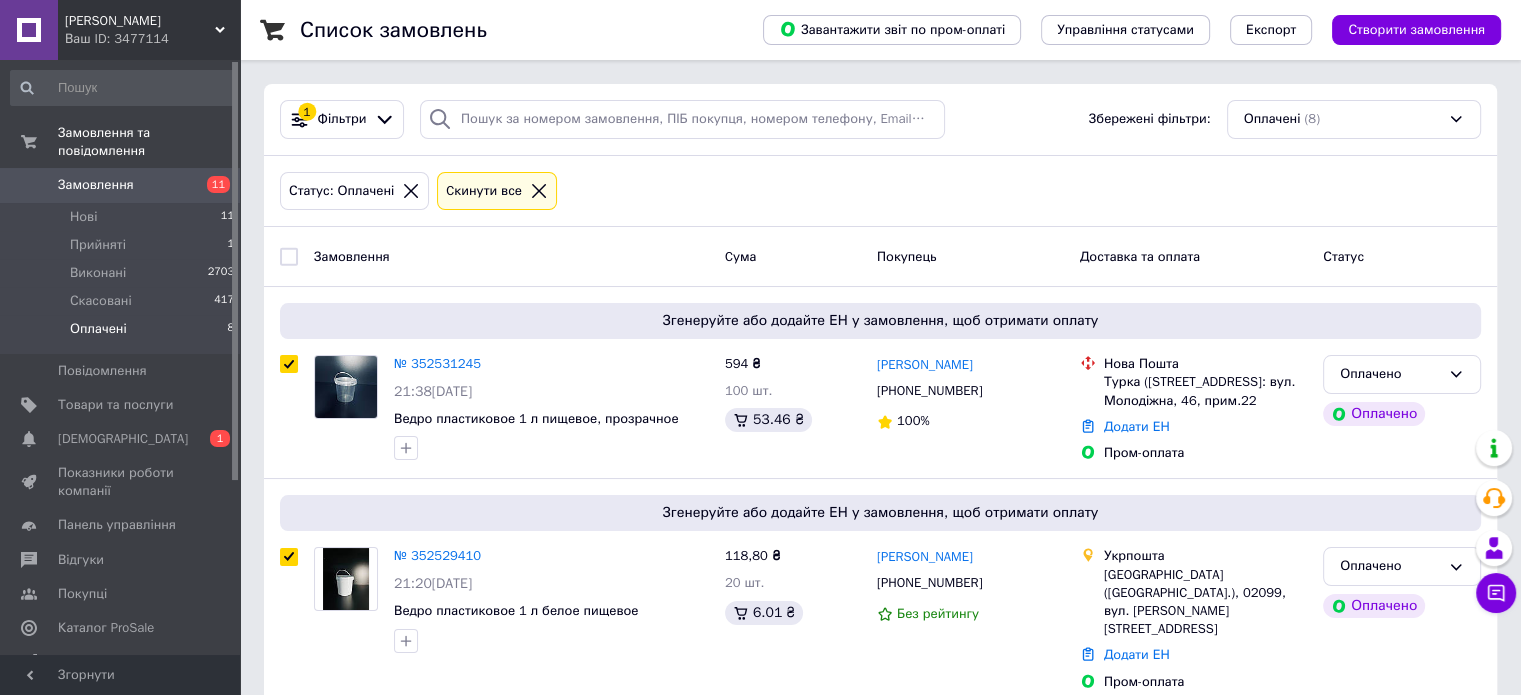 checkbox on "true" 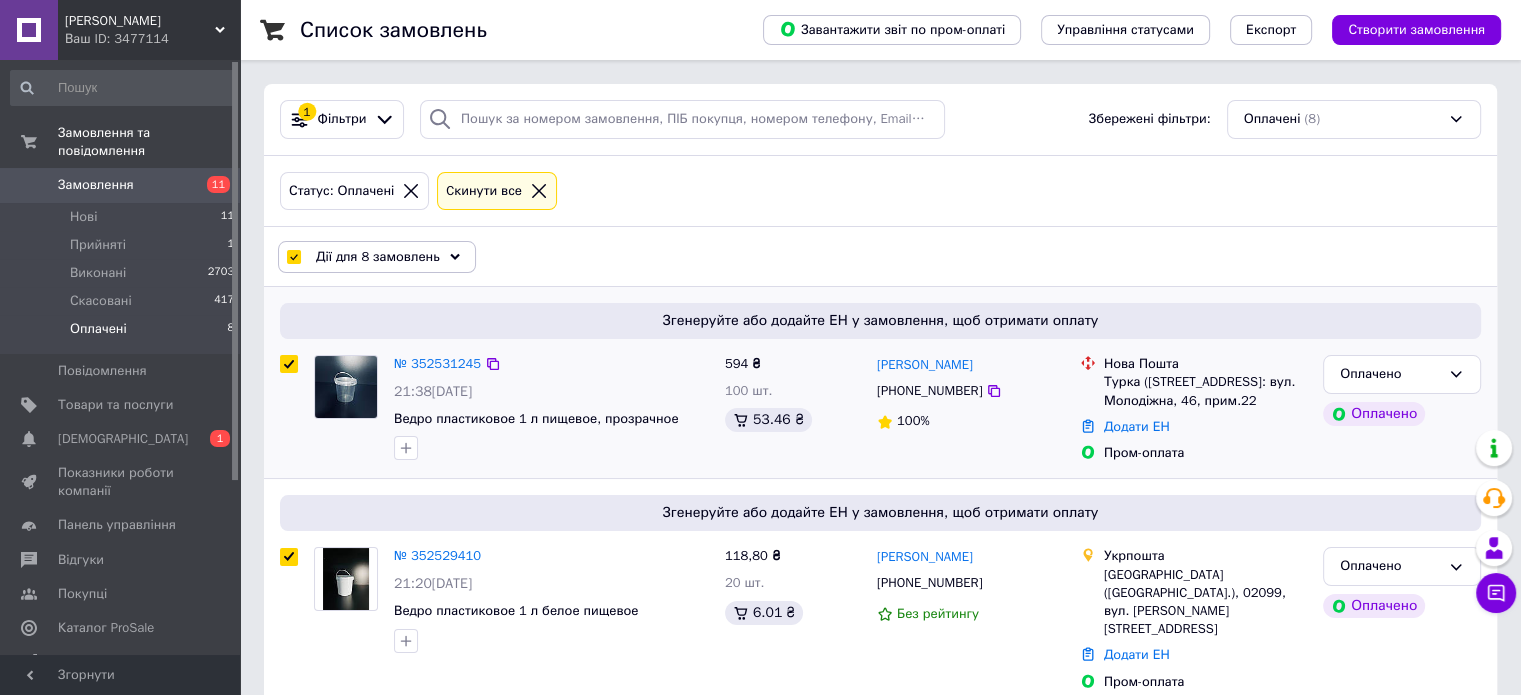click at bounding box center [289, 364] 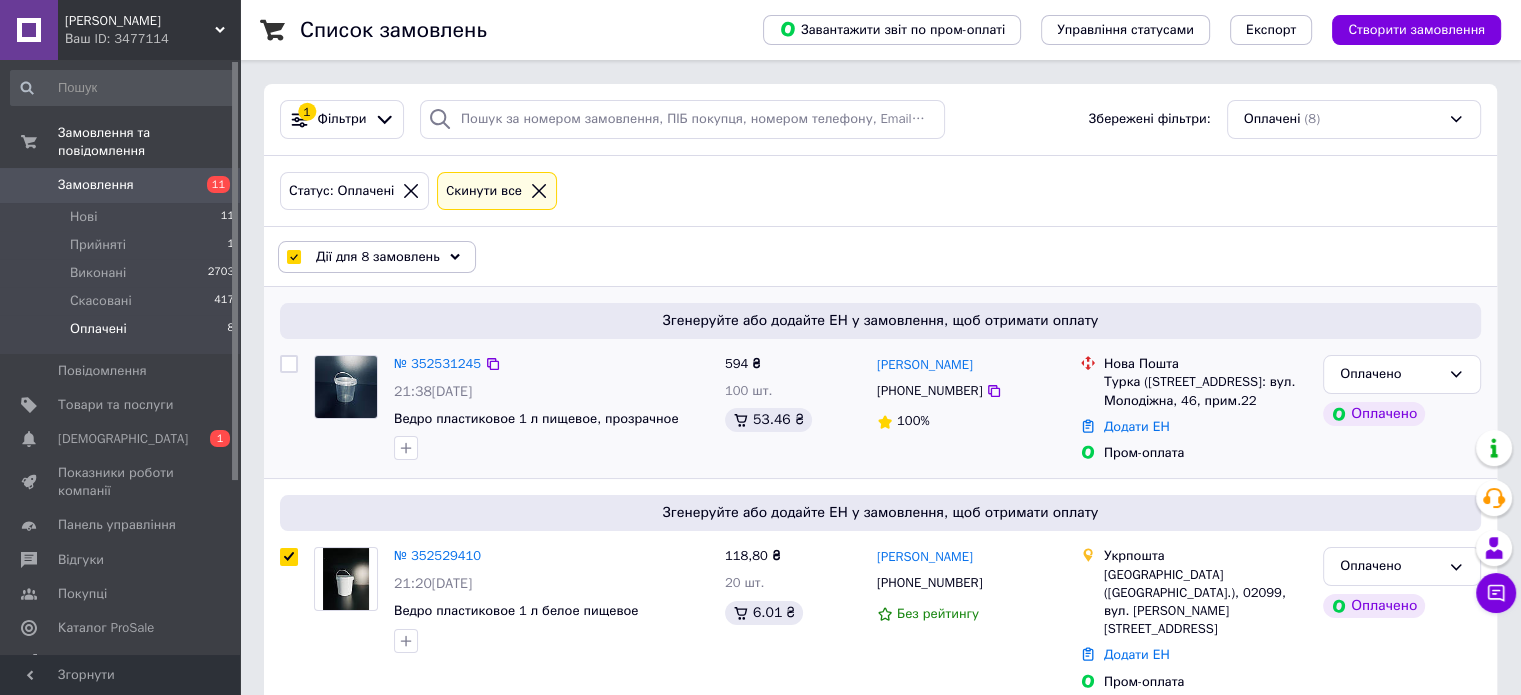 checkbox on "false" 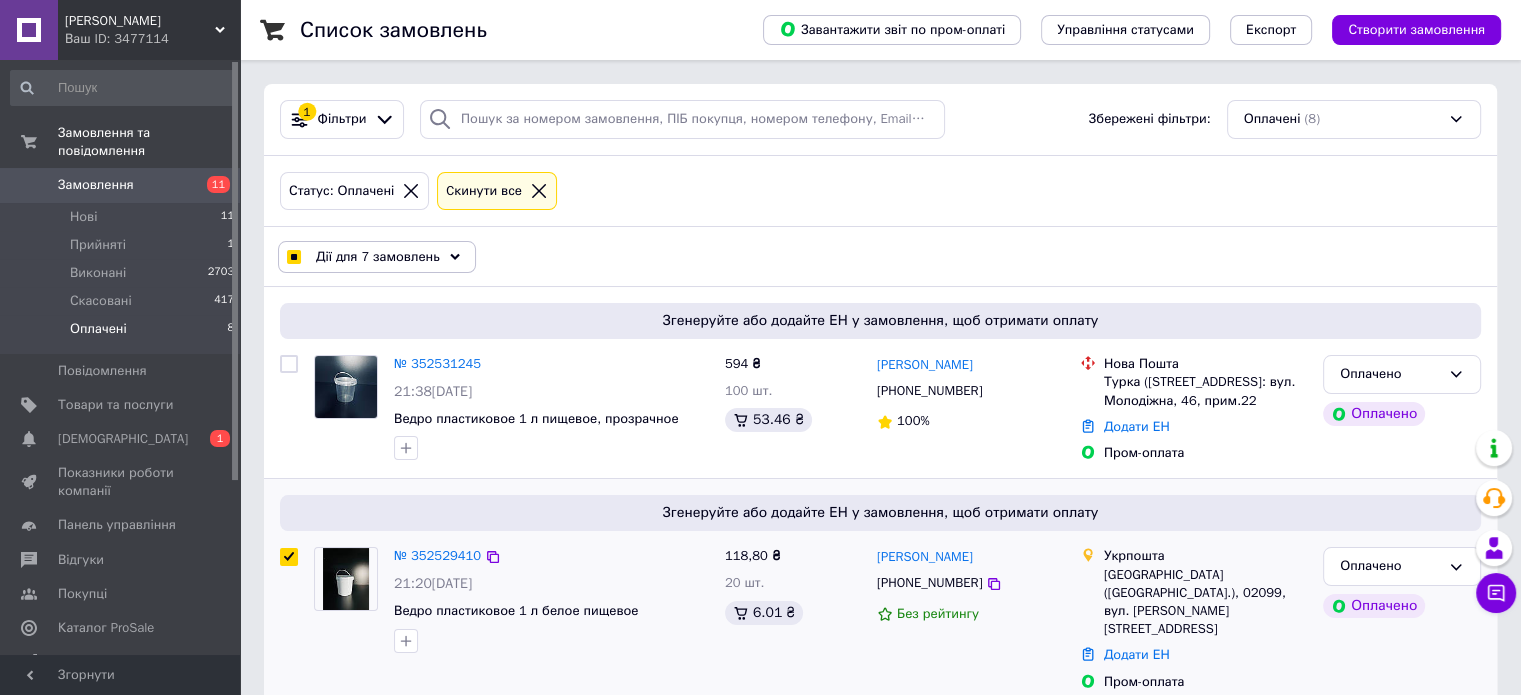 click at bounding box center [289, 619] 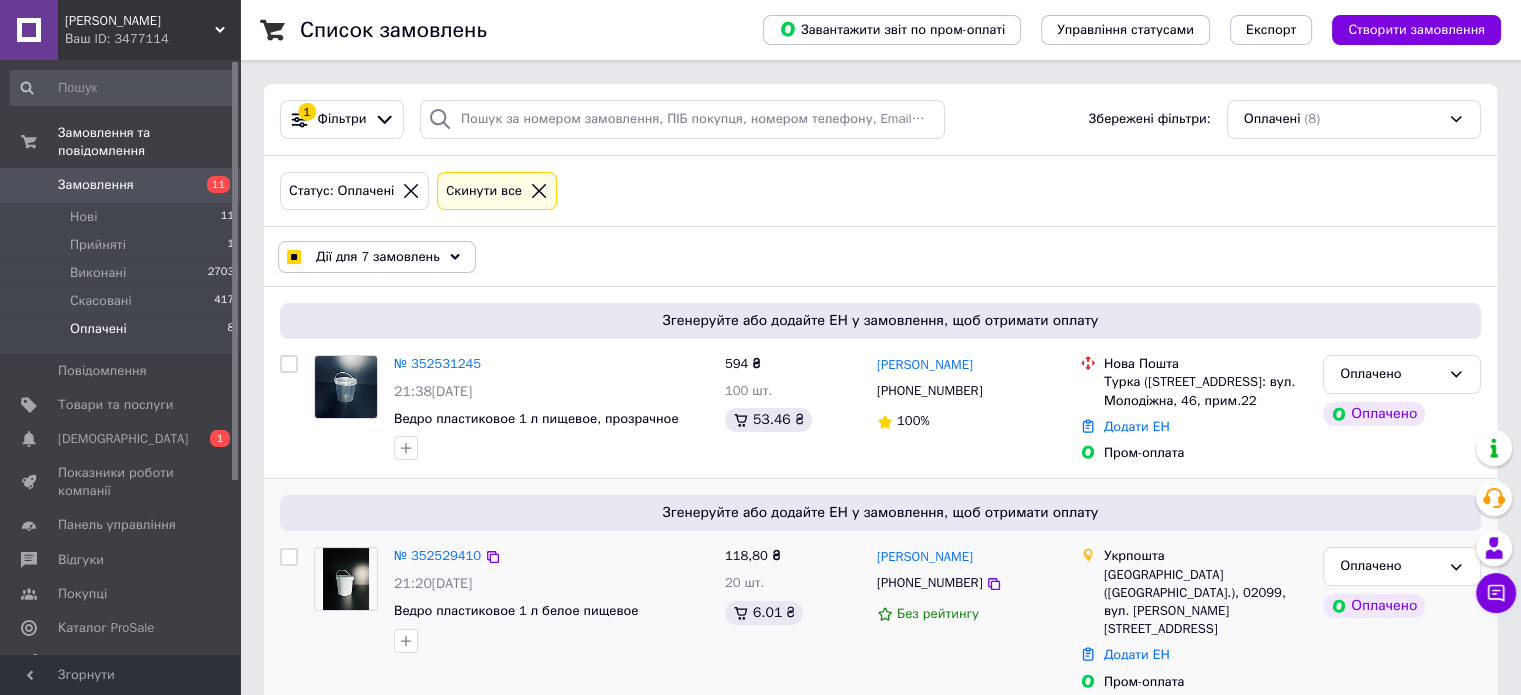checkbox on "false" 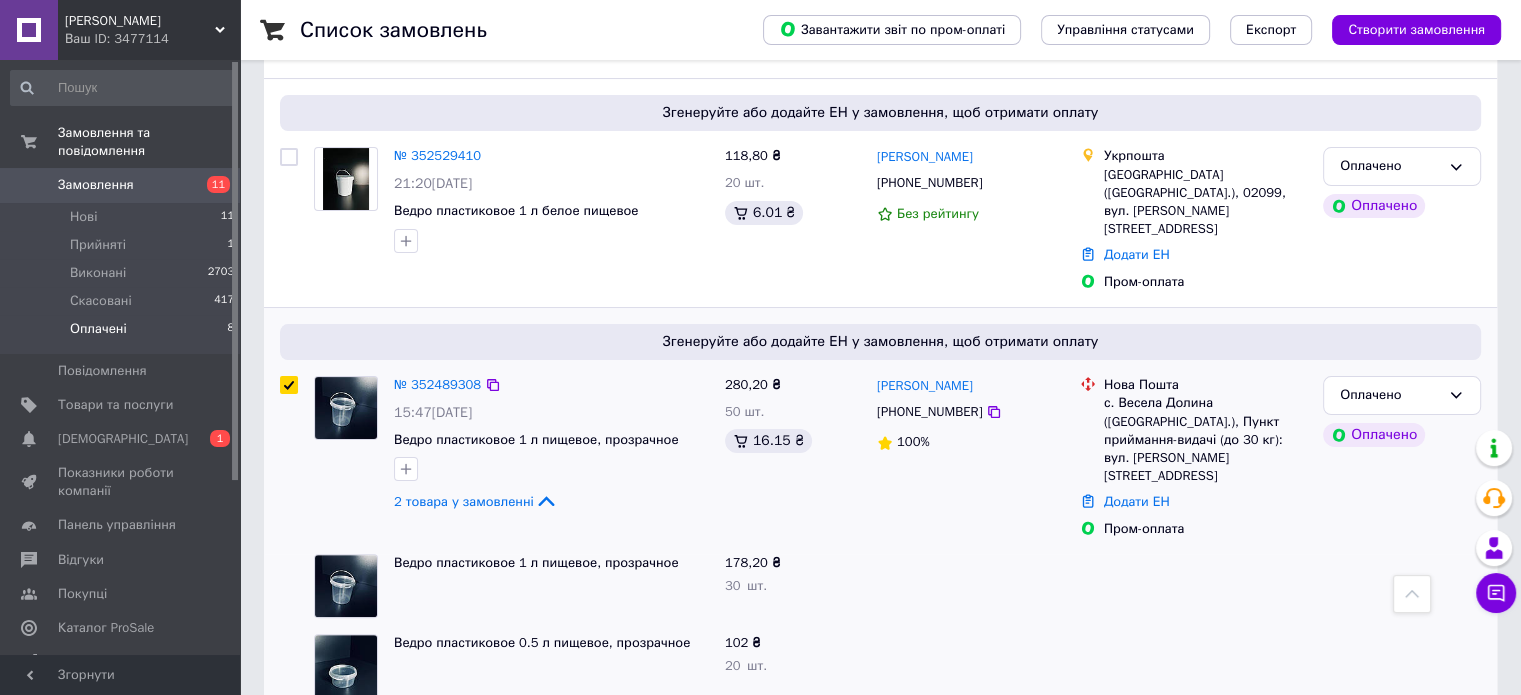 scroll, scrollTop: 0, scrollLeft: 0, axis: both 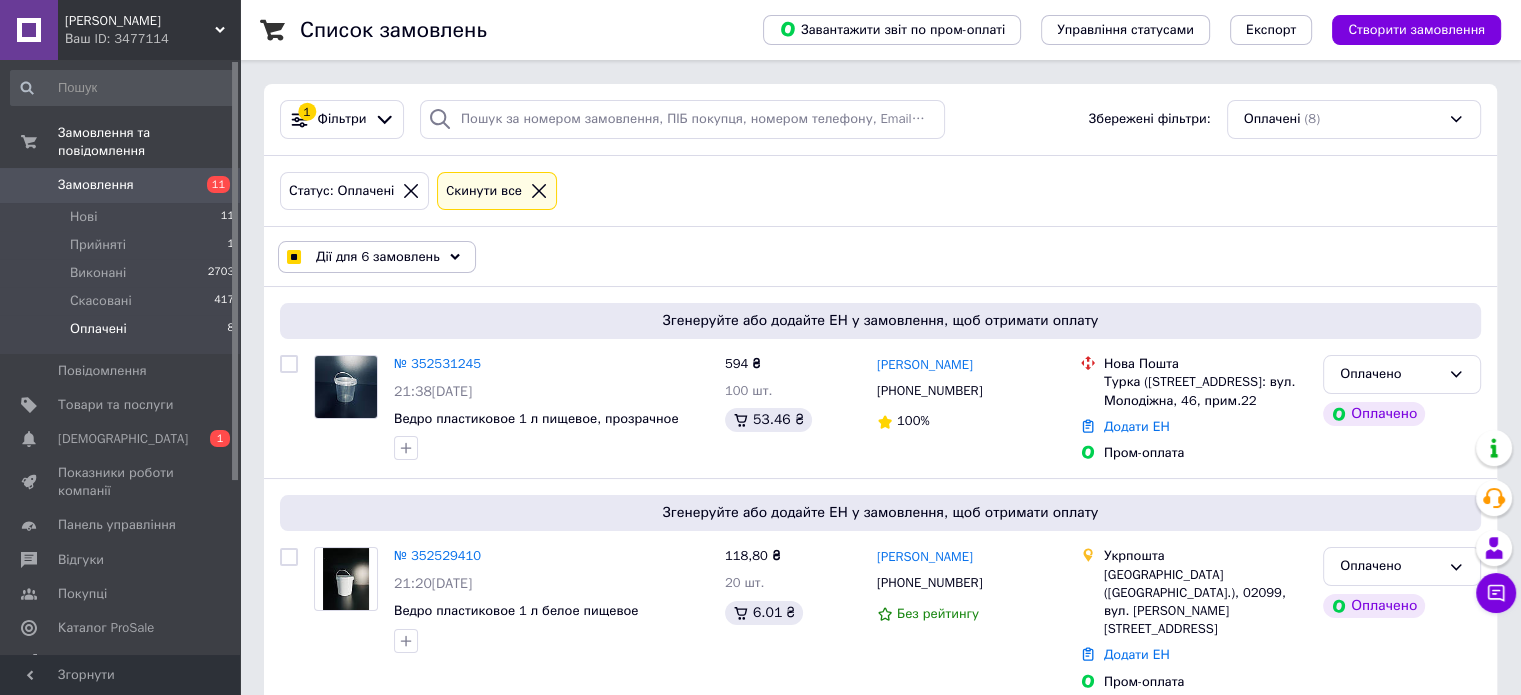 click on "Дії для 6 замовлень" at bounding box center (377, 257) 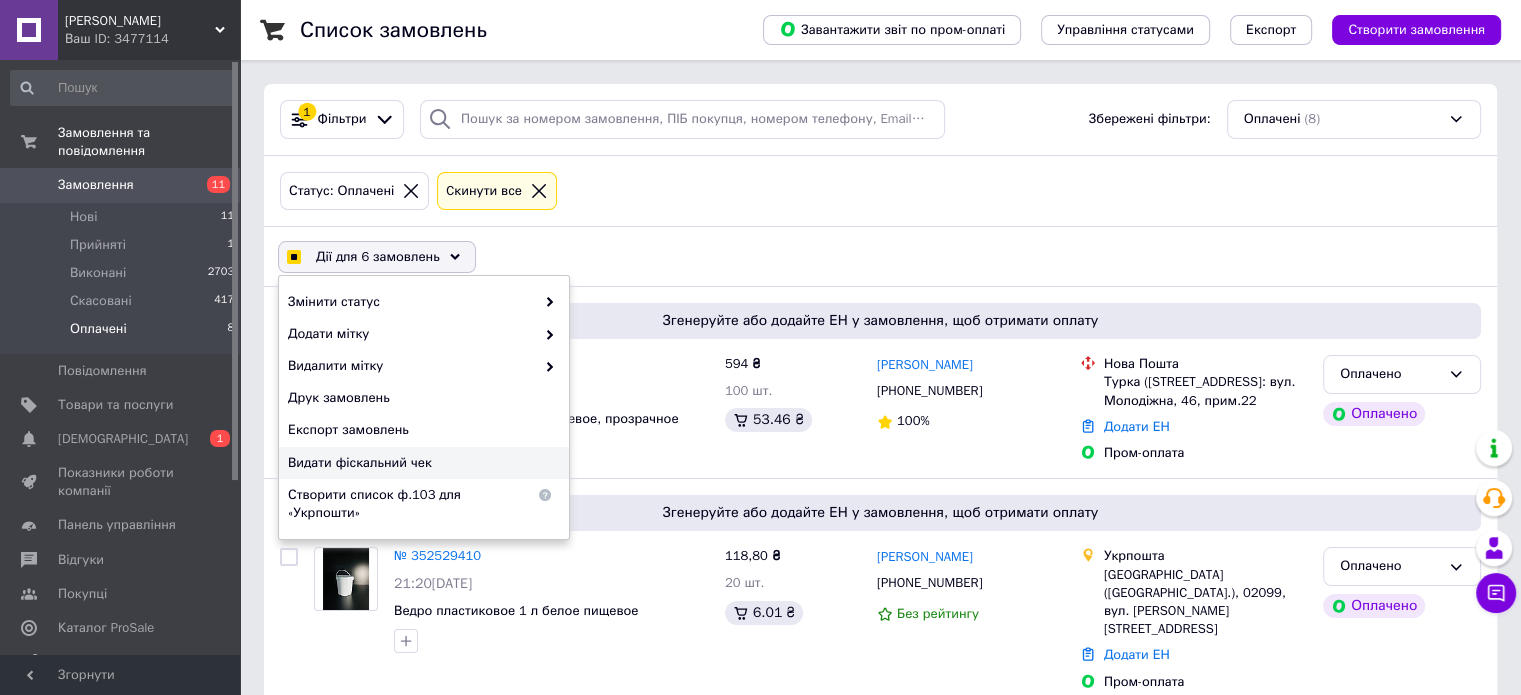 click on "Видати фіскальний чек" at bounding box center [421, 463] 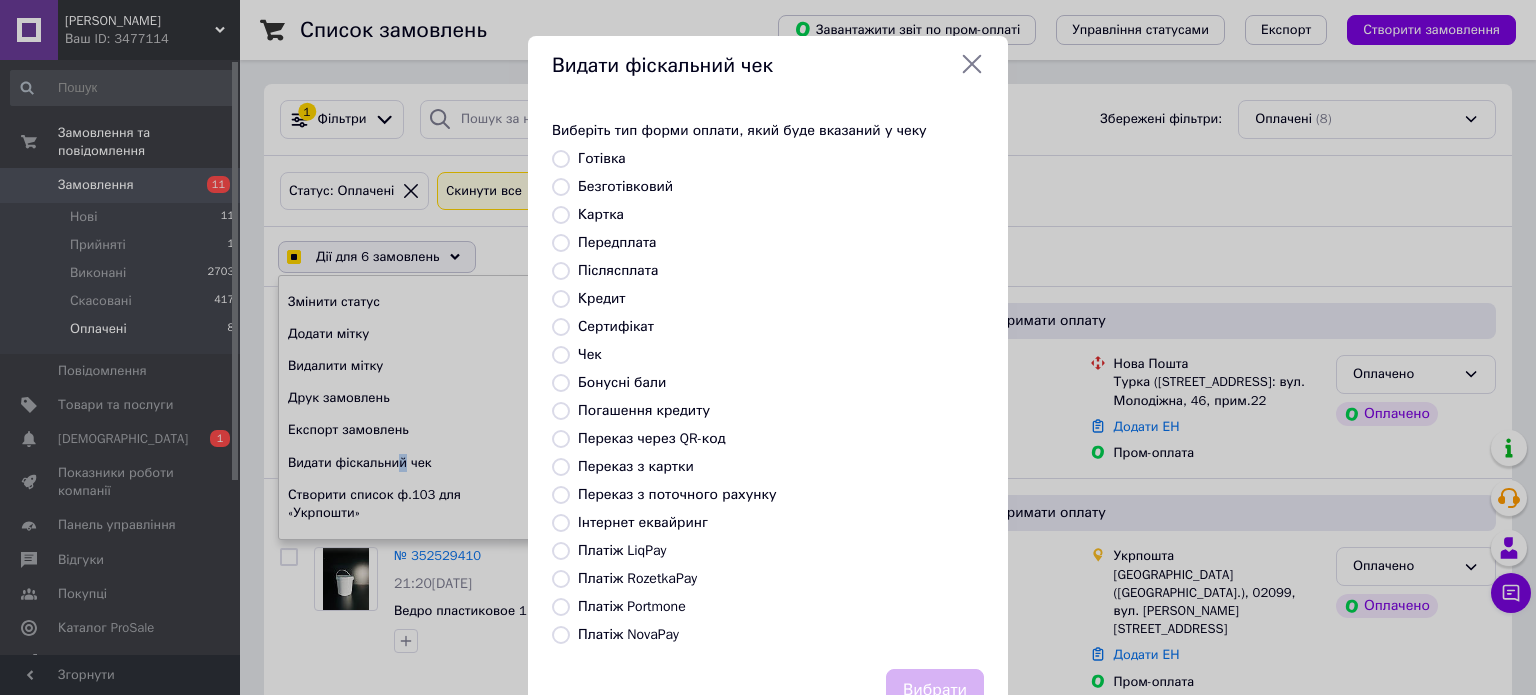 checkbox on "true" 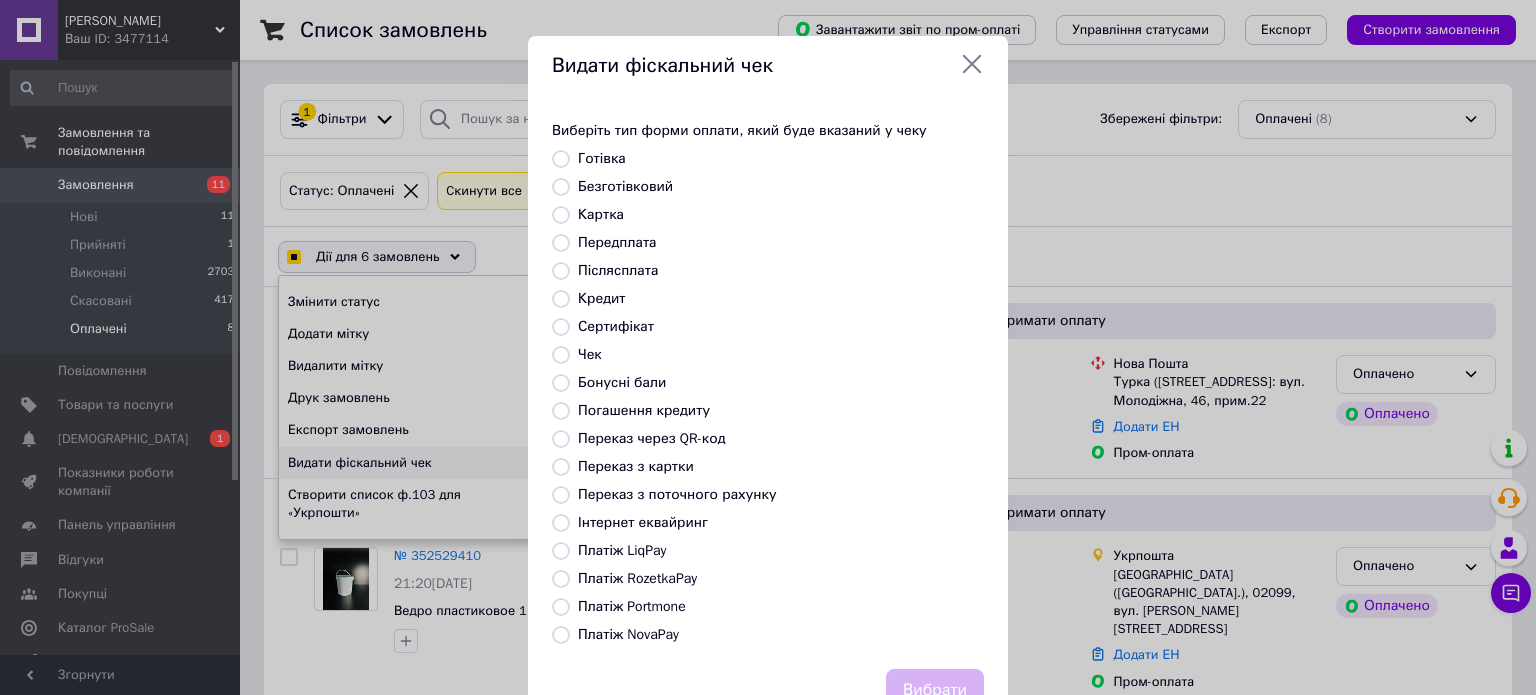 click on "Платіж RozetkaPay" at bounding box center (637, 578) 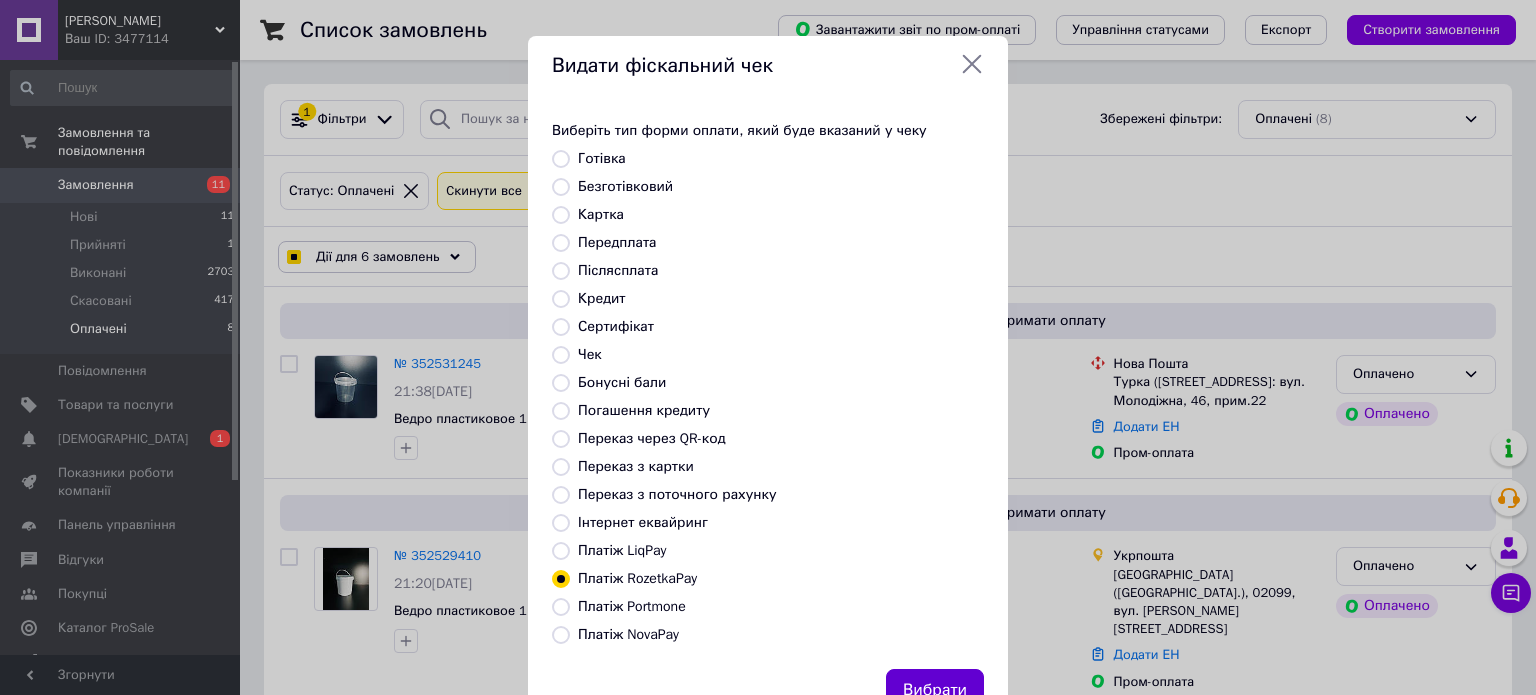 click on "Вибрати" at bounding box center (935, 690) 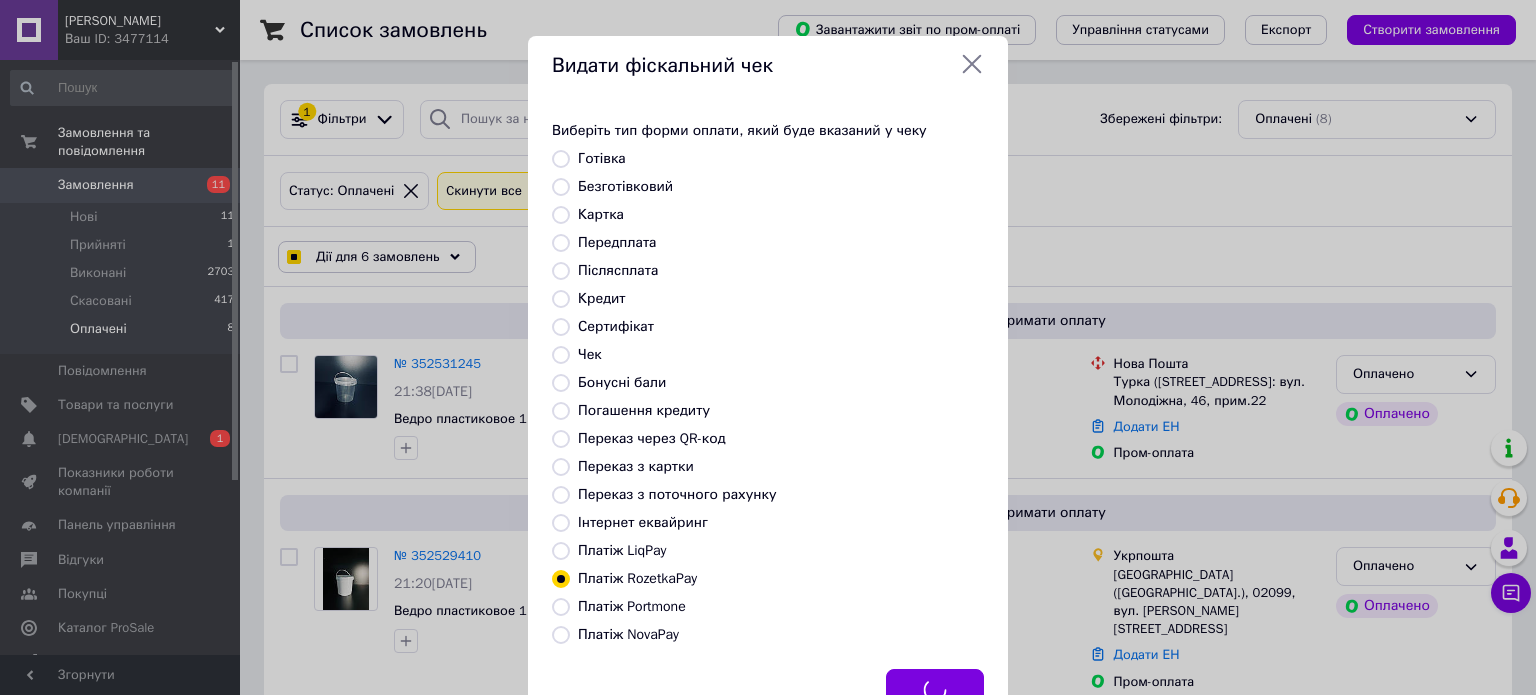 checkbox on "true" 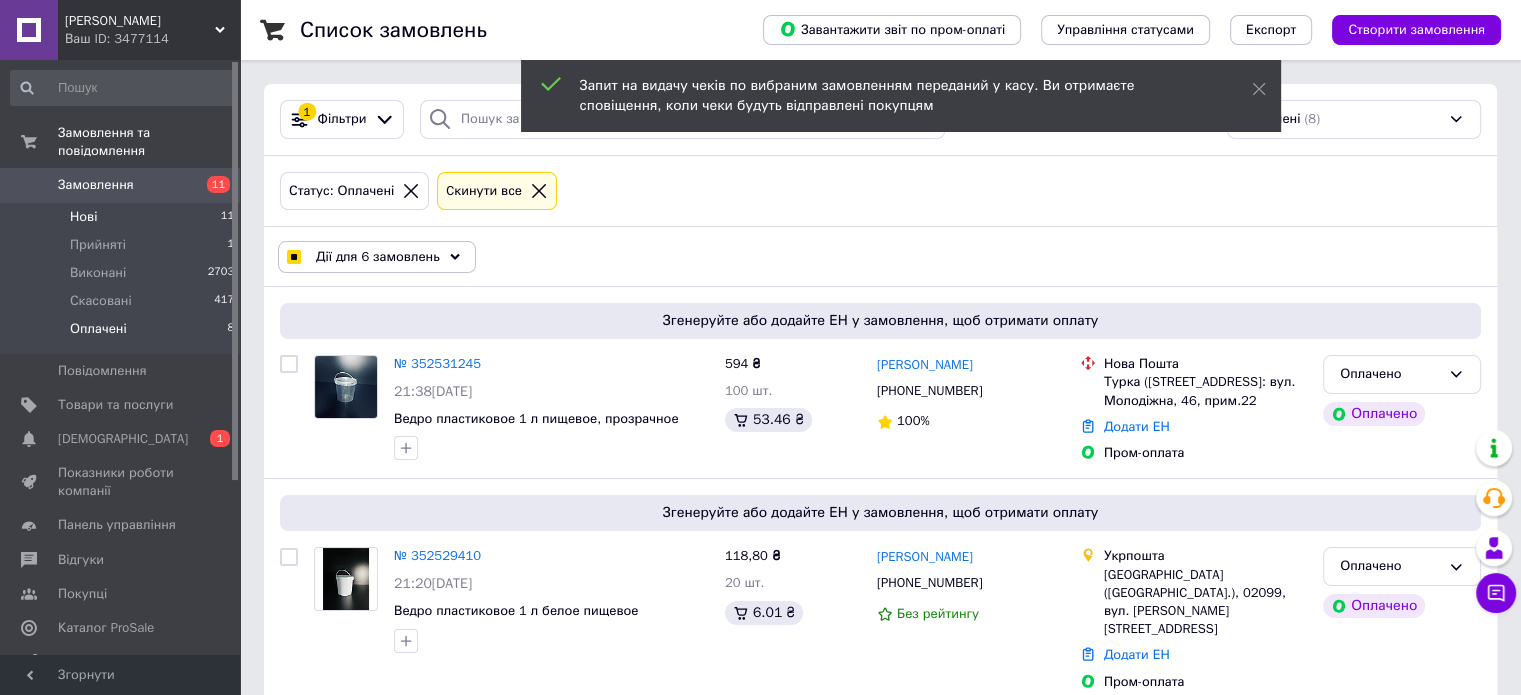click on "Нові 11" at bounding box center [123, 217] 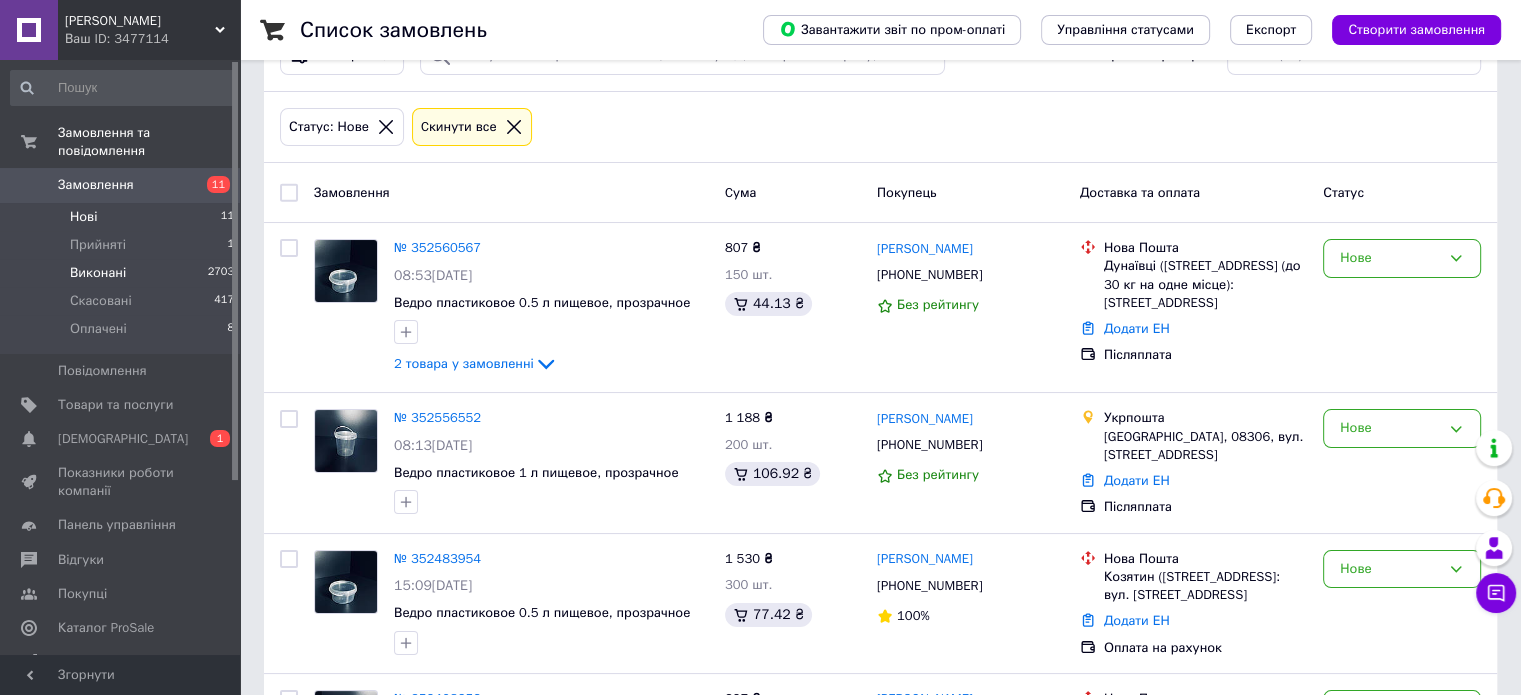 scroll, scrollTop: 100, scrollLeft: 0, axis: vertical 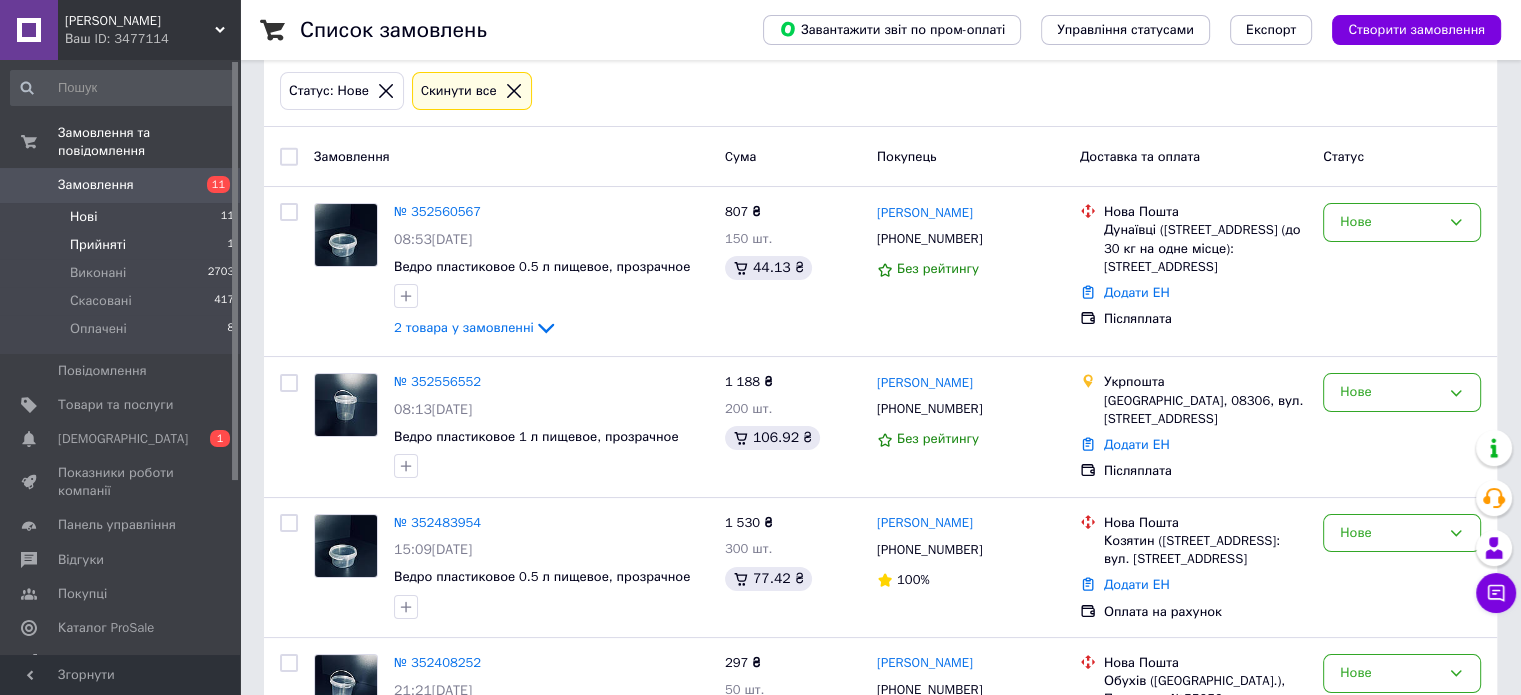 click on "Прийняті" at bounding box center [98, 245] 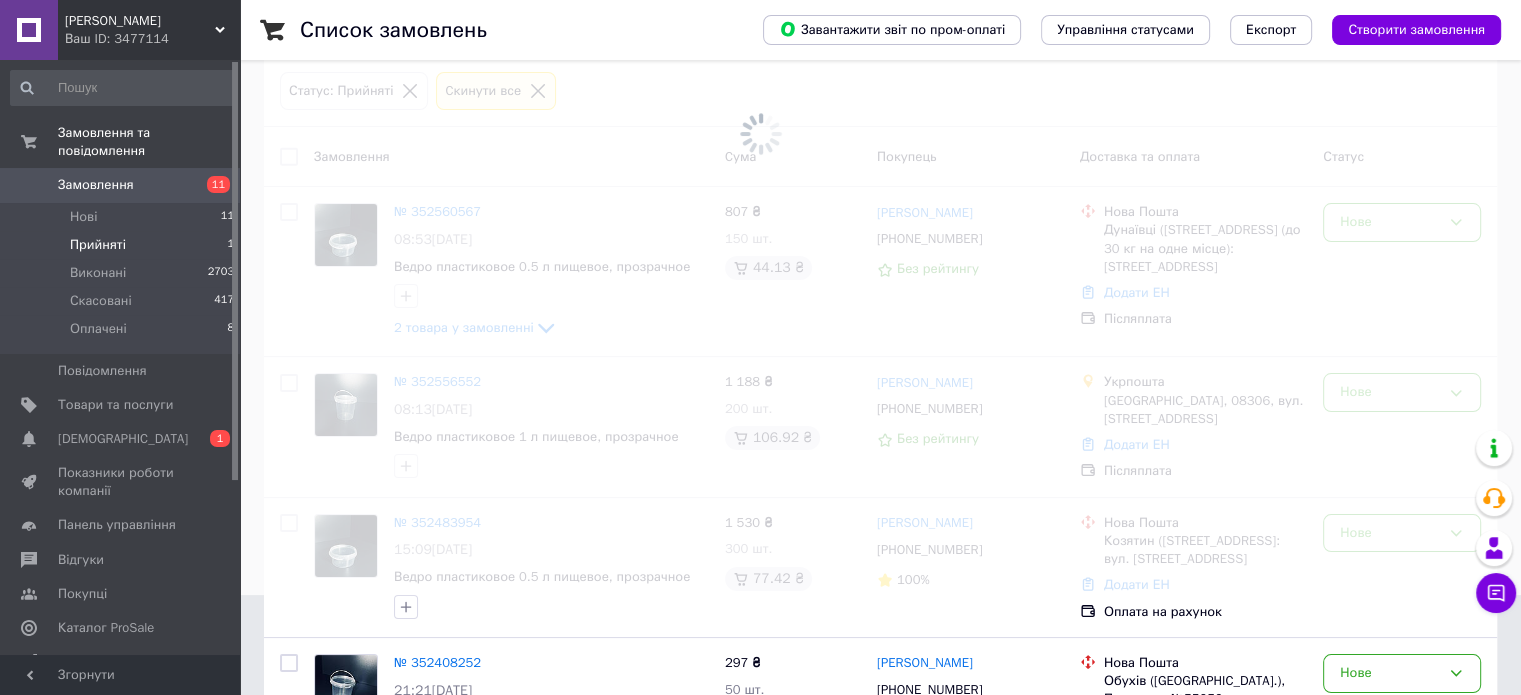 scroll, scrollTop: 0, scrollLeft: 0, axis: both 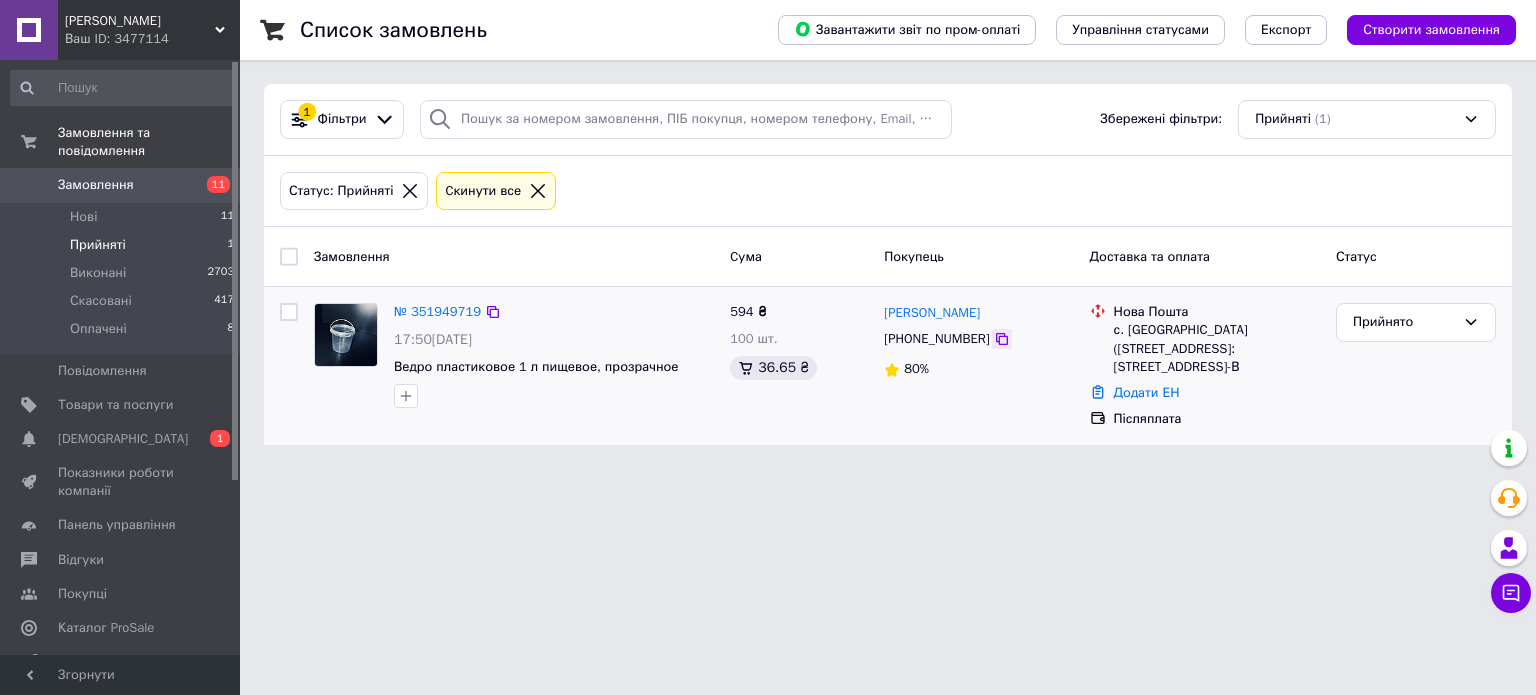 click 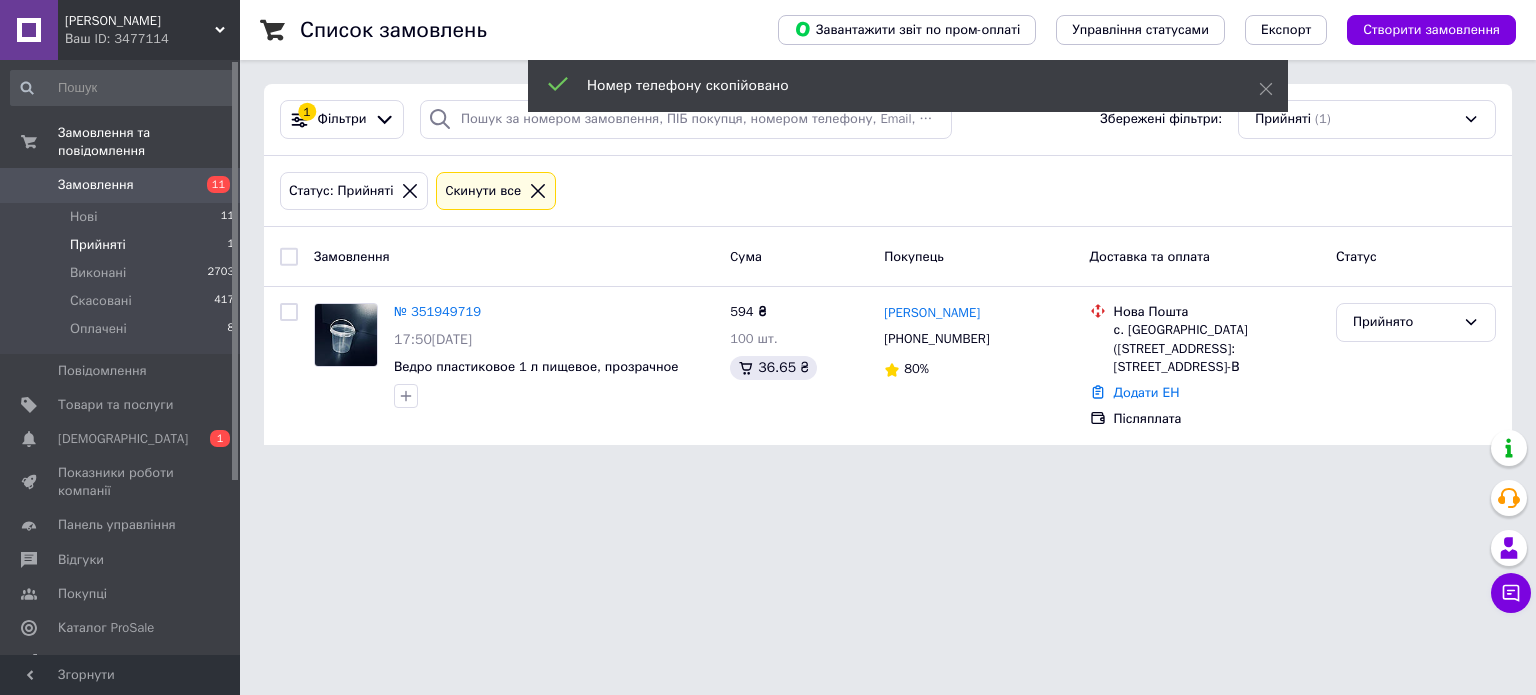 drag, startPoint x: 1011, startPoint y: 690, endPoint x: 1013, endPoint y: 742, distance: 52.03845 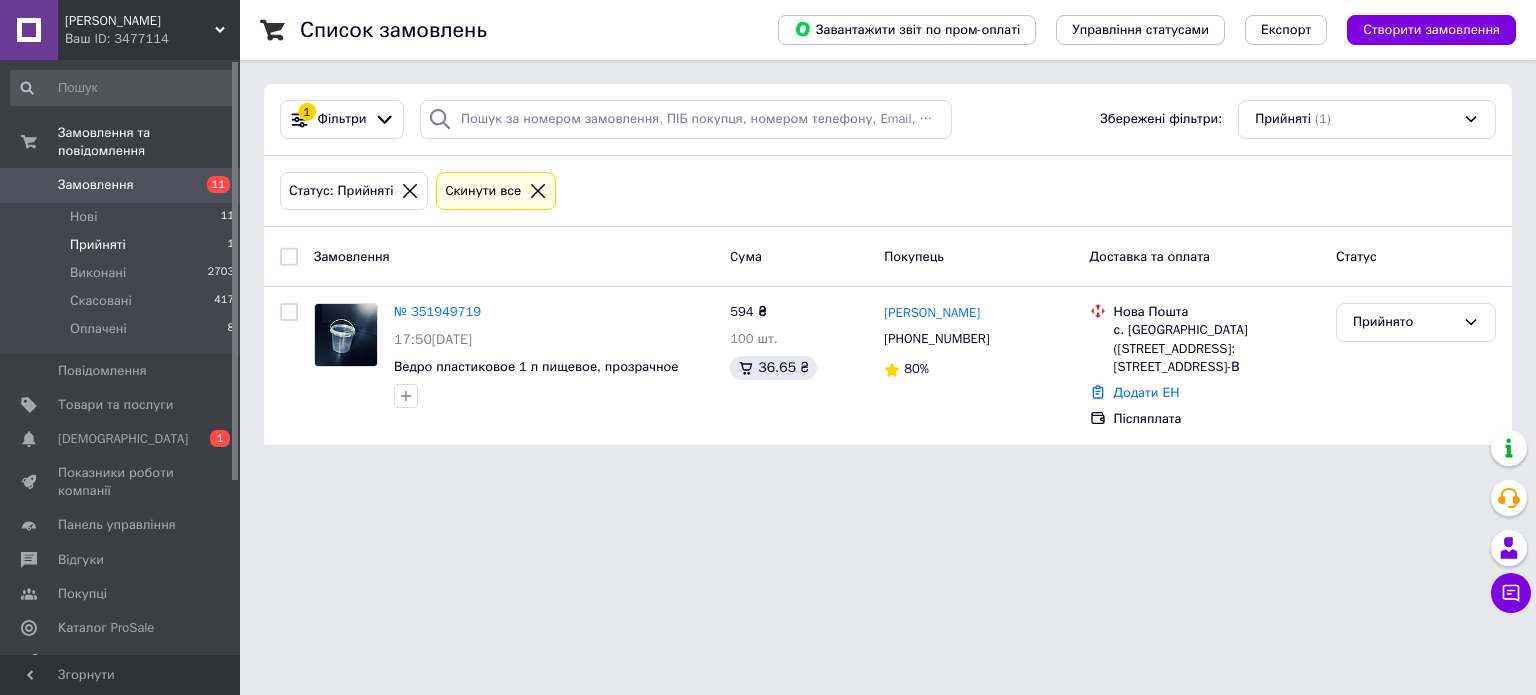 click at bounding box center (289, 257) 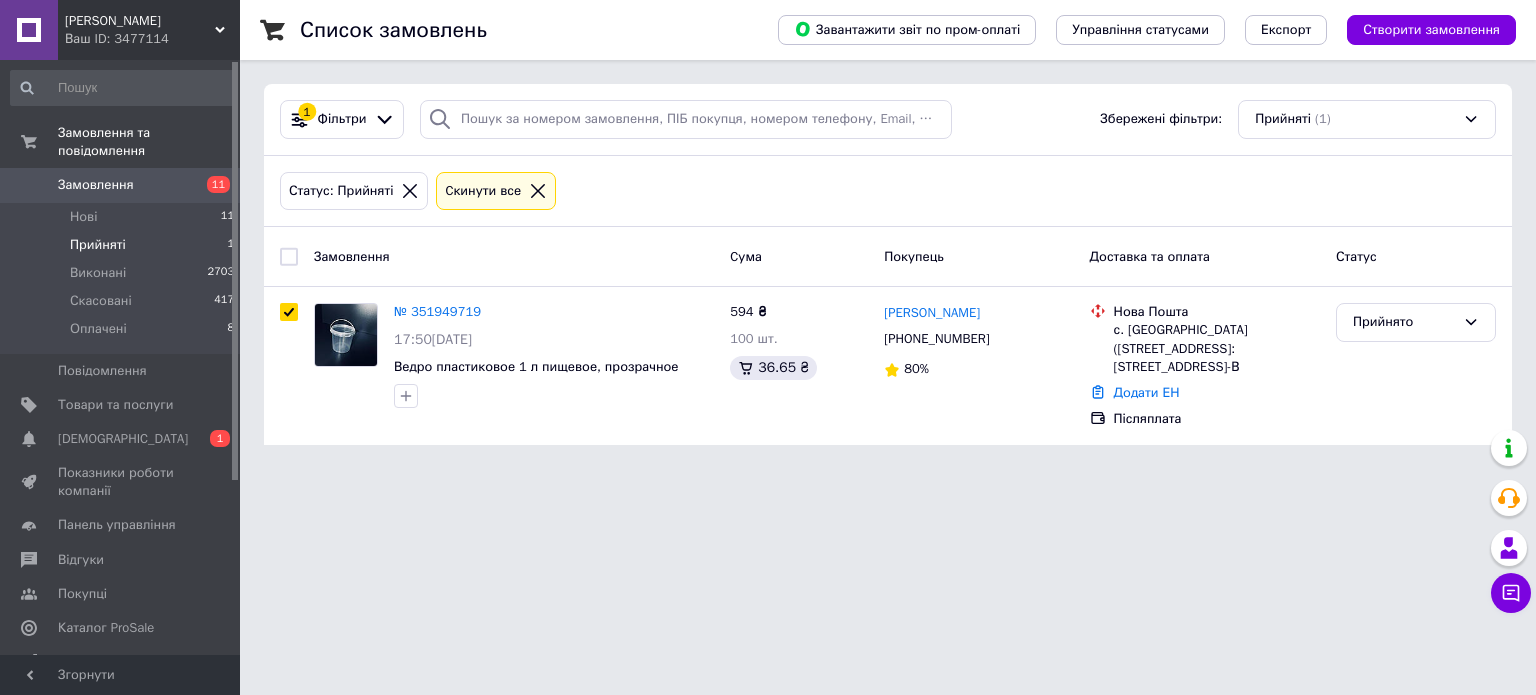 checkbox on "true" 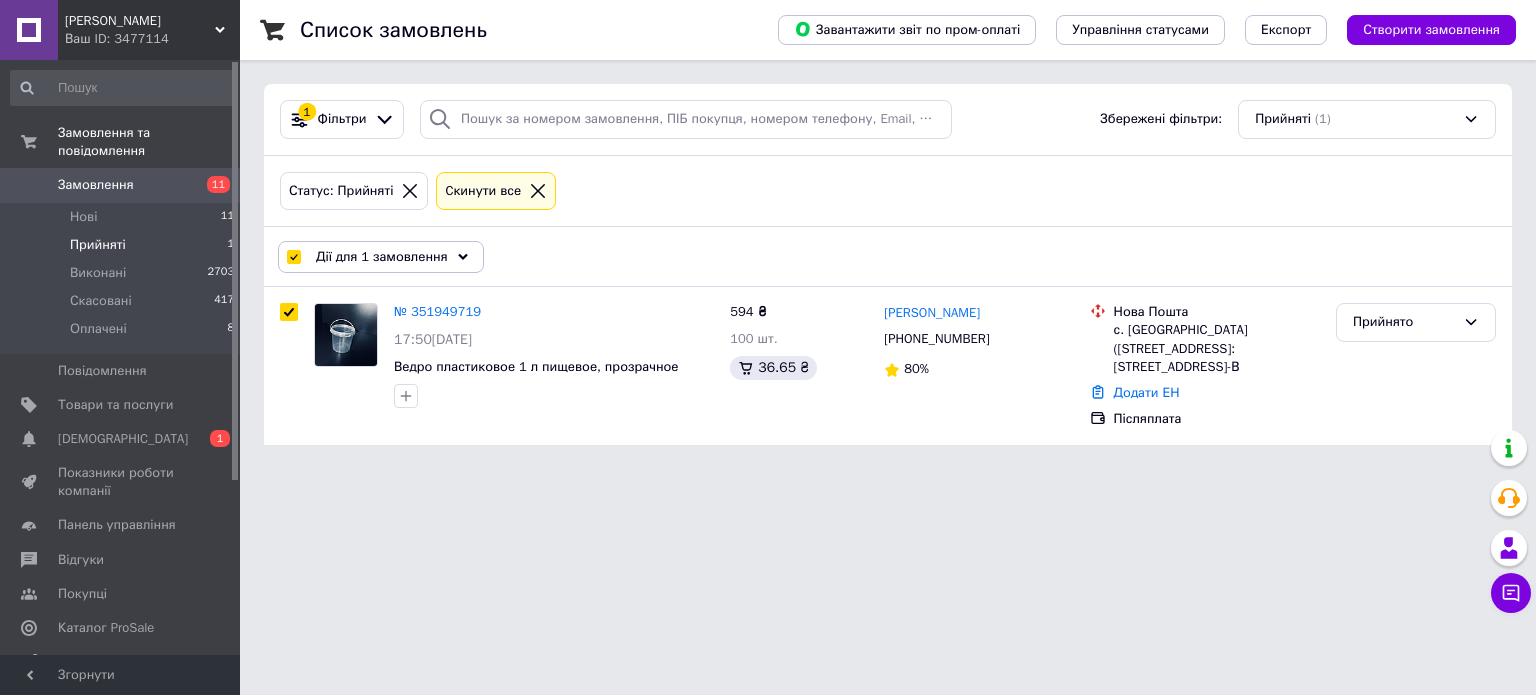 click on "Дії для 1 замовлення" at bounding box center (382, 257) 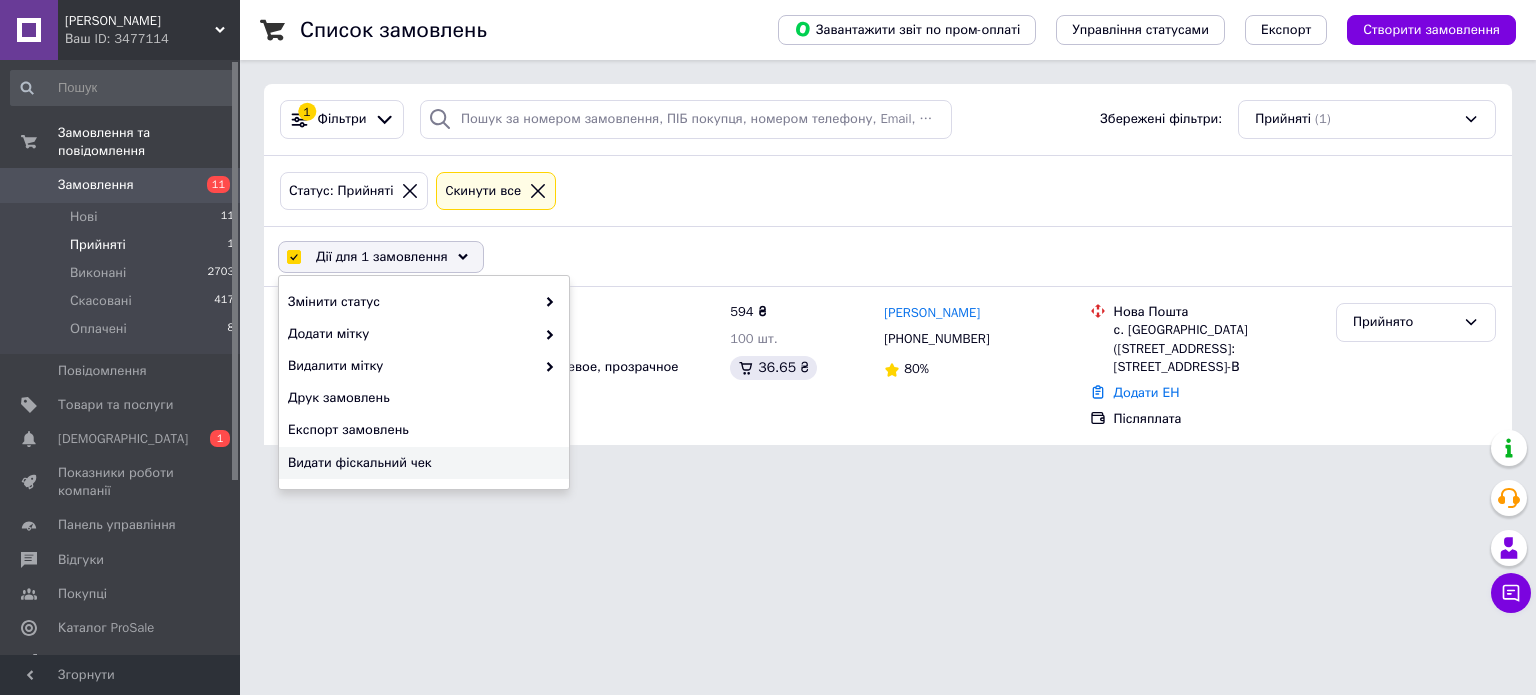 click on "Видати фіскальний чек" at bounding box center [421, 463] 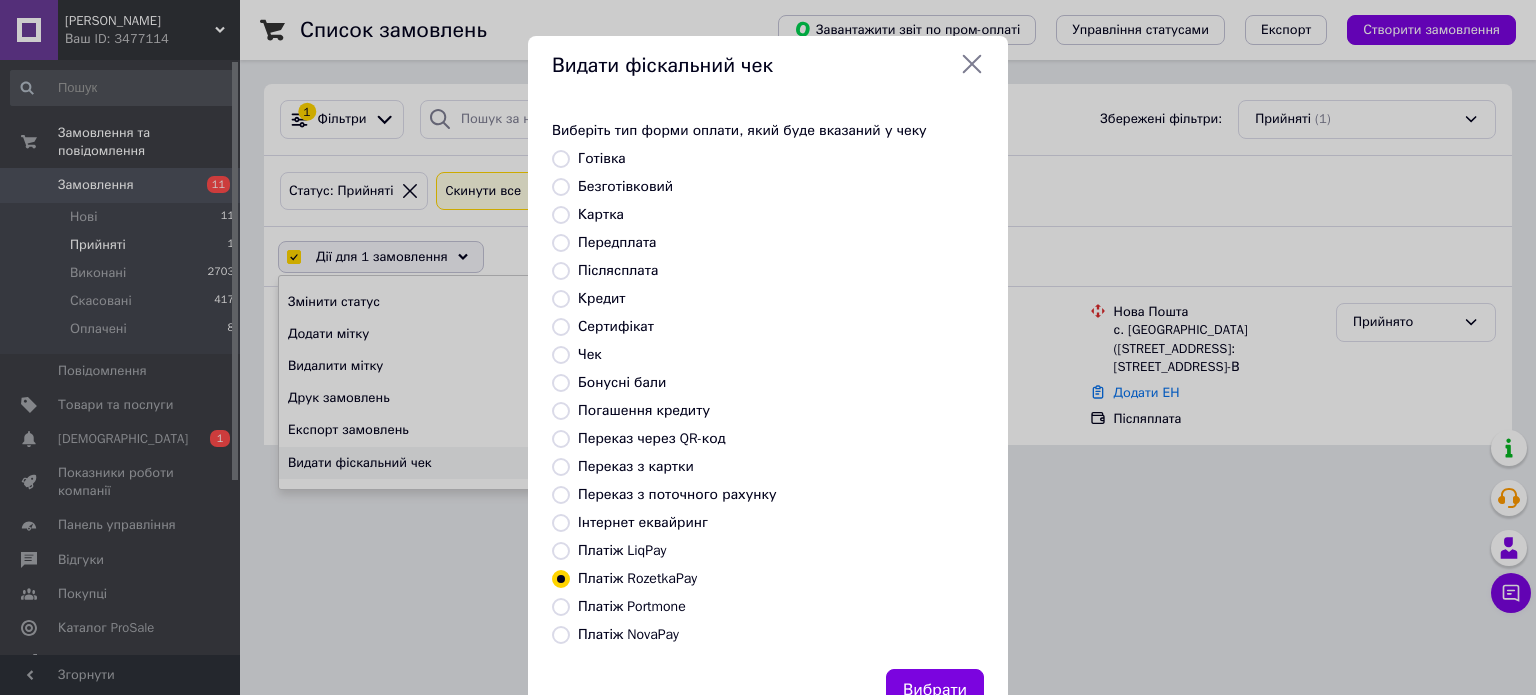 click on "Платіж NovaPay" at bounding box center [628, 634] 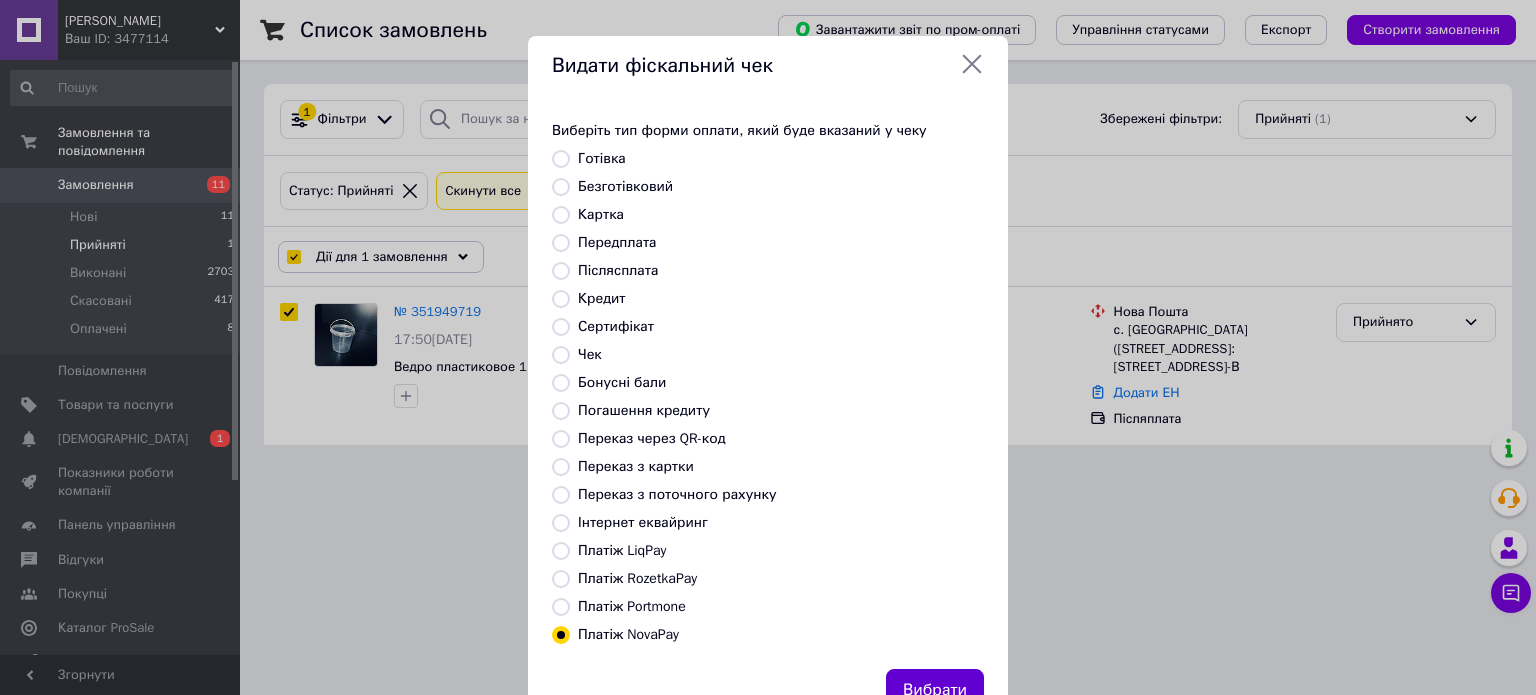click on "Вибрати" at bounding box center [935, 690] 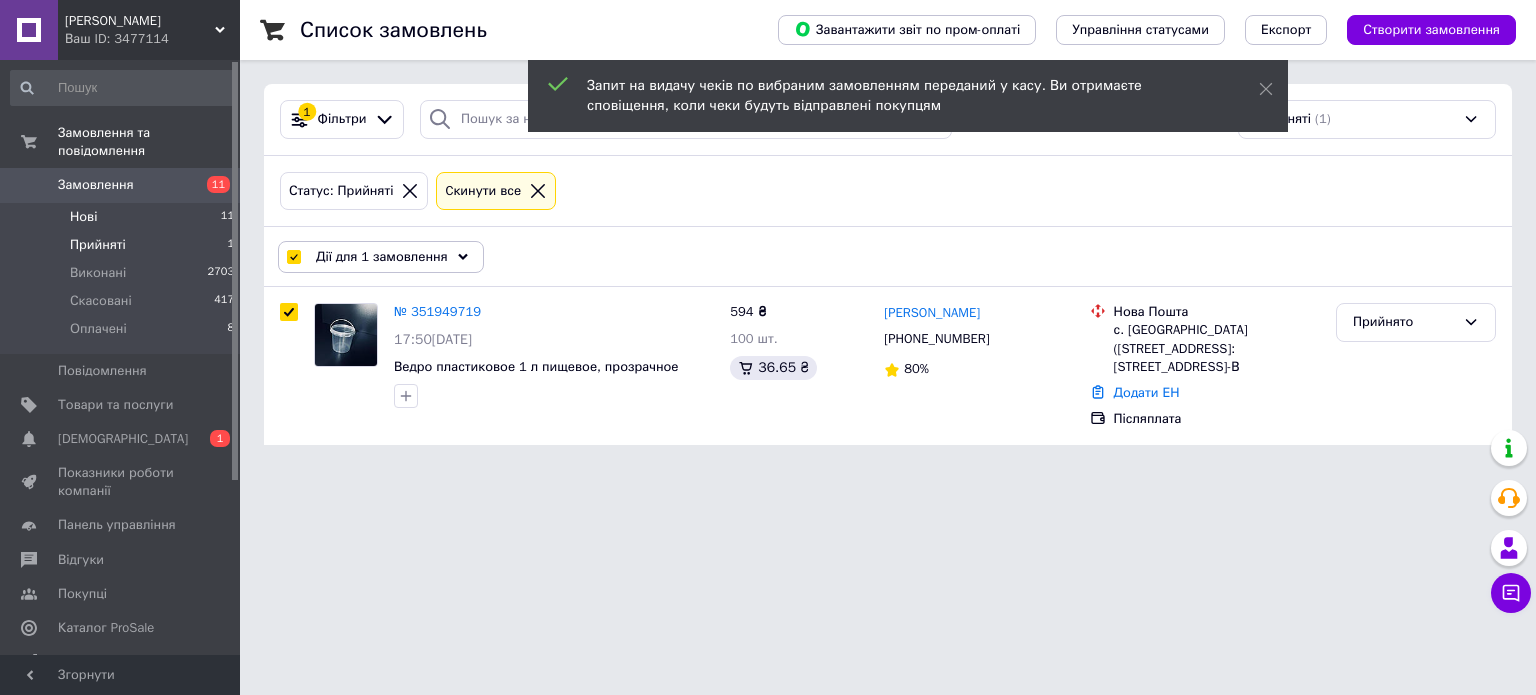 click on "Нові 11" at bounding box center (123, 217) 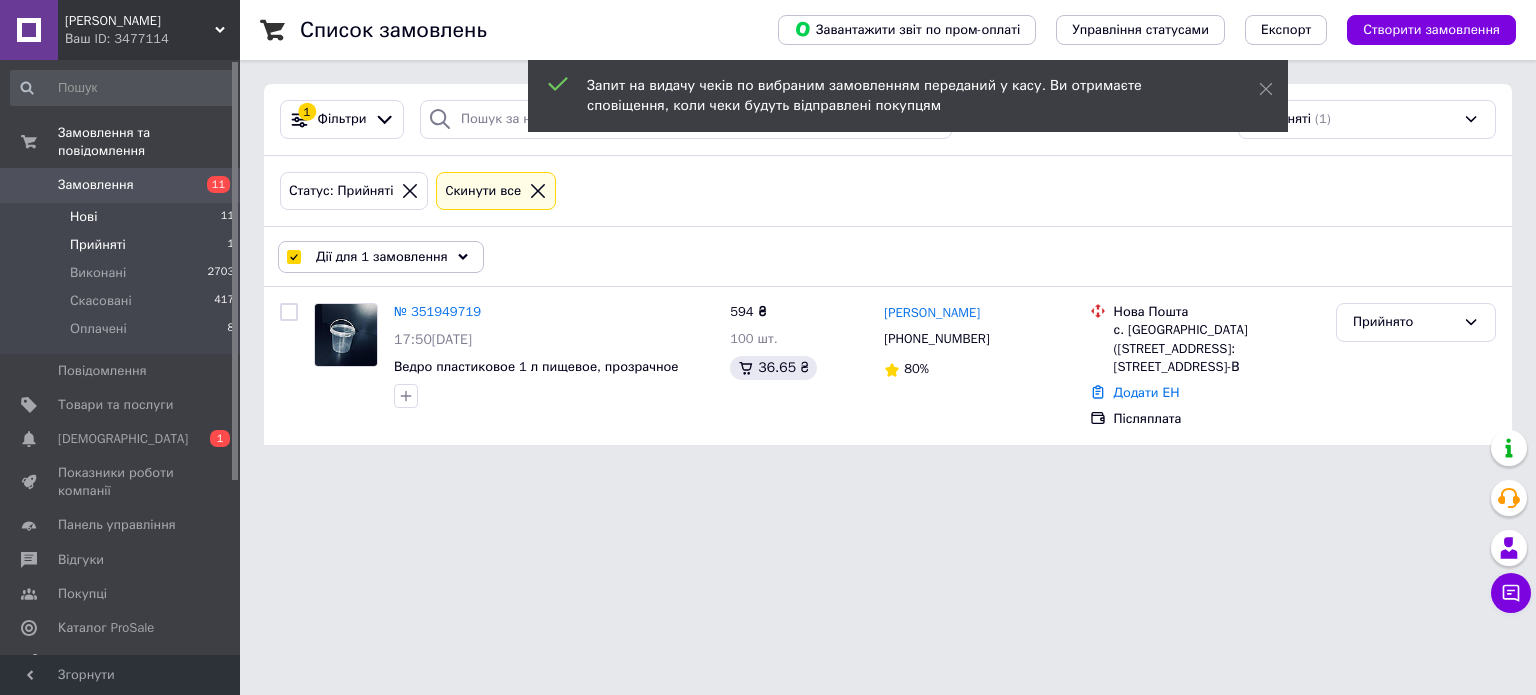 checkbox on "false" 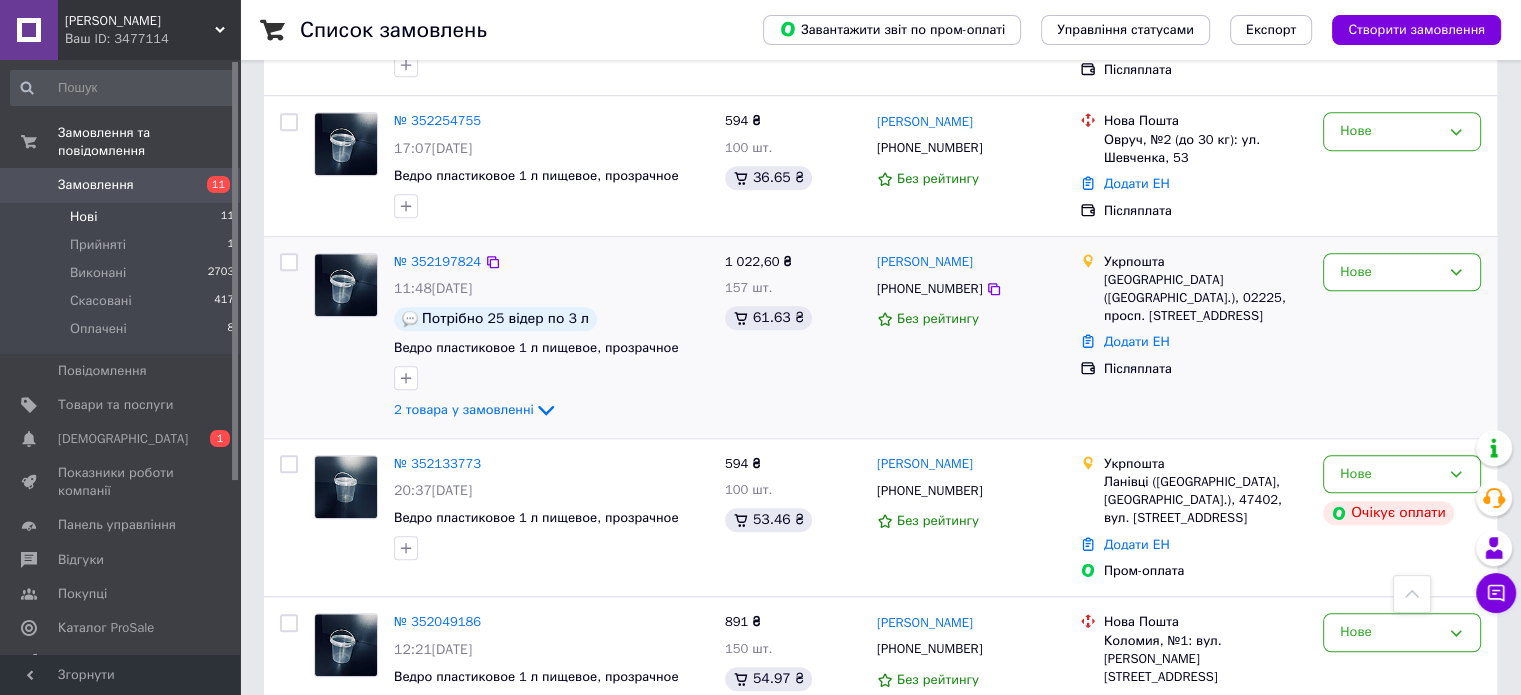scroll, scrollTop: 1512, scrollLeft: 0, axis: vertical 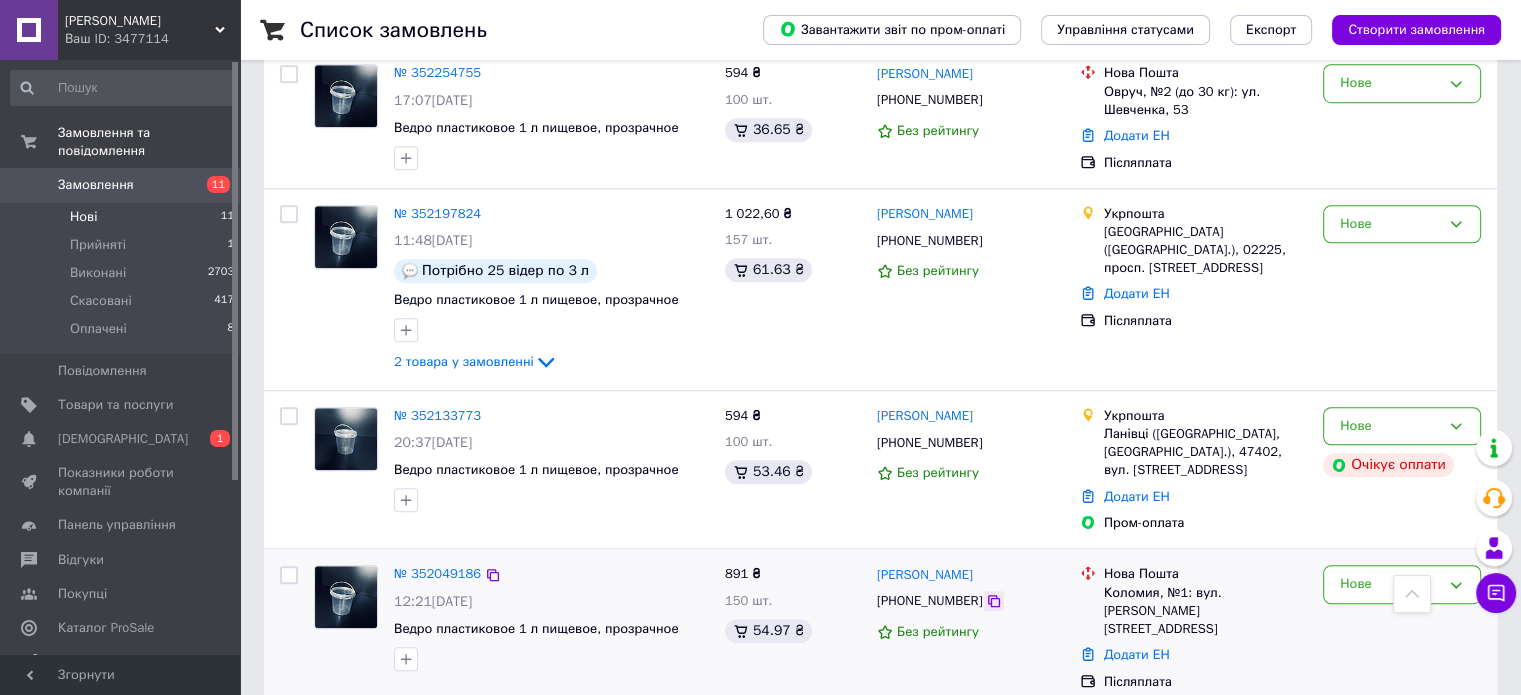 click 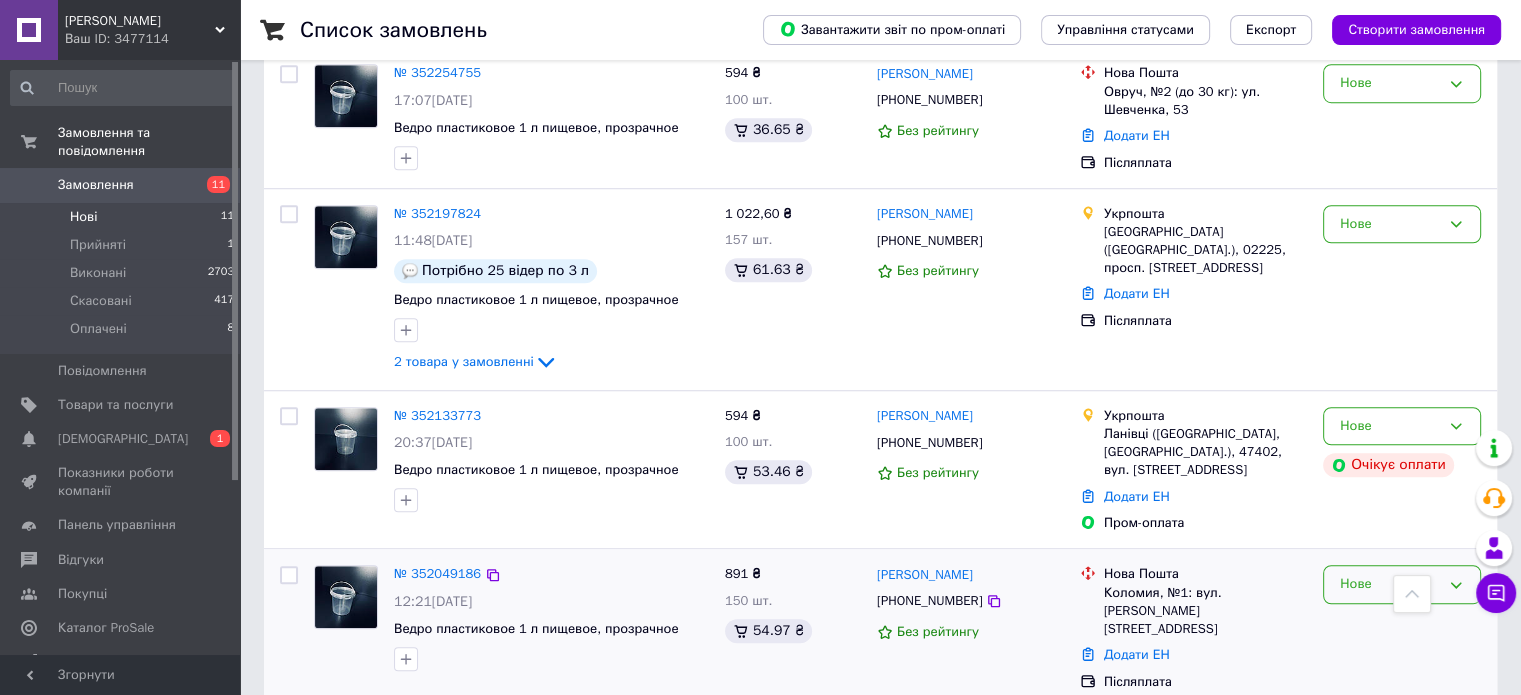 click on "Нове" at bounding box center (1390, 584) 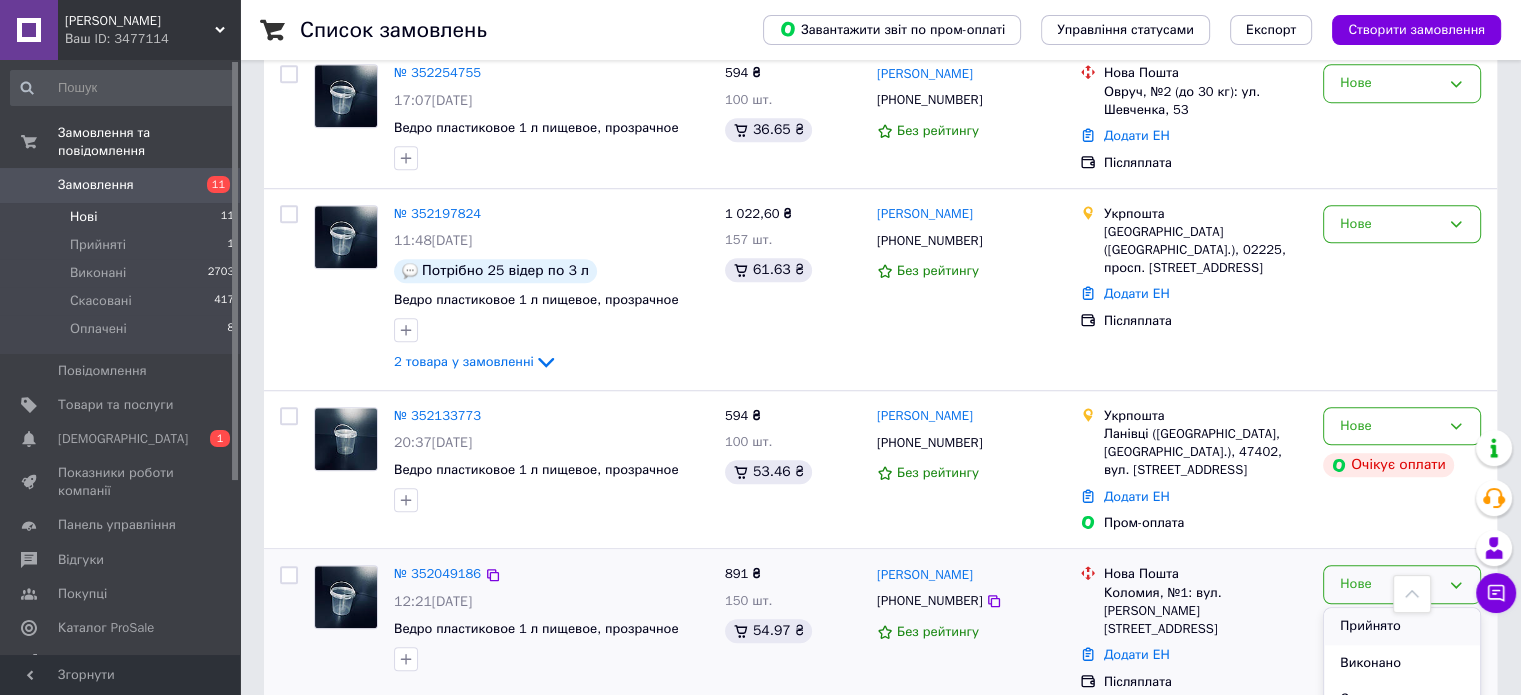 click on "Прийнято" at bounding box center [1402, 626] 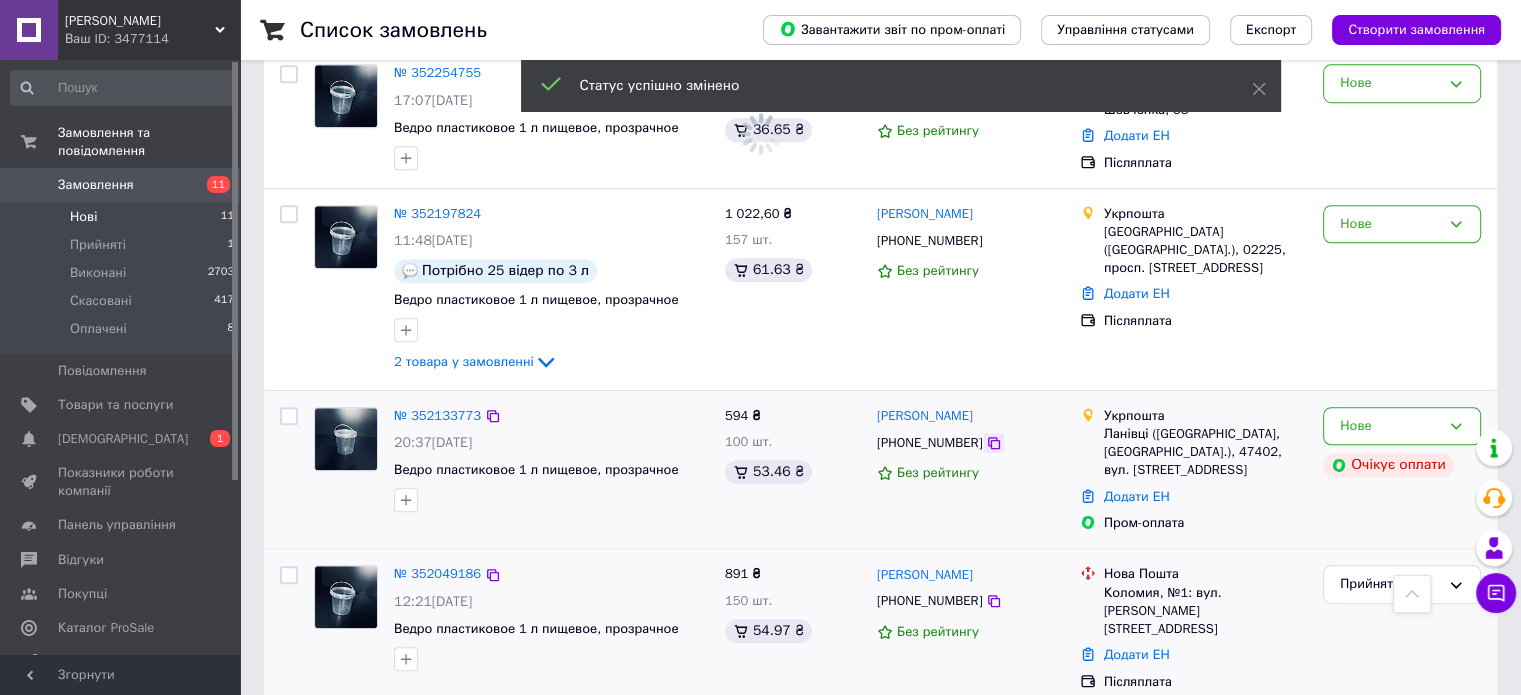 click 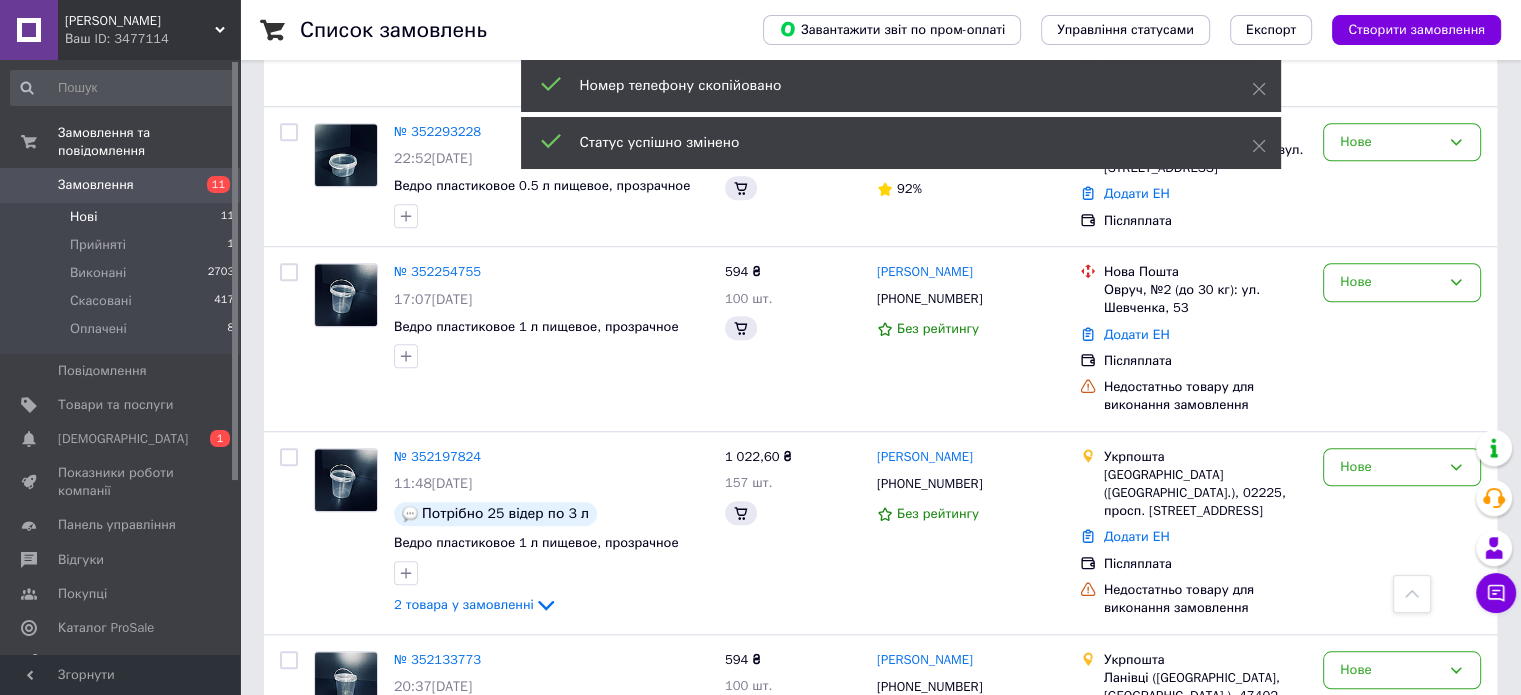 scroll, scrollTop: 1704, scrollLeft: 0, axis: vertical 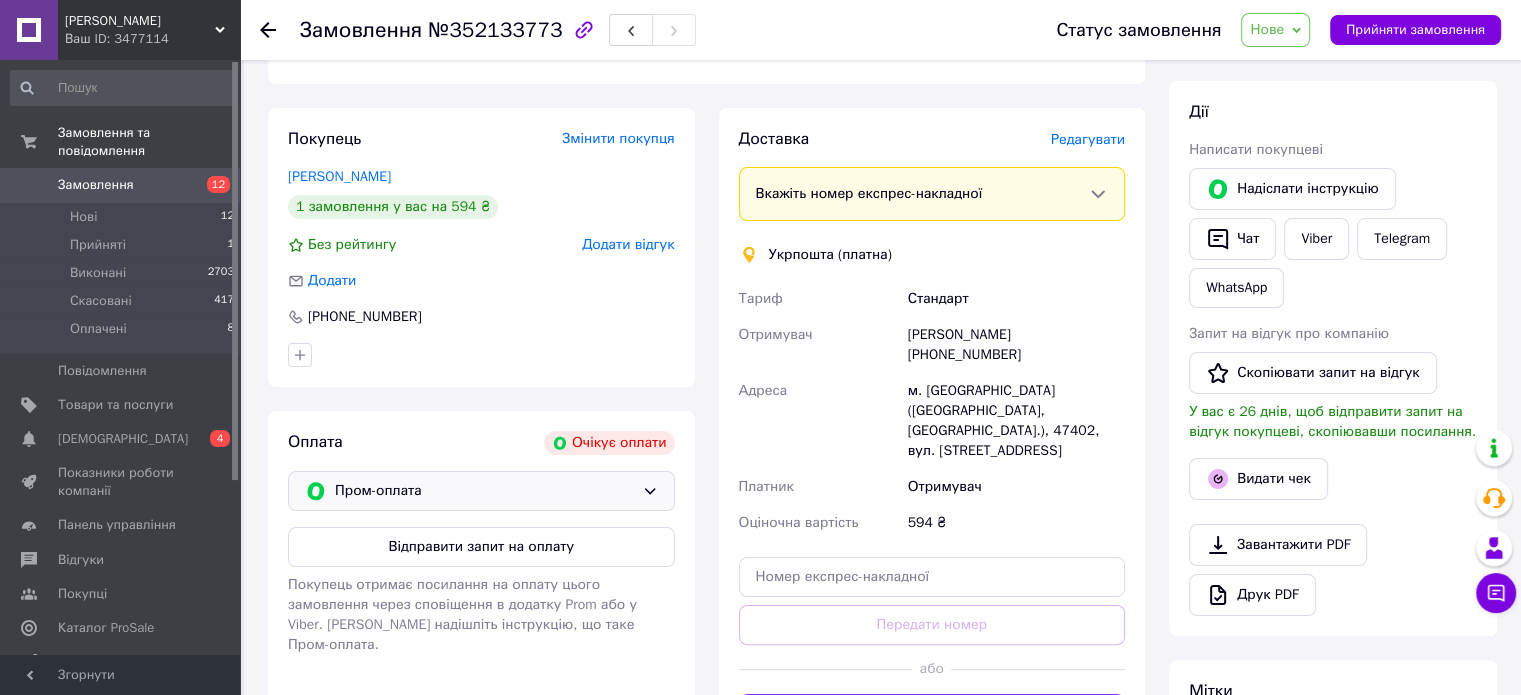 click on "Пром-оплата" at bounding box center (484, 491) 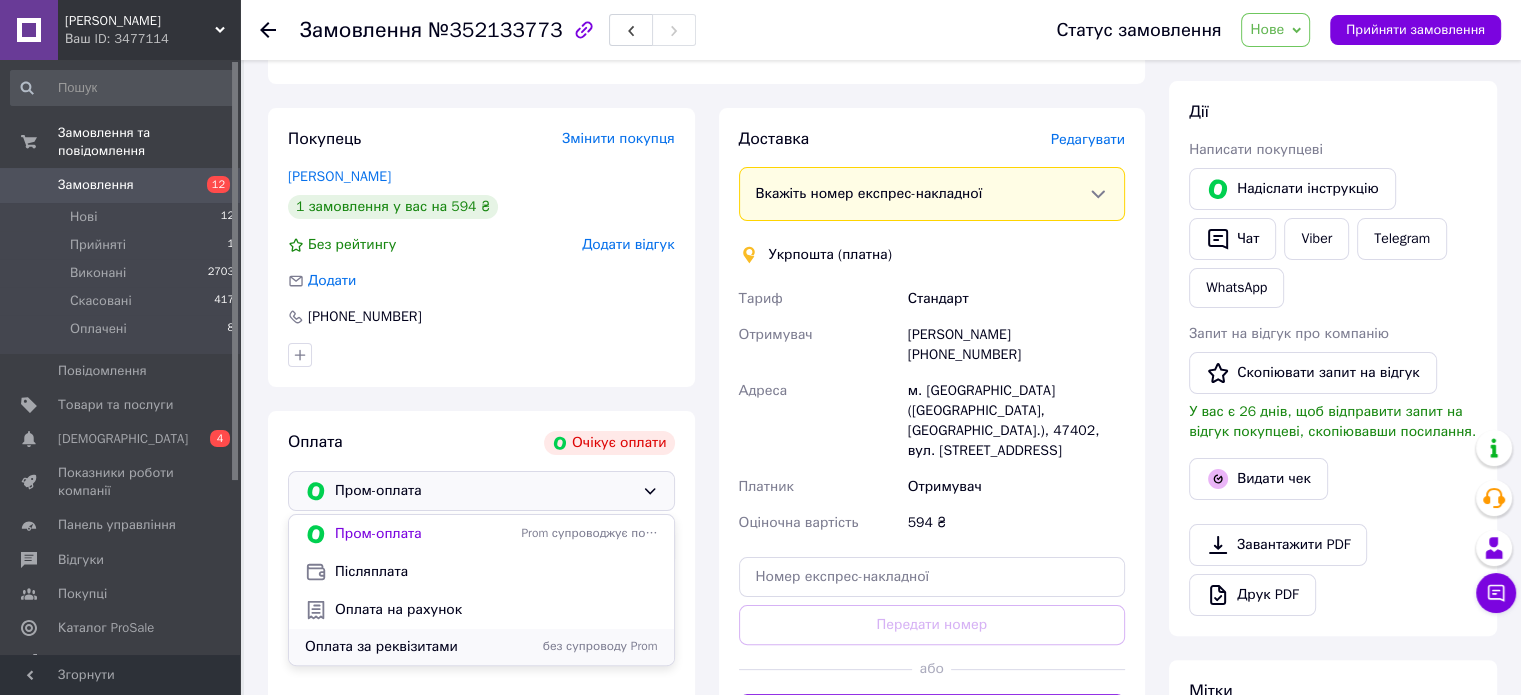 click on "Оплата за реквізитами без супроводу Prom" at bounding box center [481, 647] 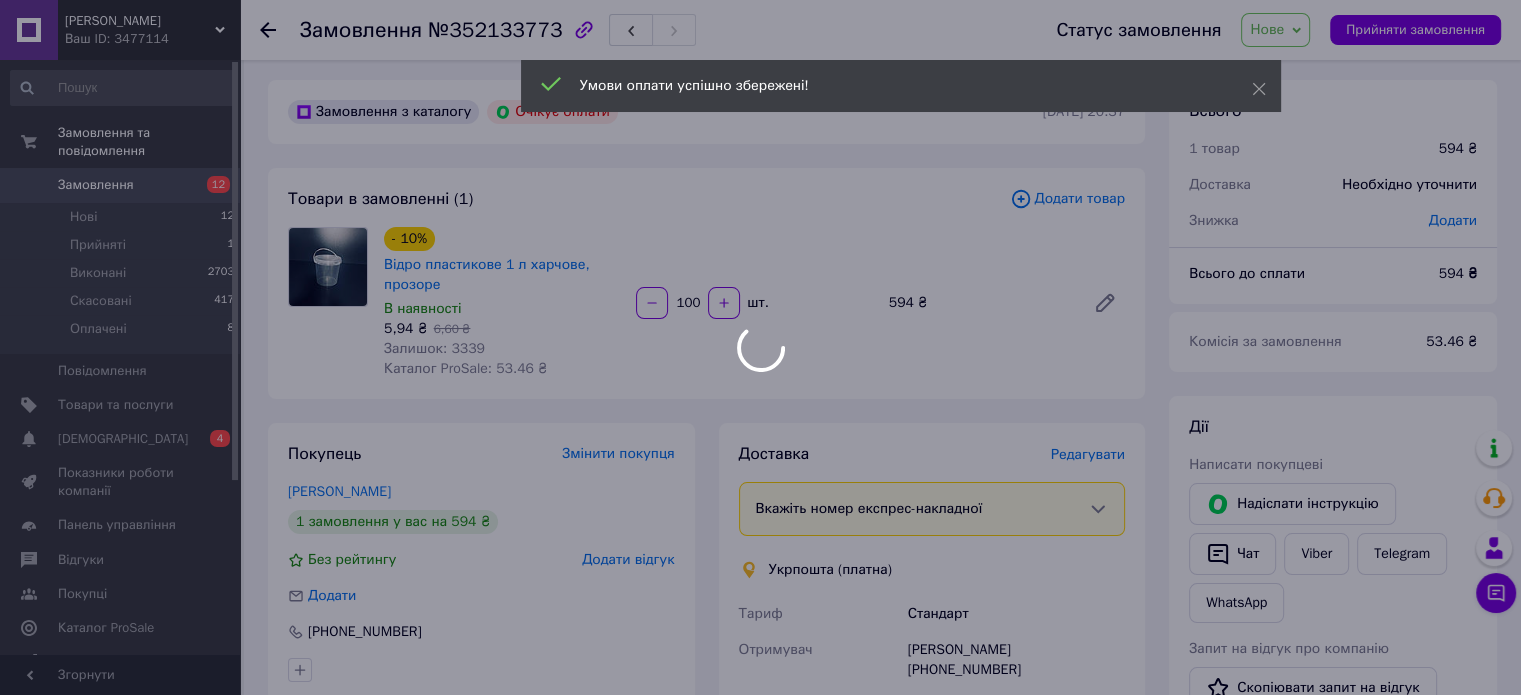 scroll, scrollTop: 0, scrollLeft: 0, axis: both 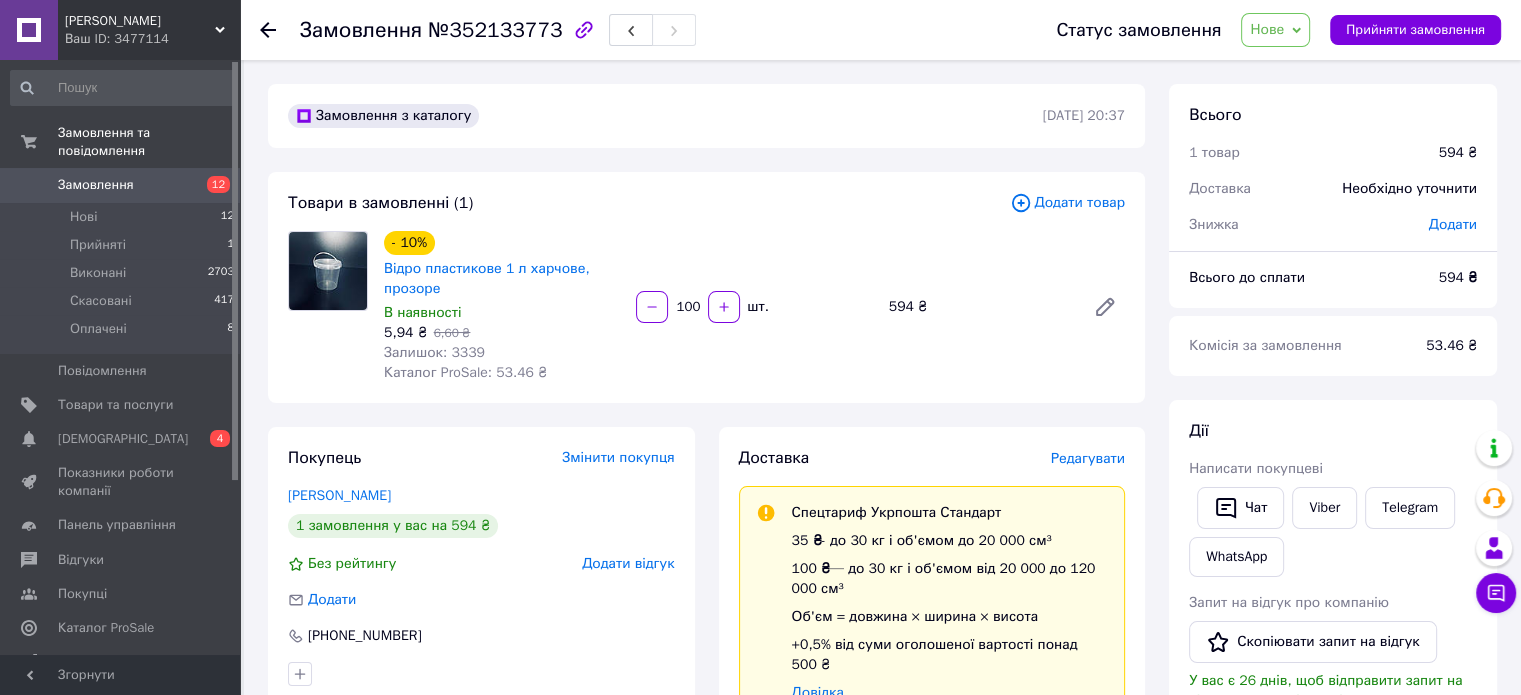 click on "Нове" at bounding box center [1267, 29] 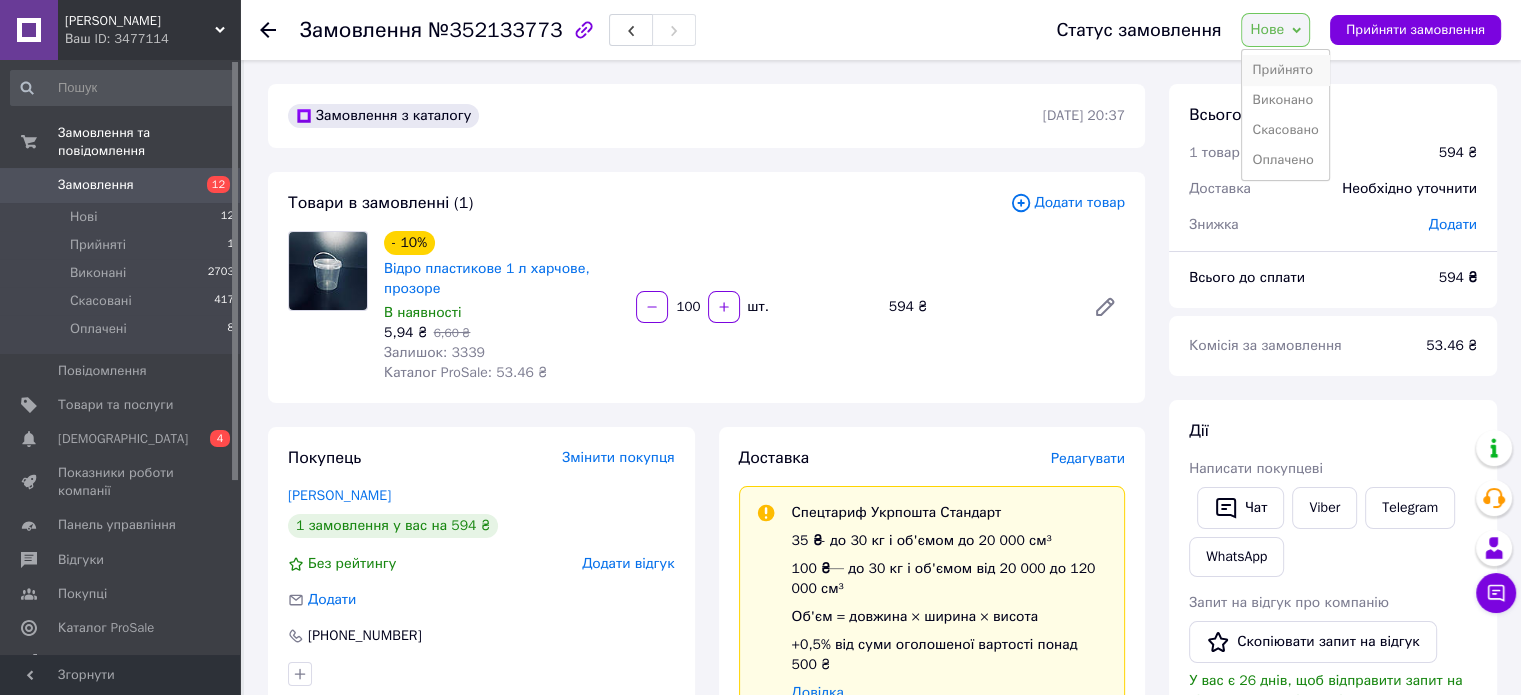 click on "Прийнято" at bounding box center (1285, 70) 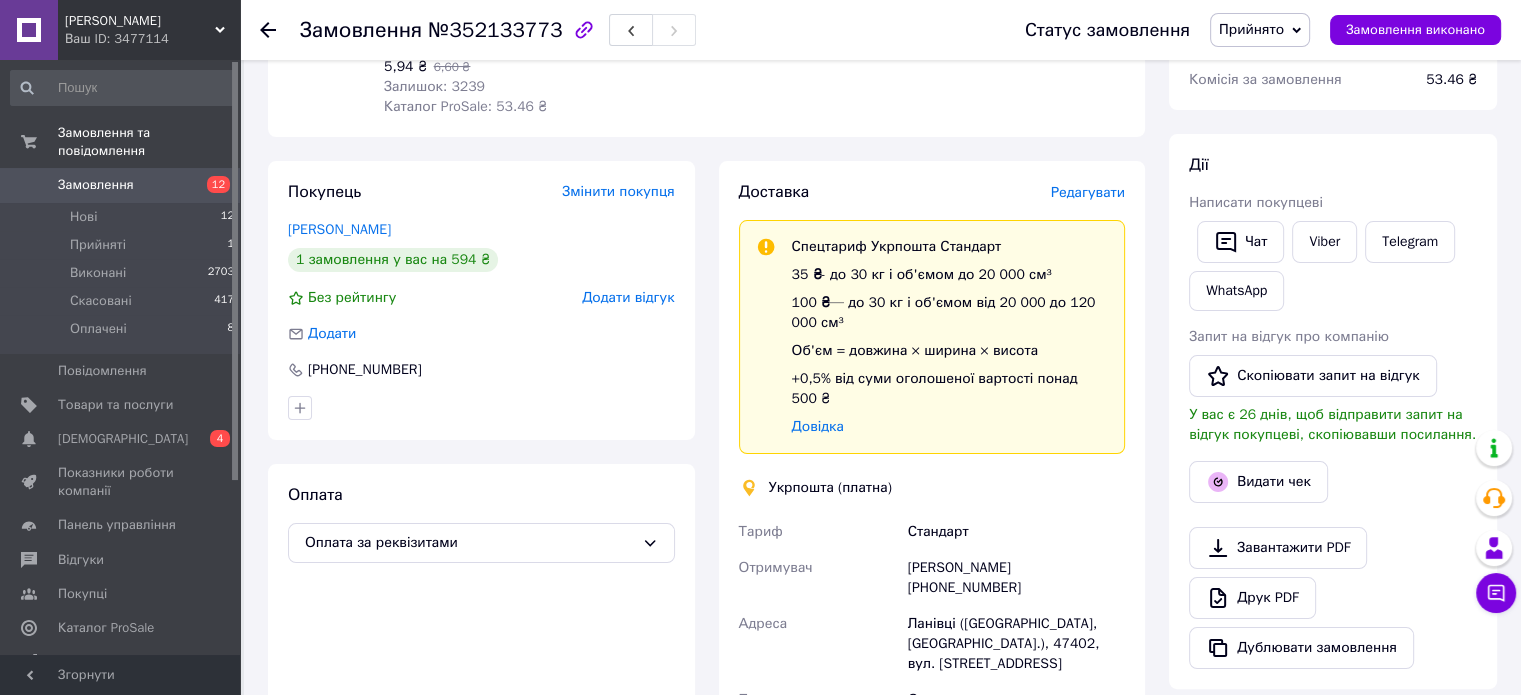 scroll, scrollTop: 0, scrollLeft: 0, axis: both 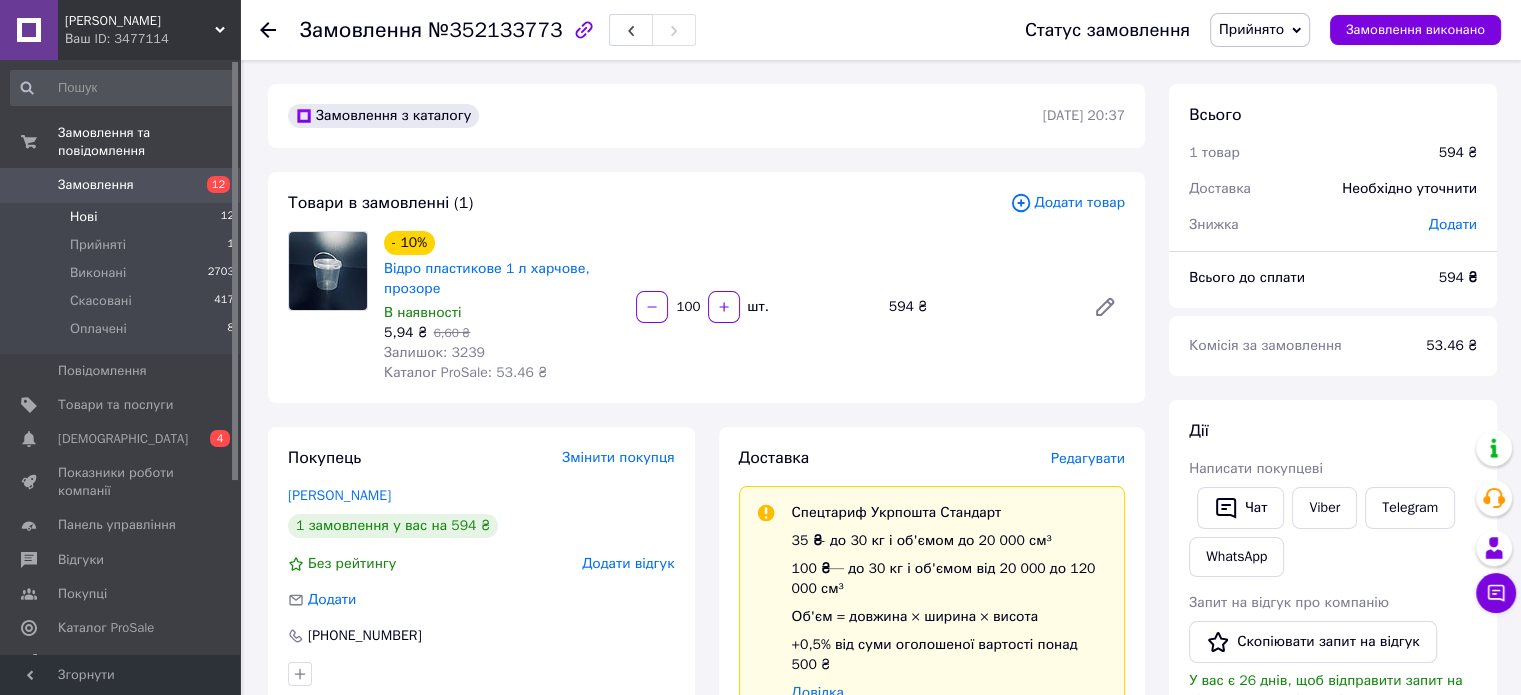 click on "Нові 12" at bounding box center (123, 217) 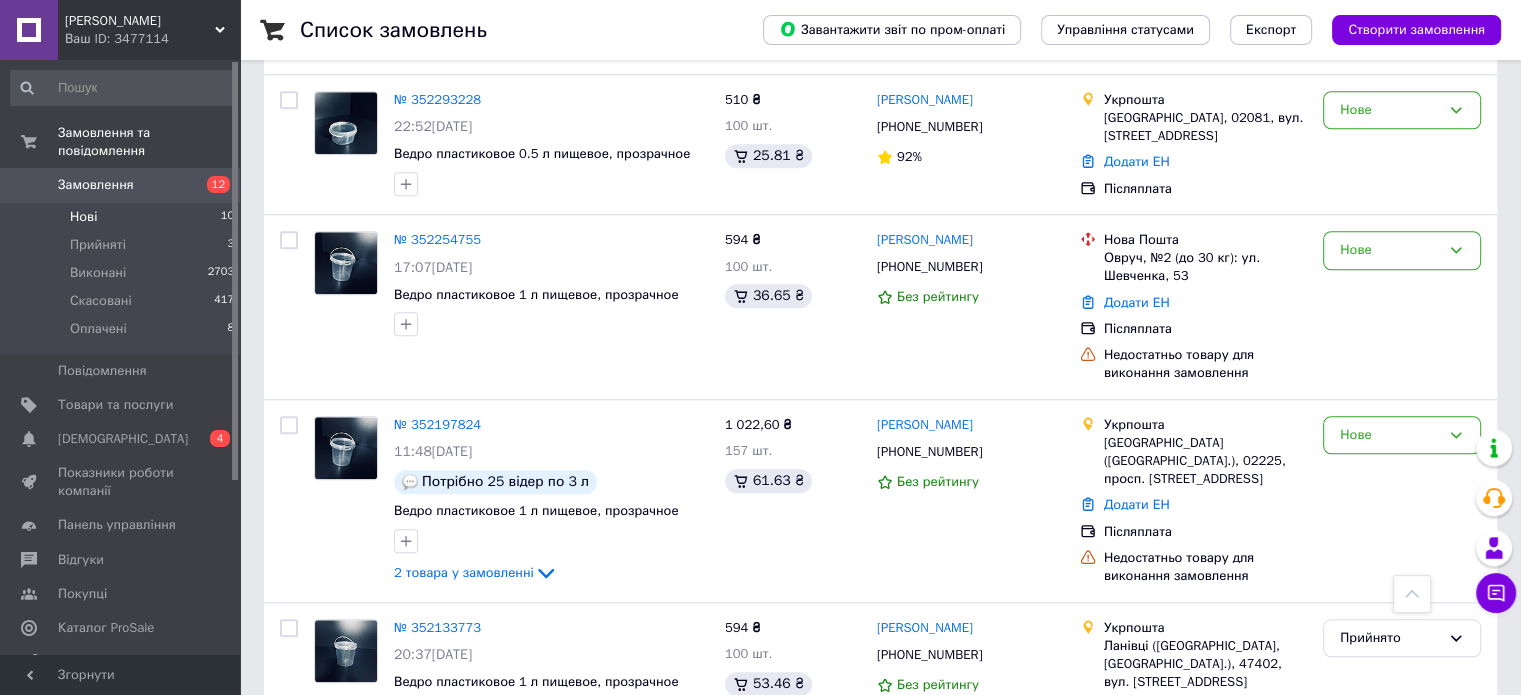 scroll, scrollTop: 1609, scrollLeft: 0, axis: vertical 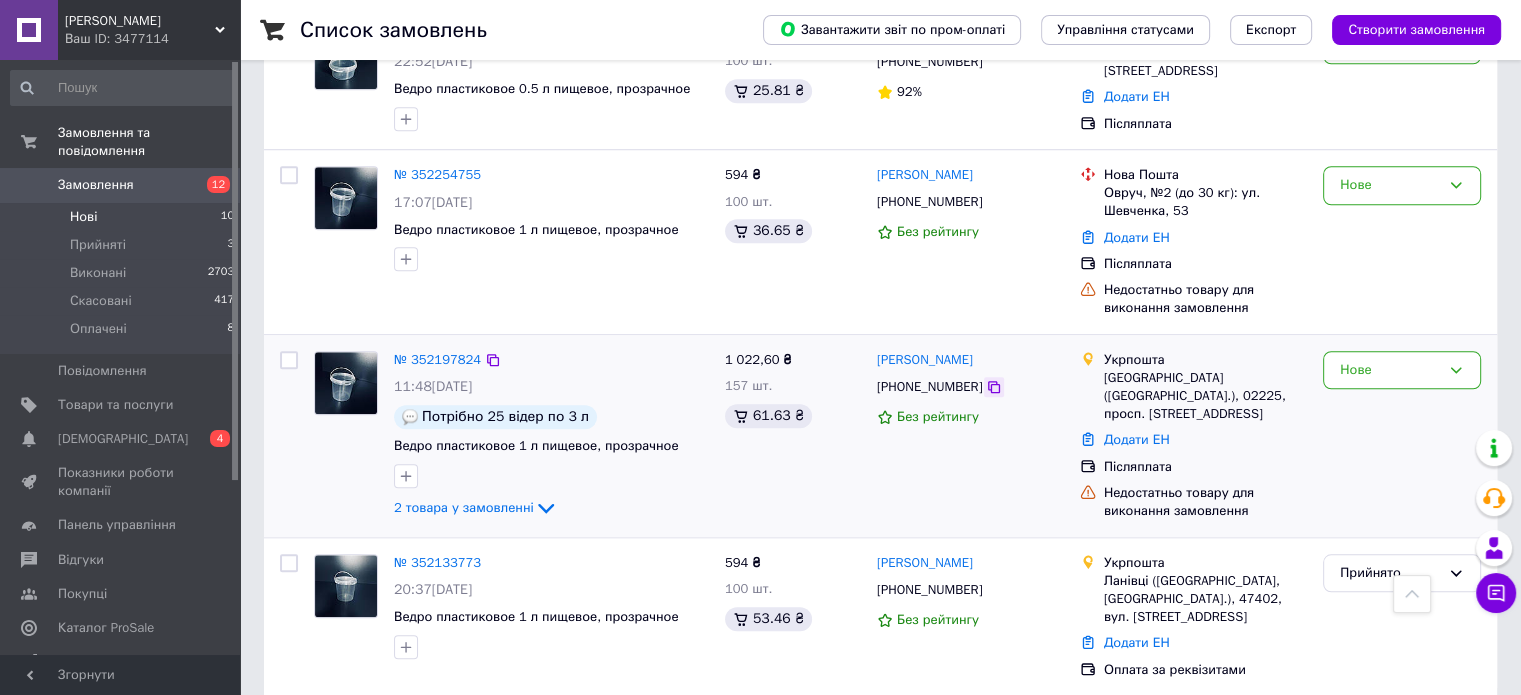 click 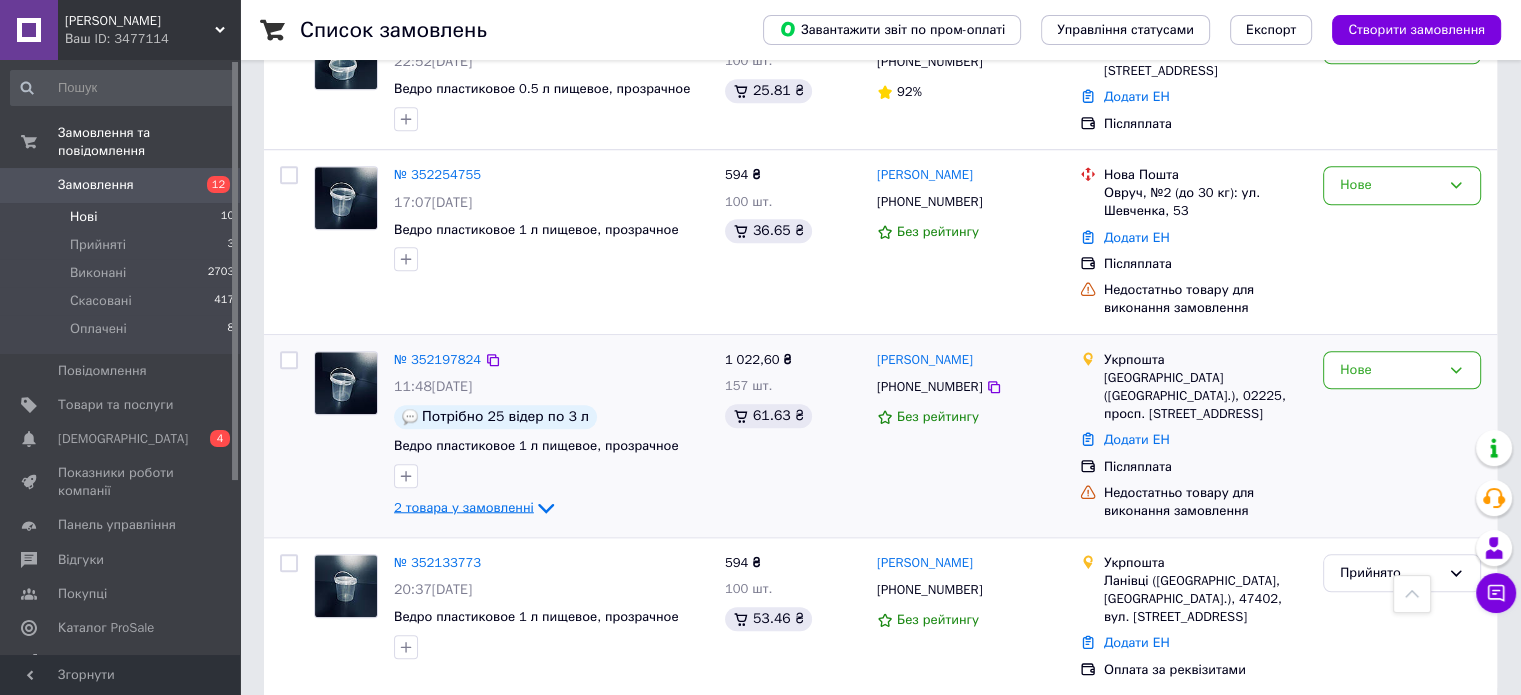 click on "2 товара у замовленні" at bounding box center (464, 507) 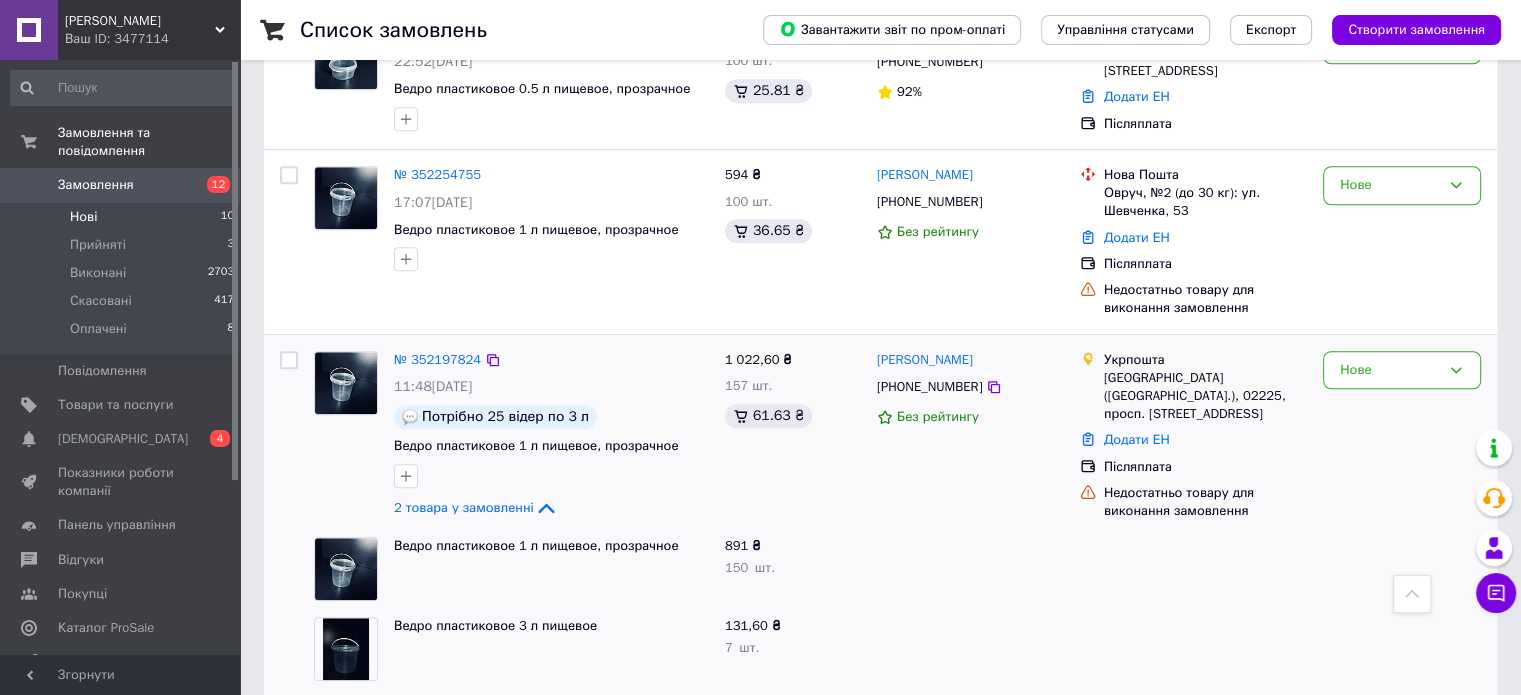 scroll, scrollTop: 1709, scrollLeft: 0, axis: vertical 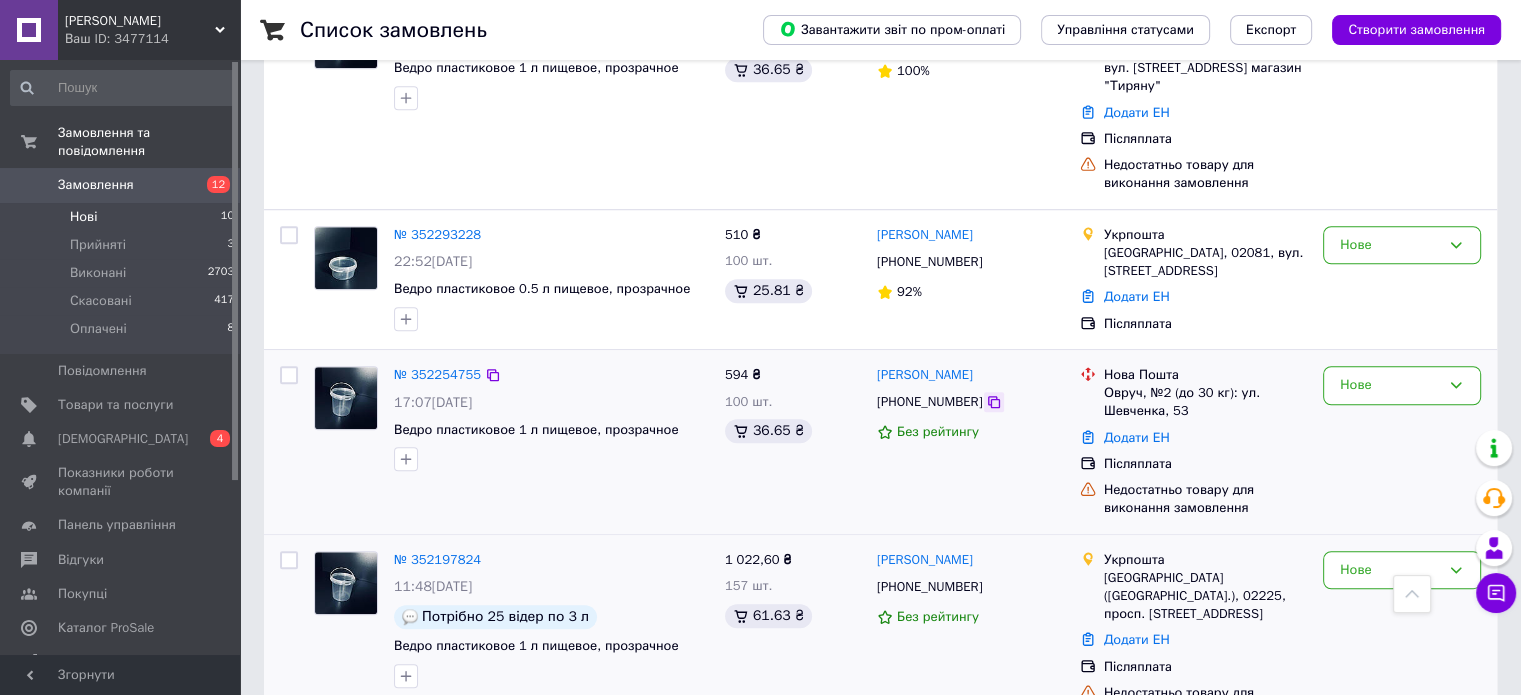 click 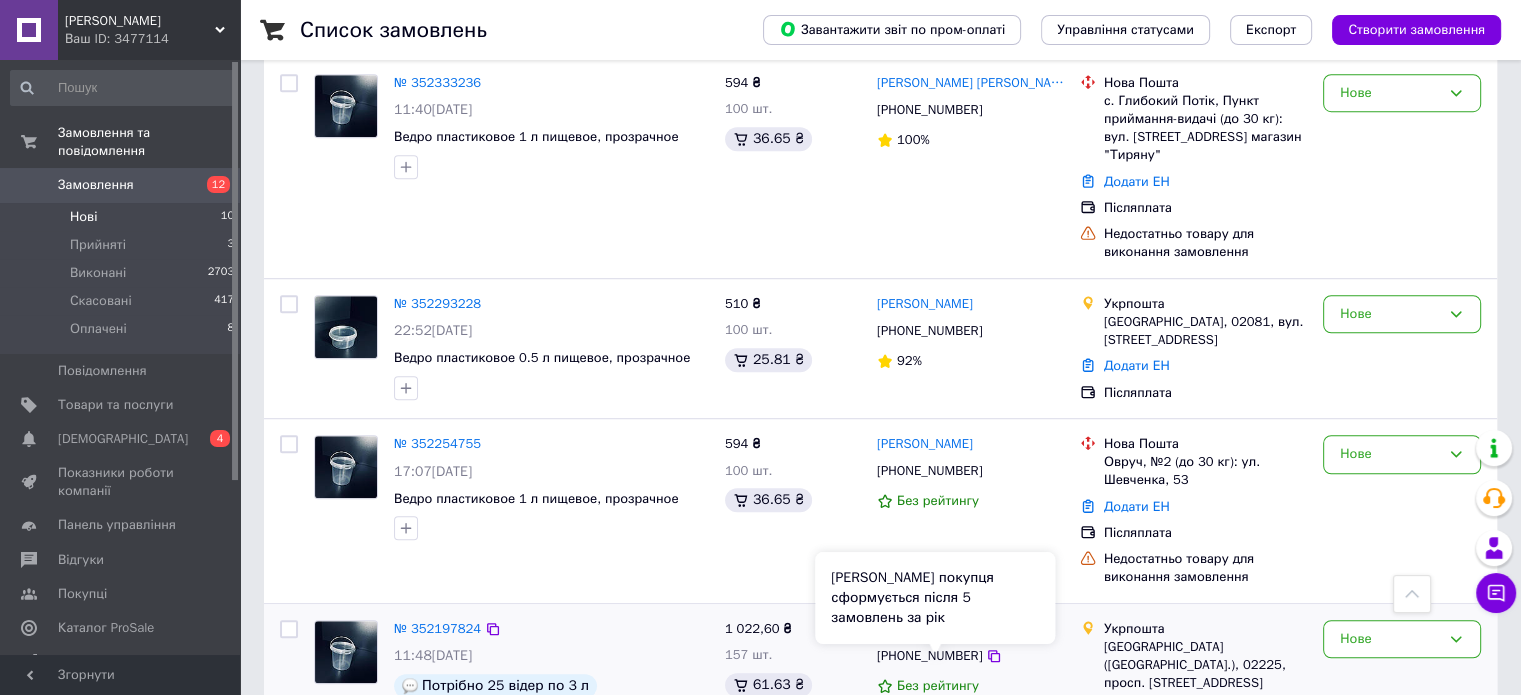 scroll, scrollTop: 1309, scrollLeft: 0, axis: vertical 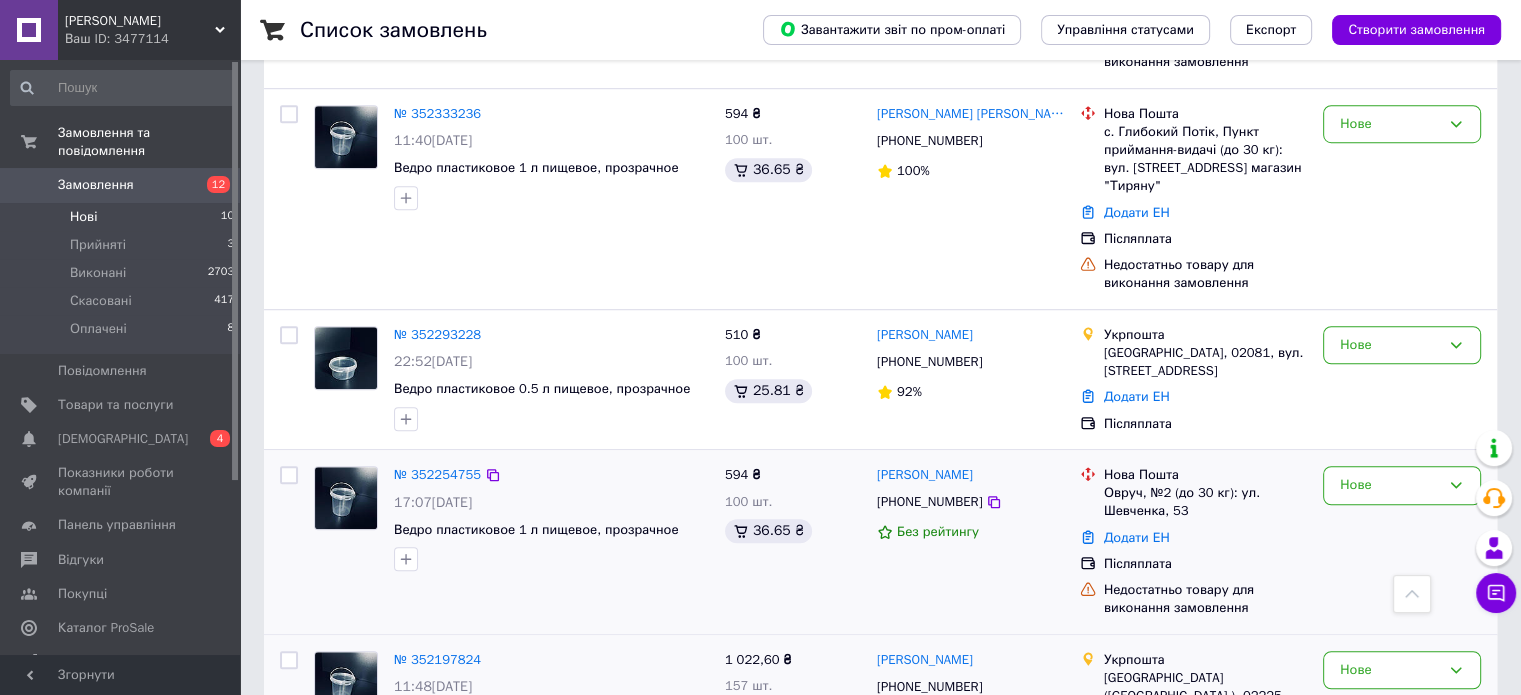 click on "Нове" at bounding box center (1402, 542) 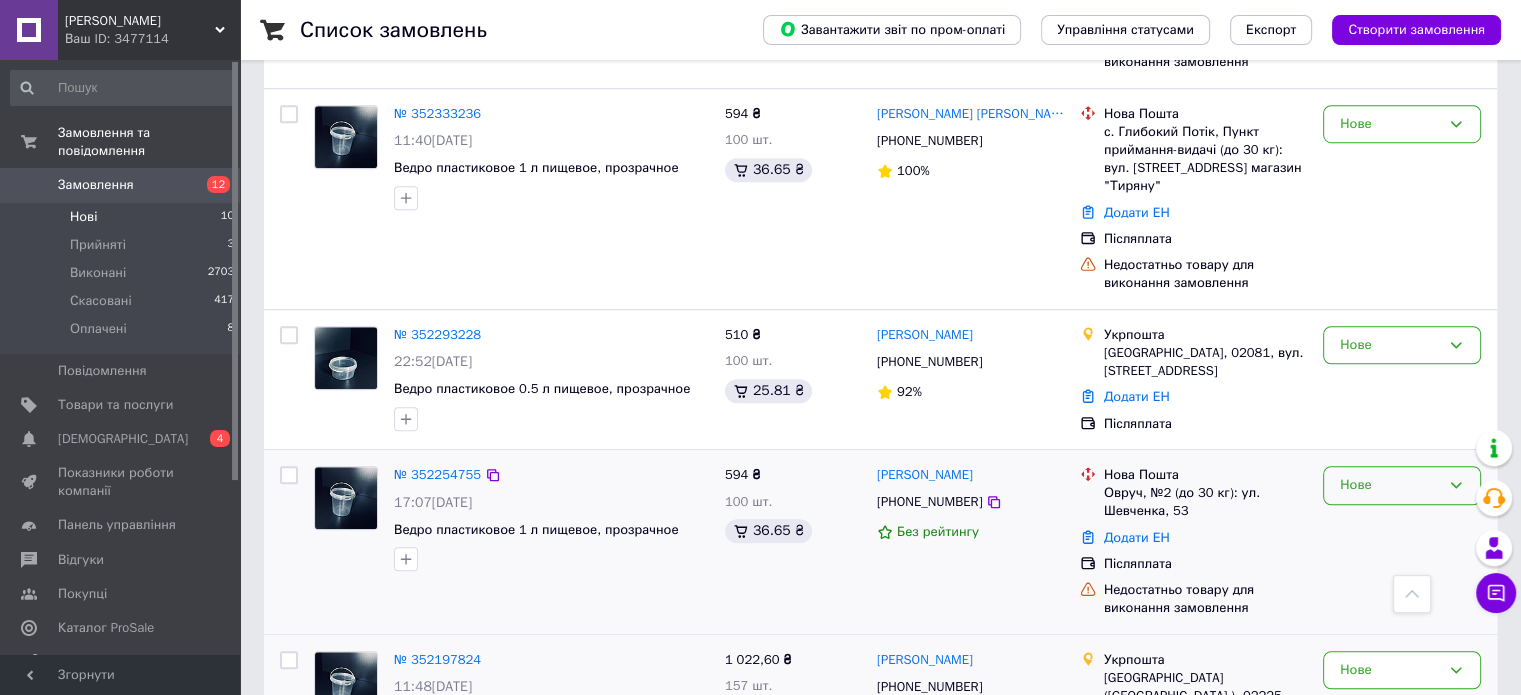 click on "Нове" at bounding box center [1390, 485] 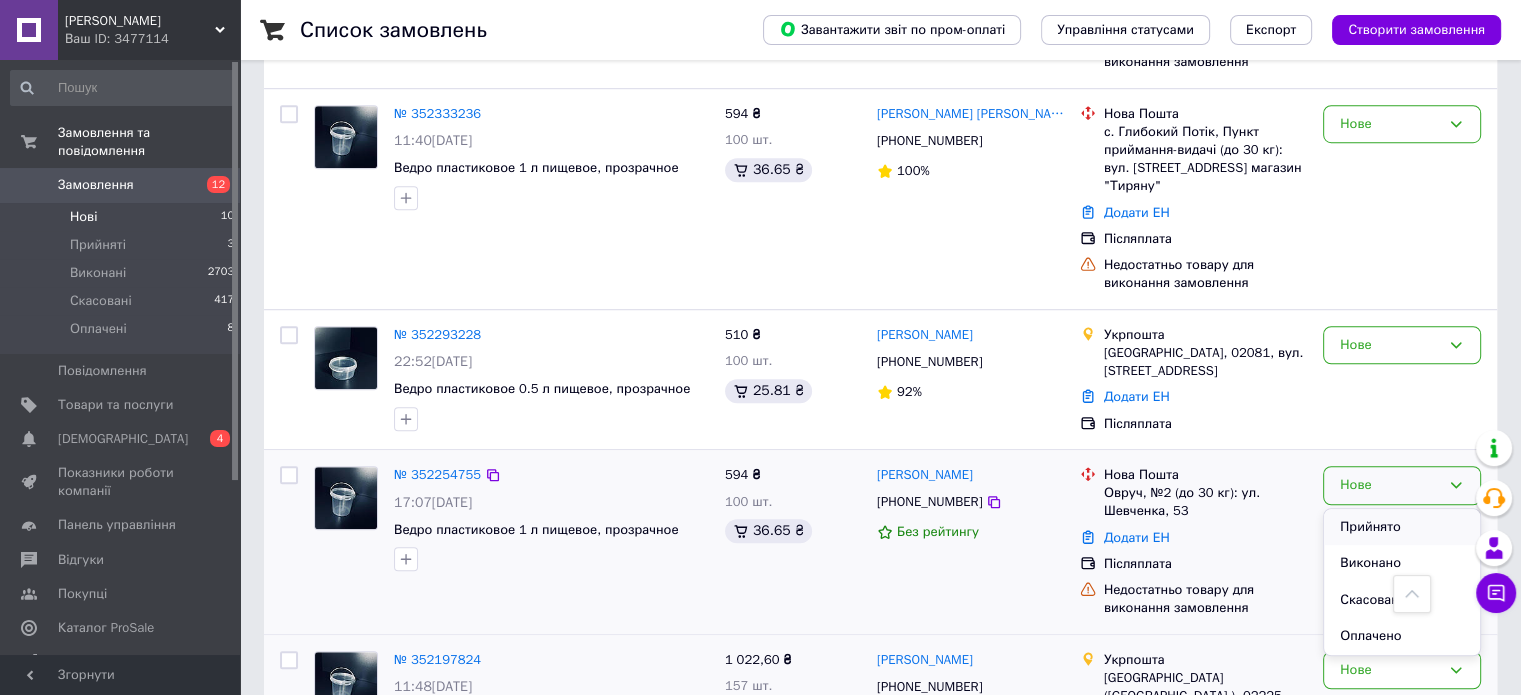 click on "Прийнято" at bounding box center (1402, 527) 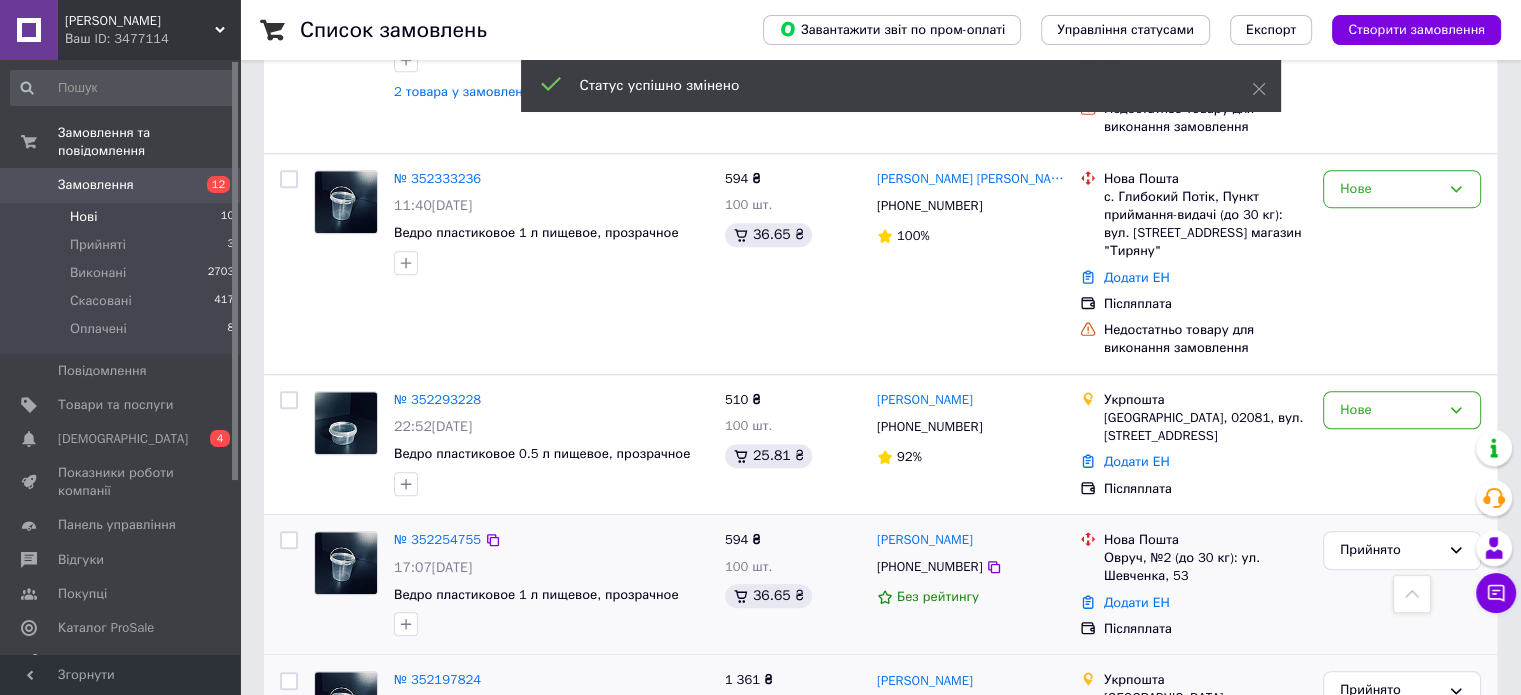 scroll, scrollTop: 1209, scrollLeft: 0, axis: vertical 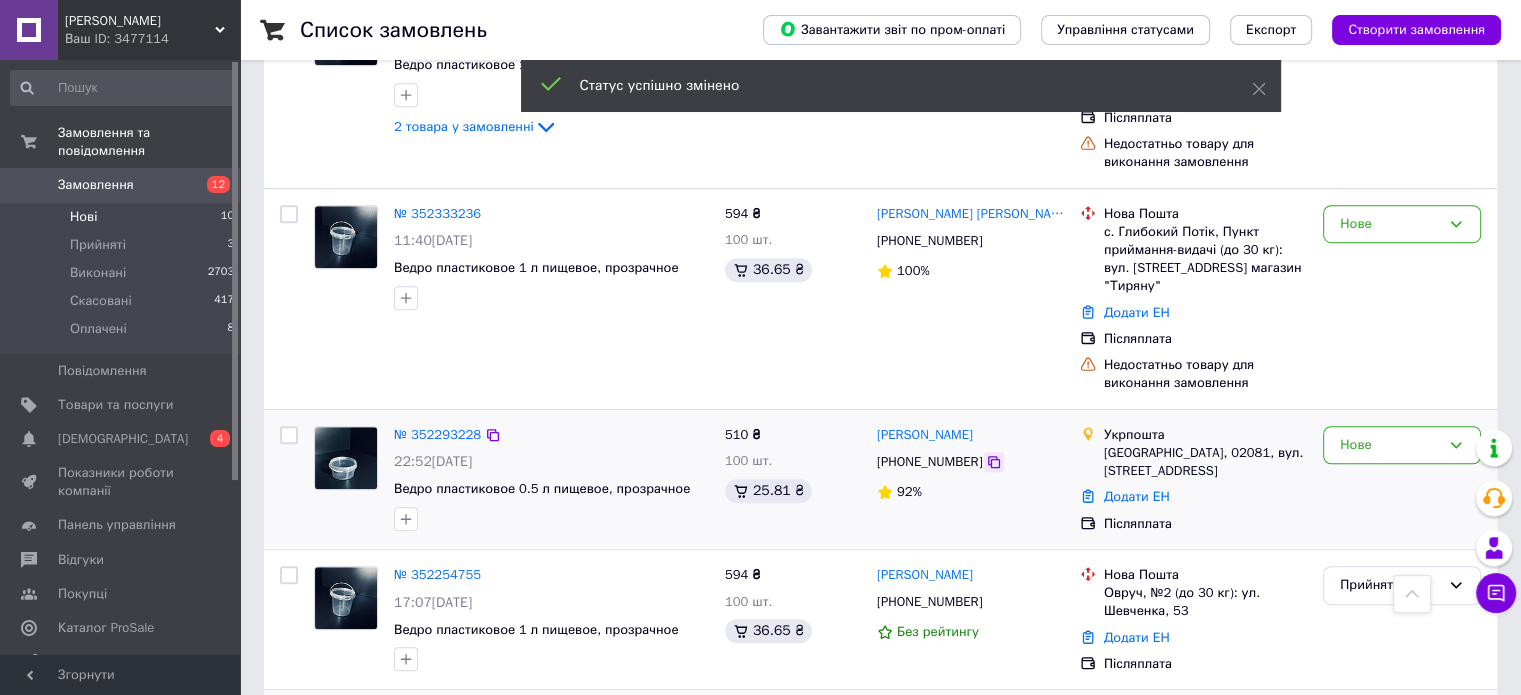 click 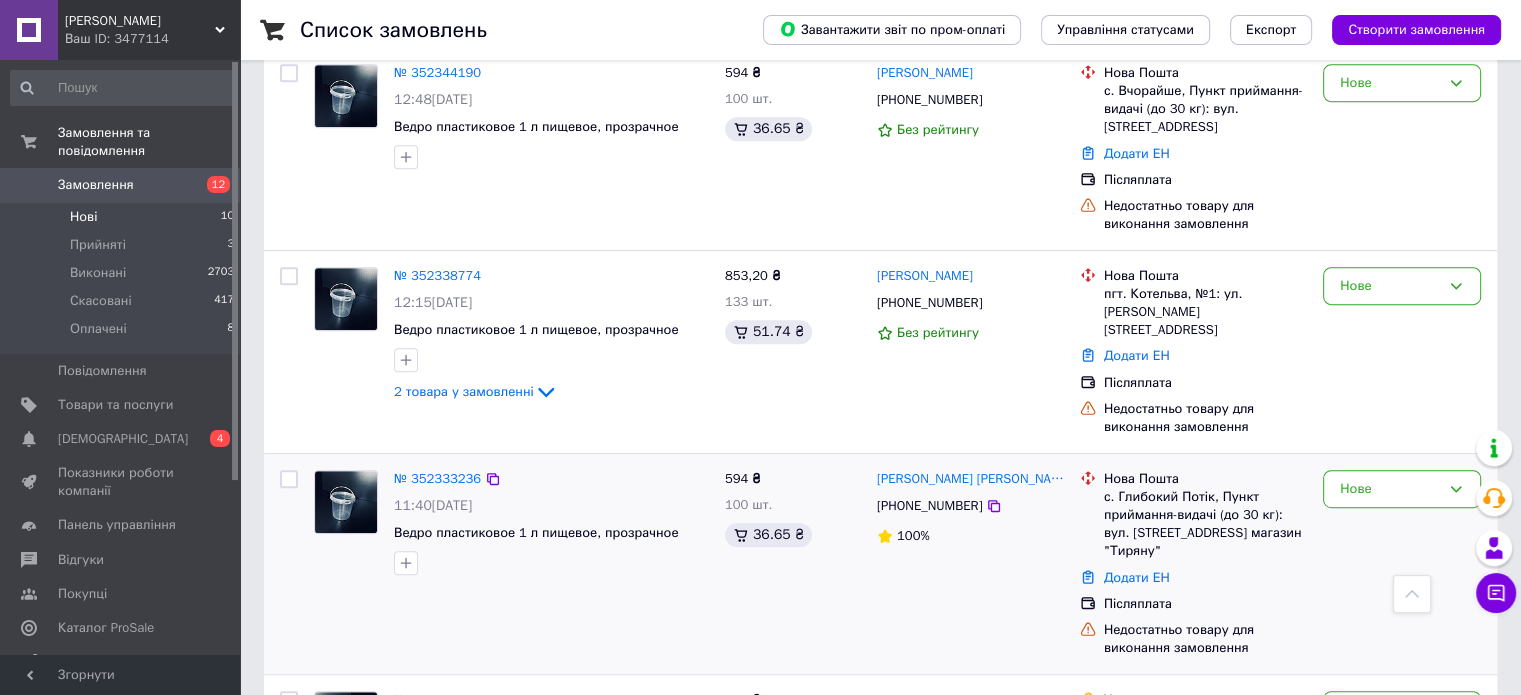 scroll, scrollTop: 909, scrollLeft: 0, axis: vertical 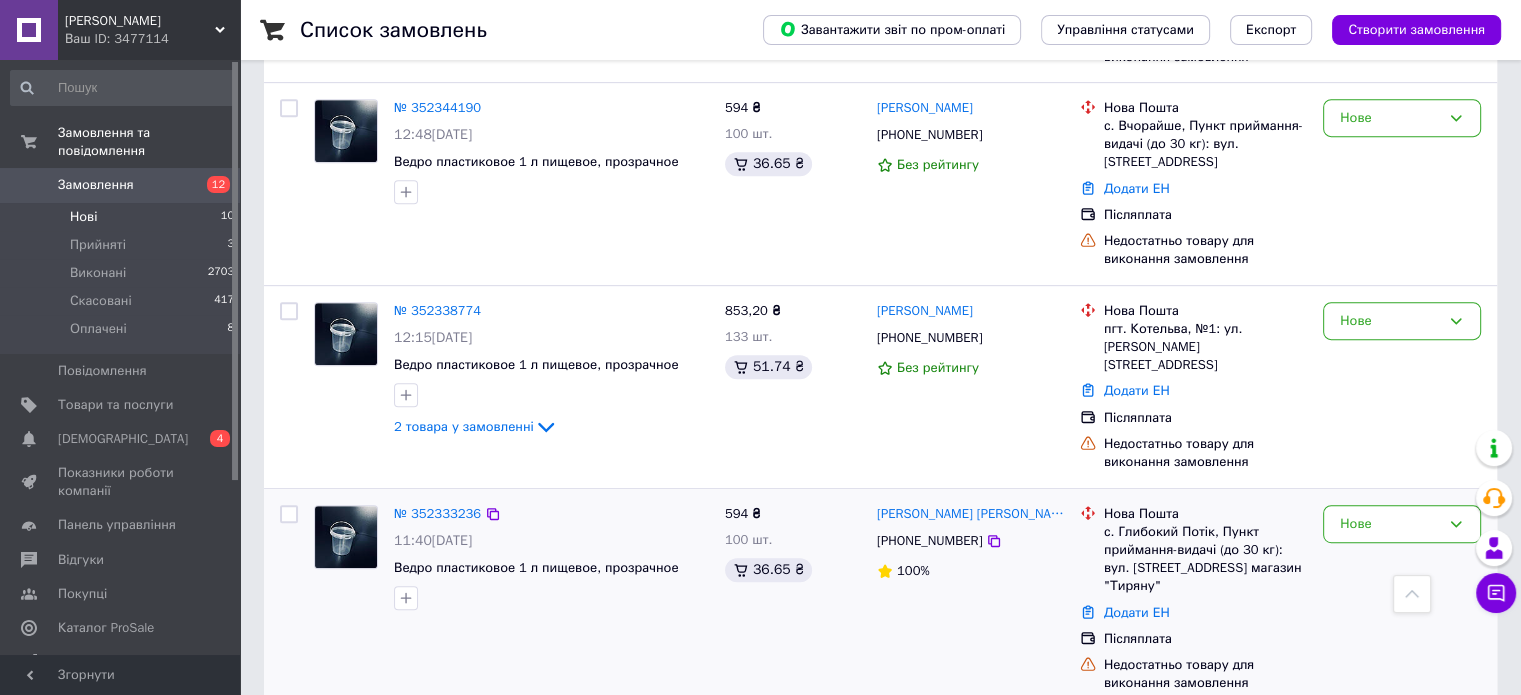 drag, startPoint x: 983, startPoint y: 534, endPoint x: 991, endPoint y: 553, distance: 20.615528 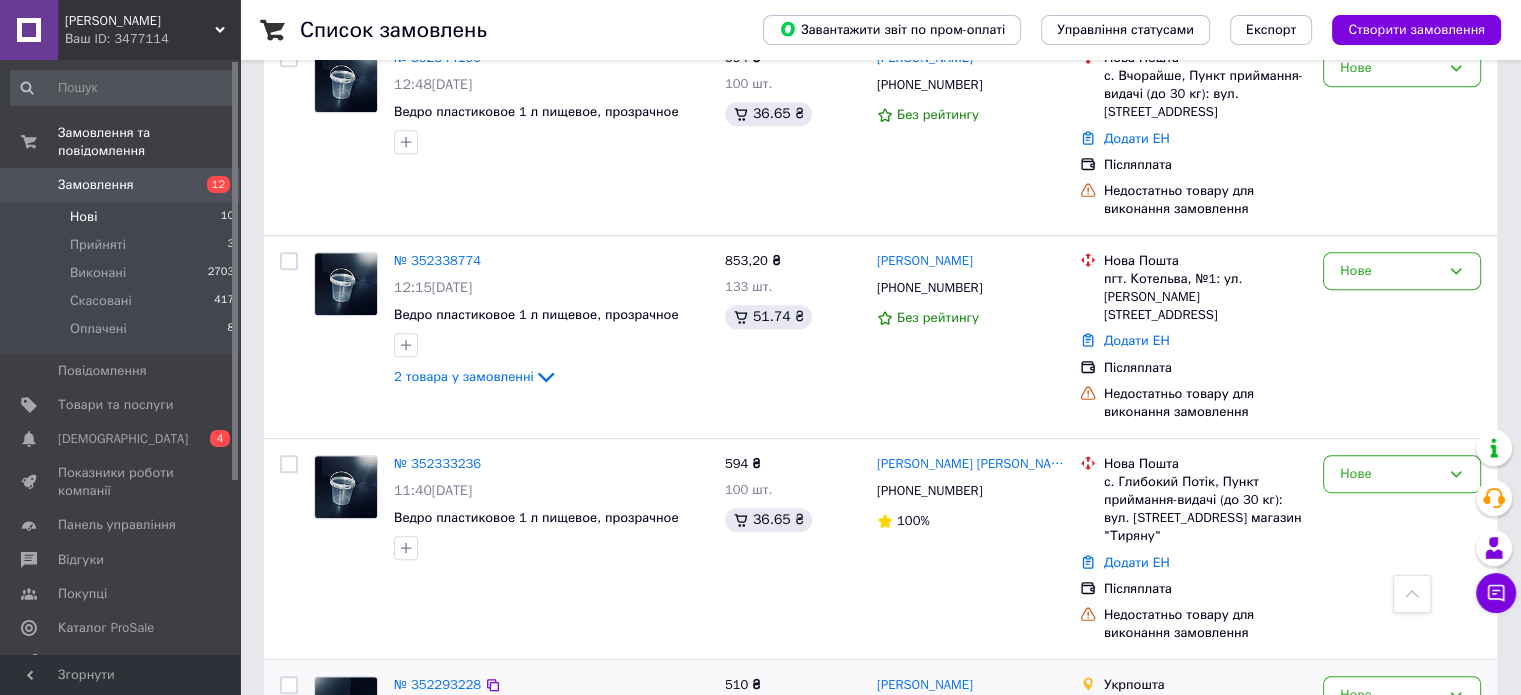 scroll, scrollTop: 909, scrollLeft: 0, axis: vertical 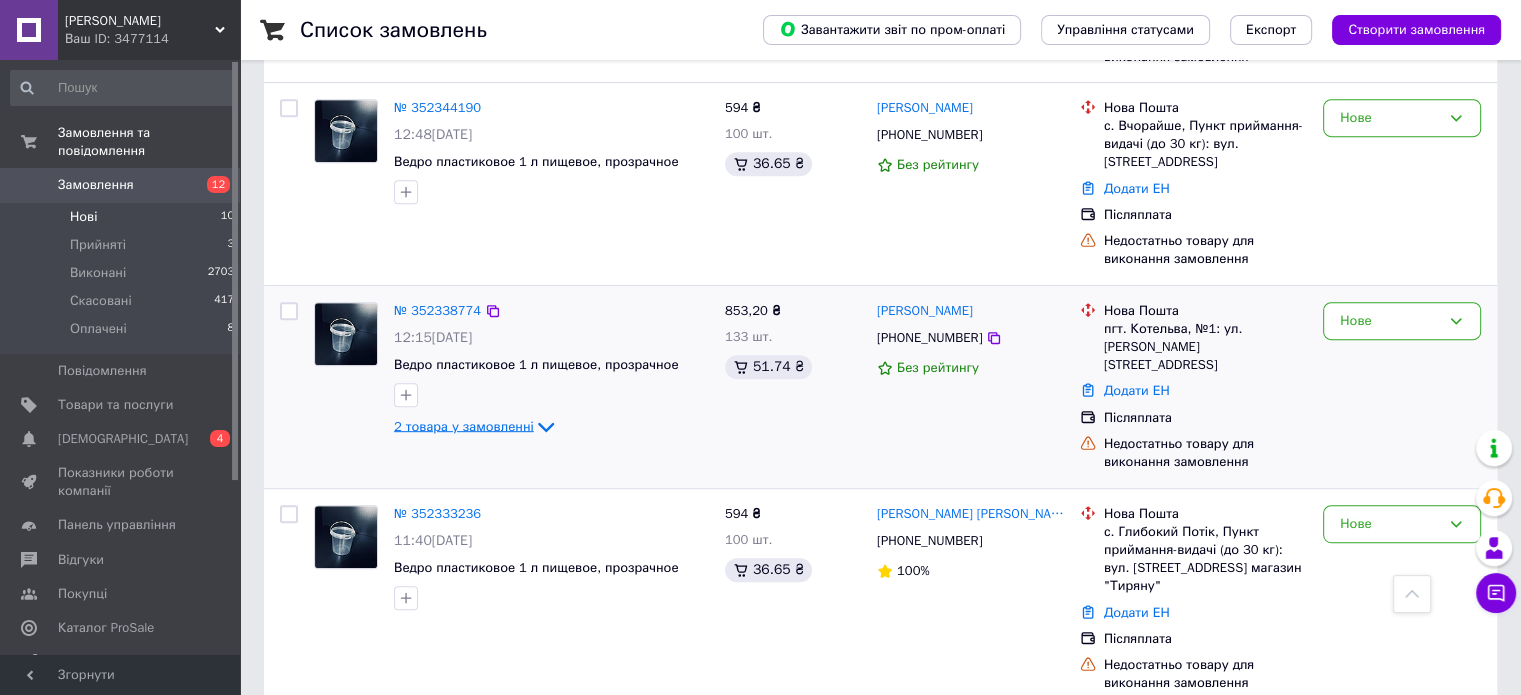 click on "2 товара у замовленні" at bounding box center [464, 426] 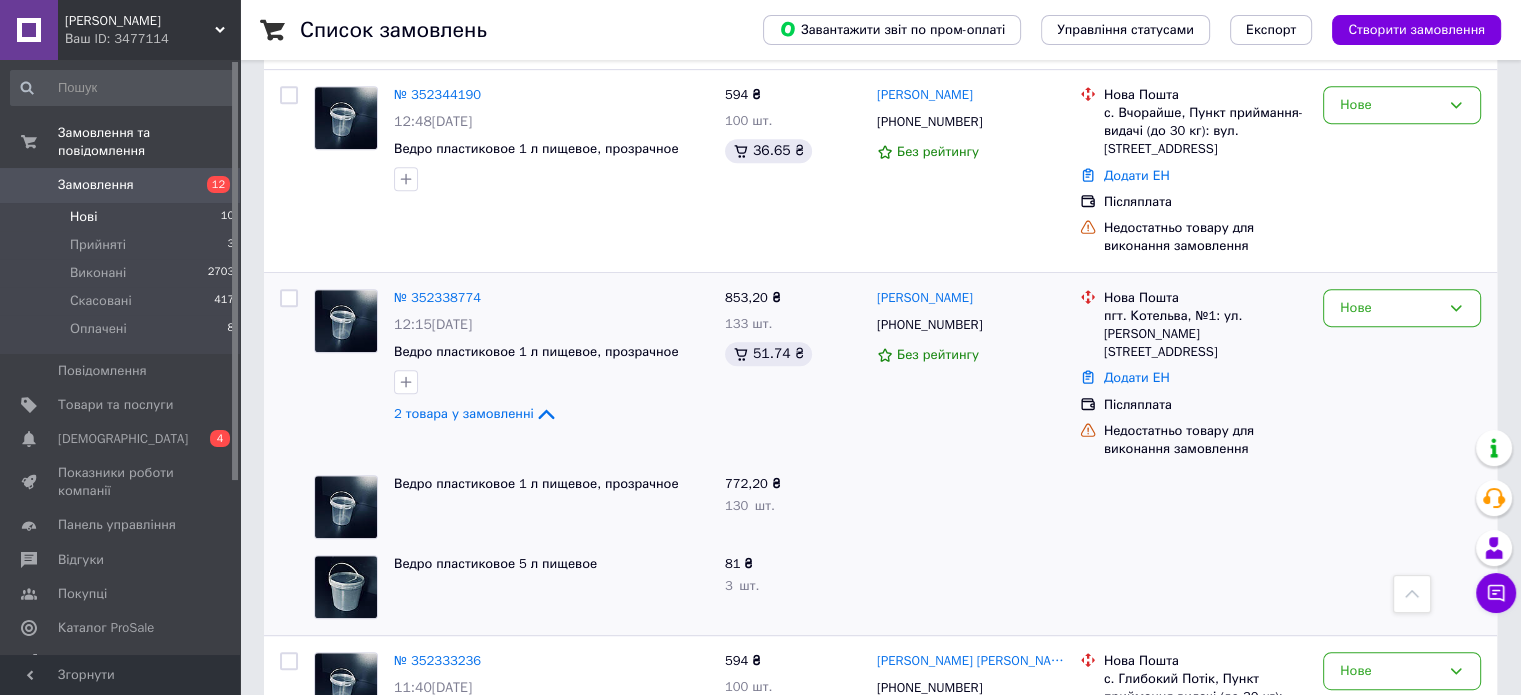 scroll, scrollTop: 1009, scrollLeft: 0, axis: vertical 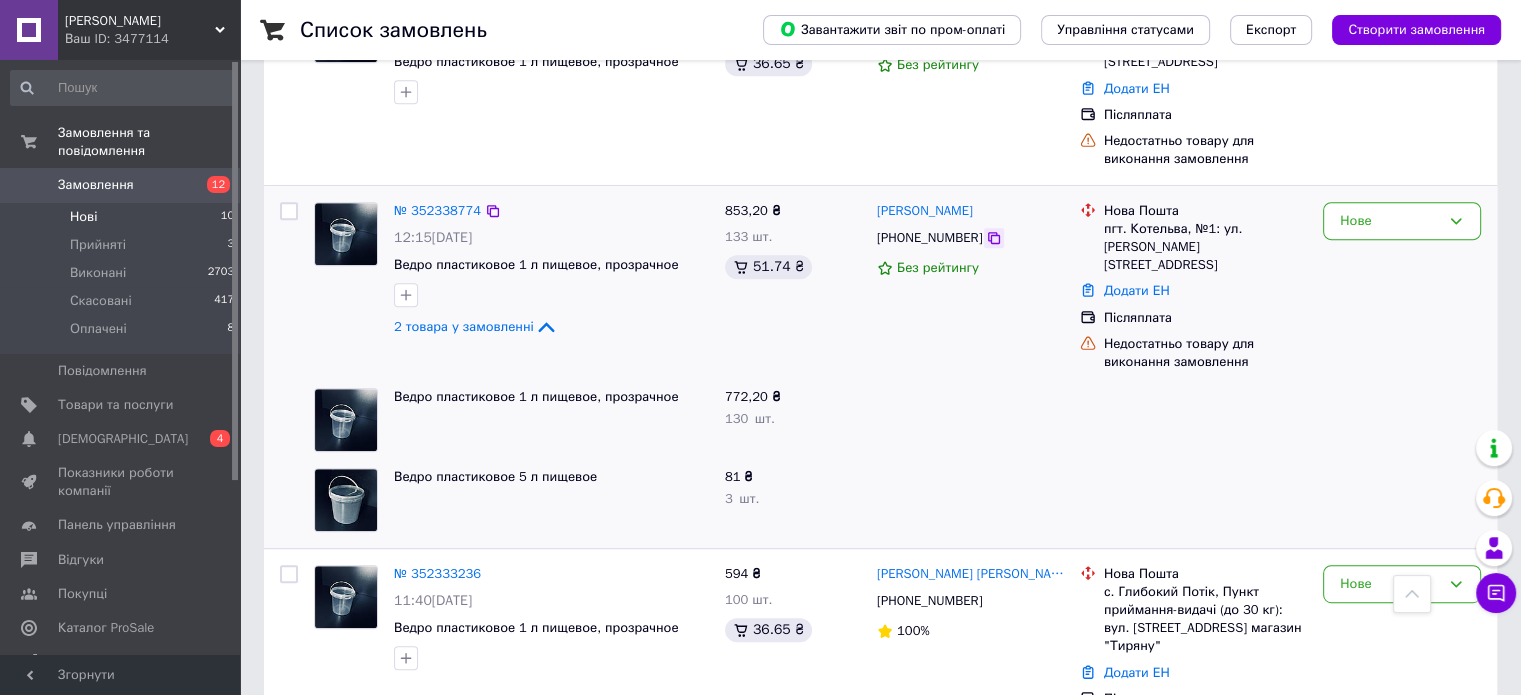 click 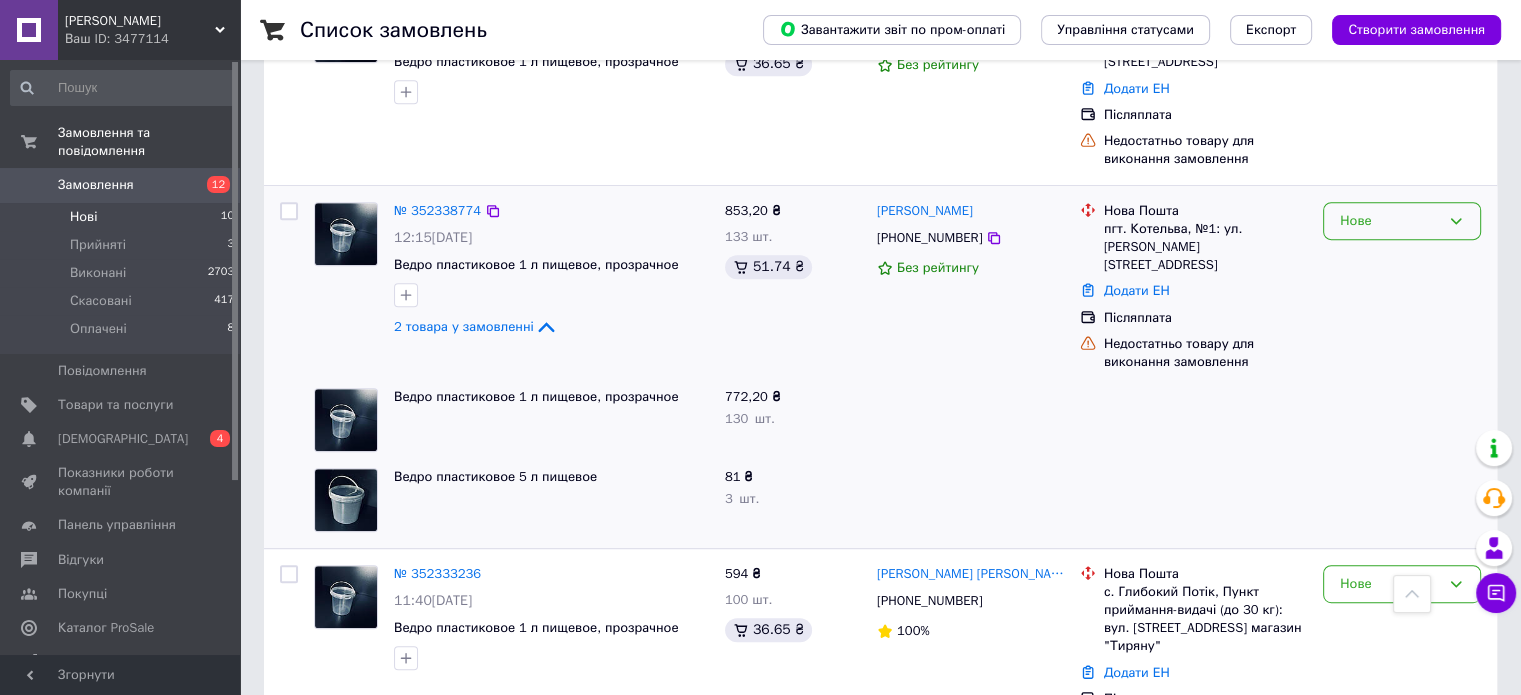 click on "Нове" at bounding box center (1390, 221) 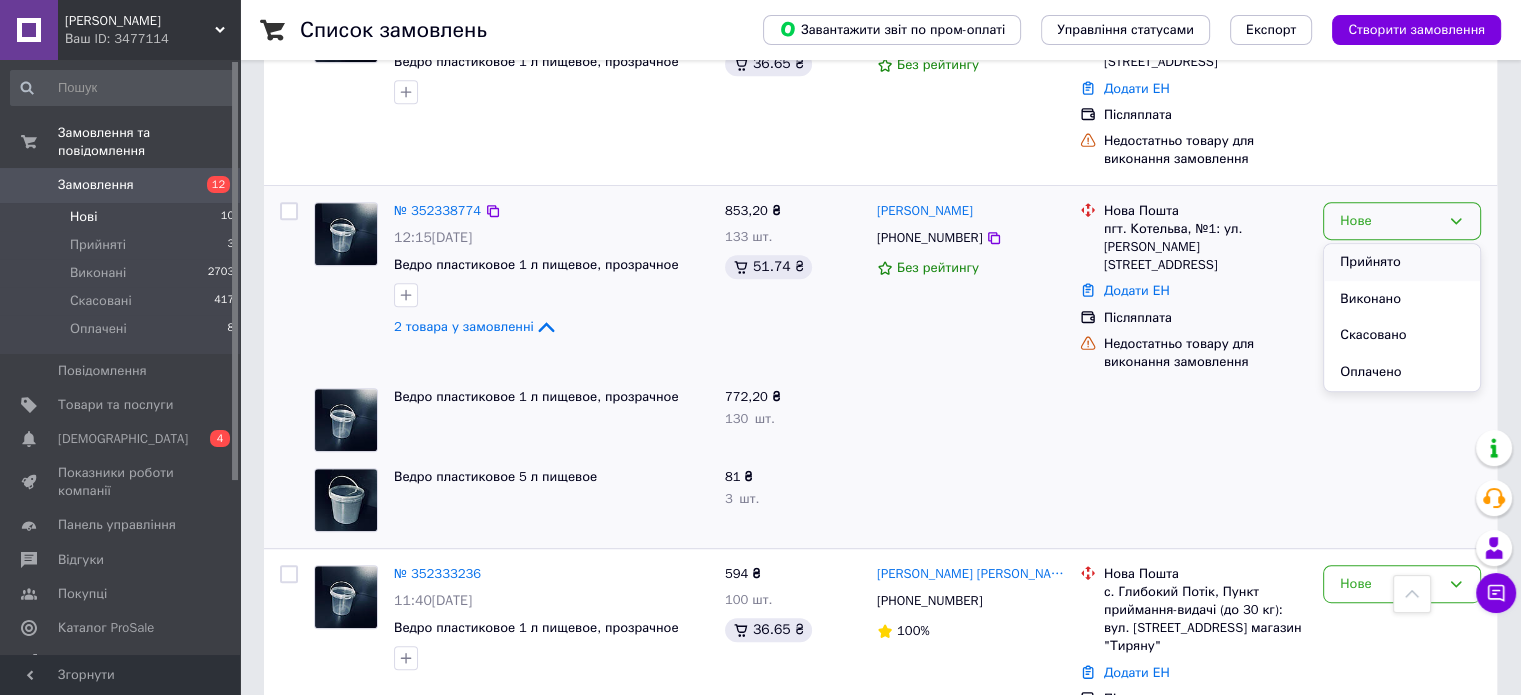 click on "Прийнято" at bounding box center [1402, 262] 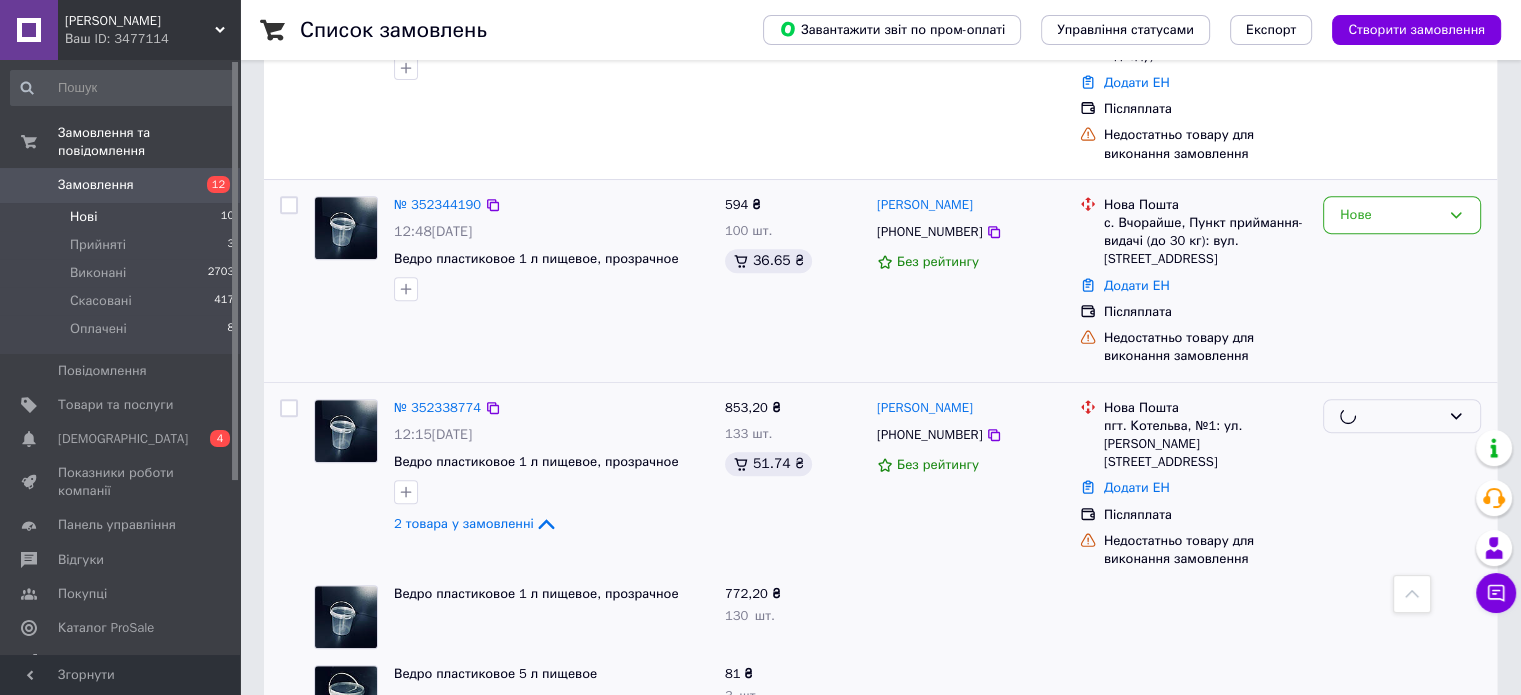 scroll, scrollTop: 809, scrollLeft: 0, axis: vertical 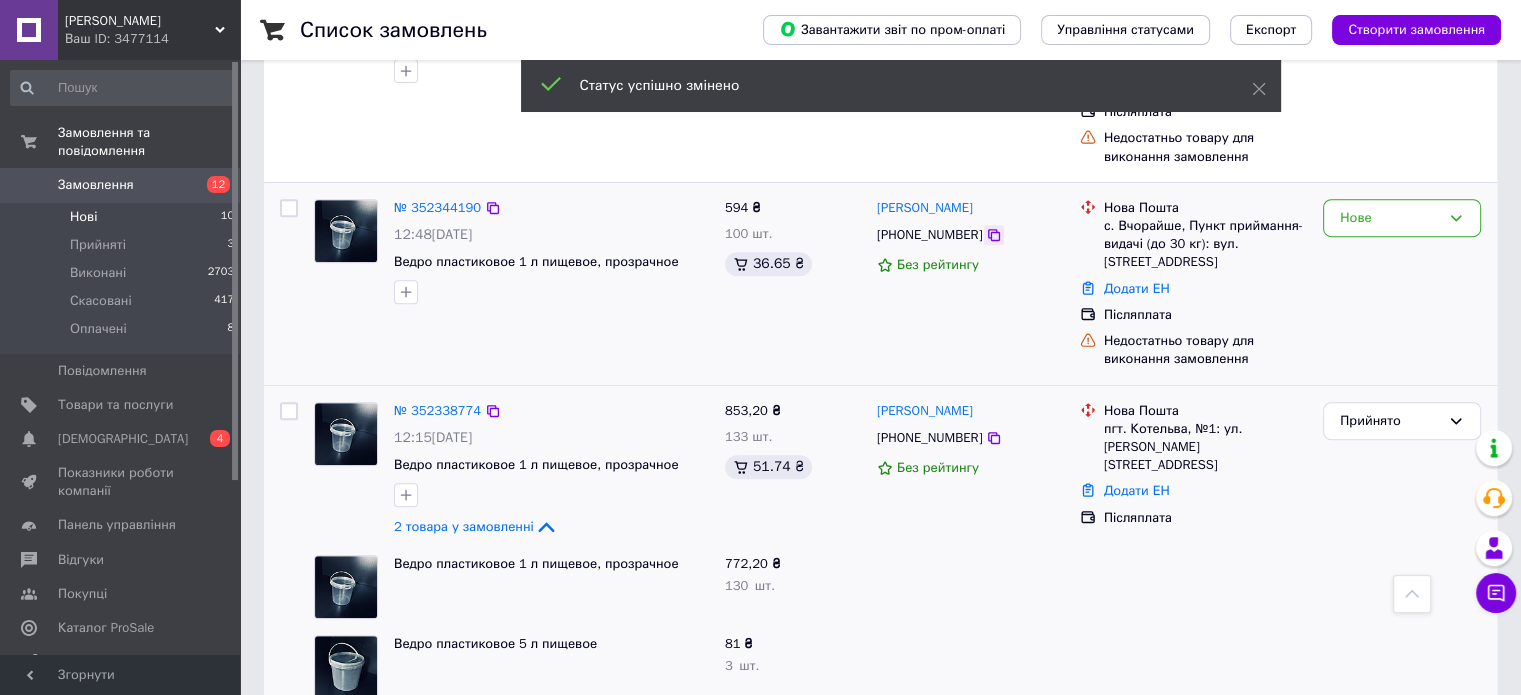 click 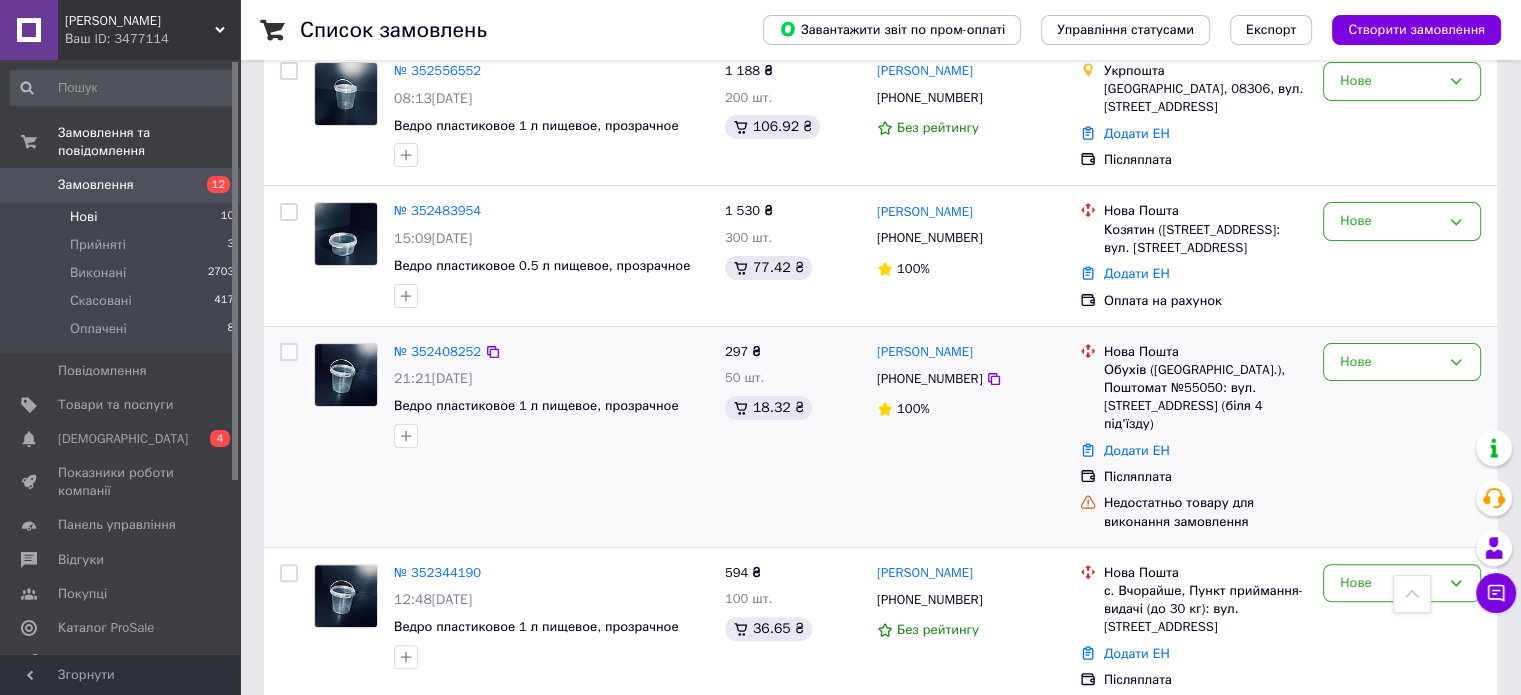 scroll, scrollTop: 409, scrollLeft: 0, axis: vertical 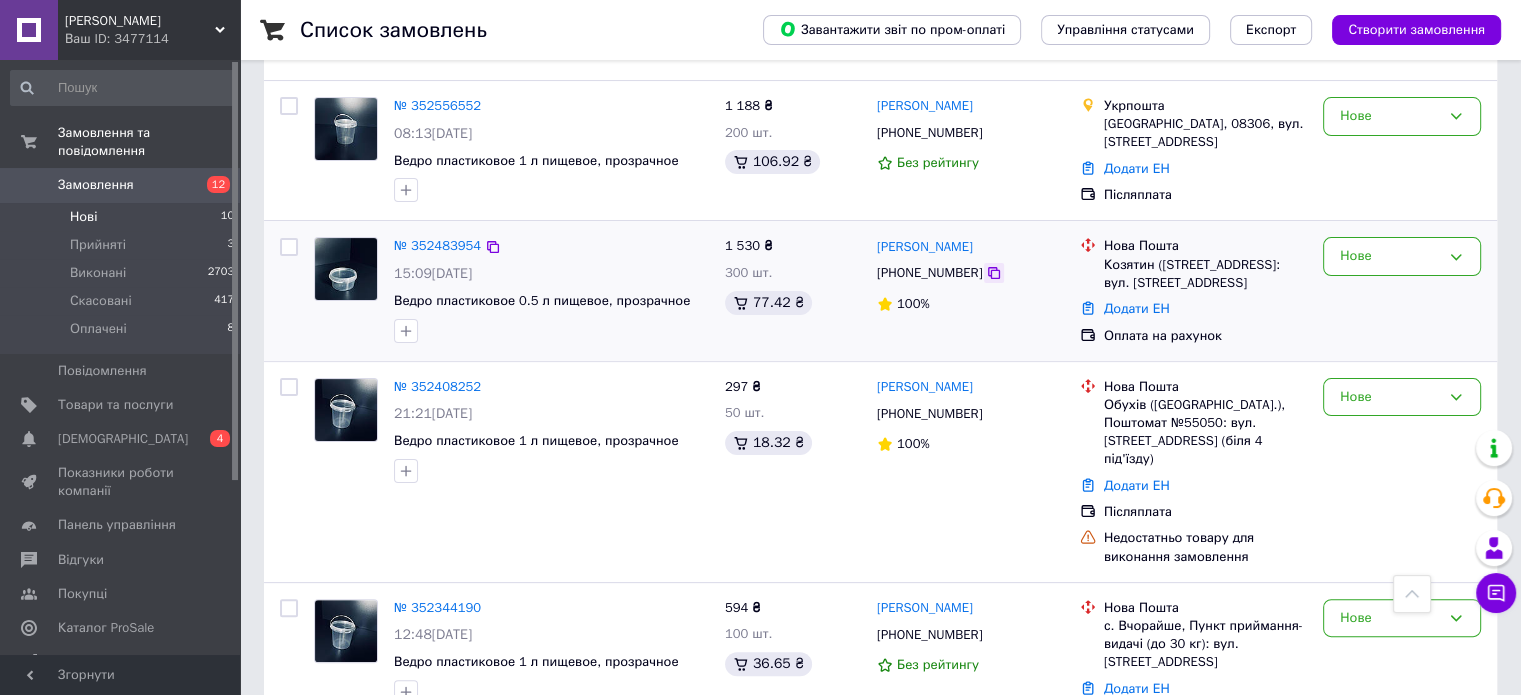 click 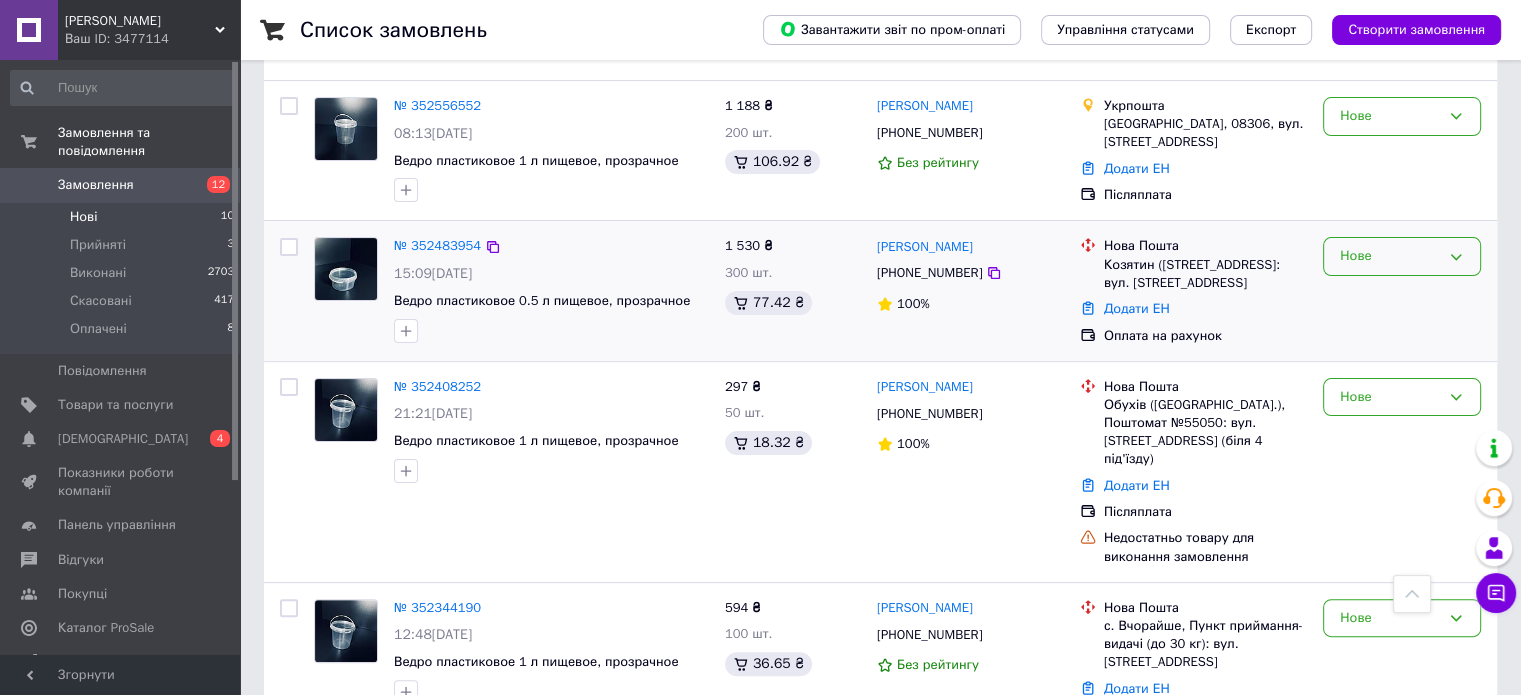 click on "Нове" at bounding box center [1390, 256] 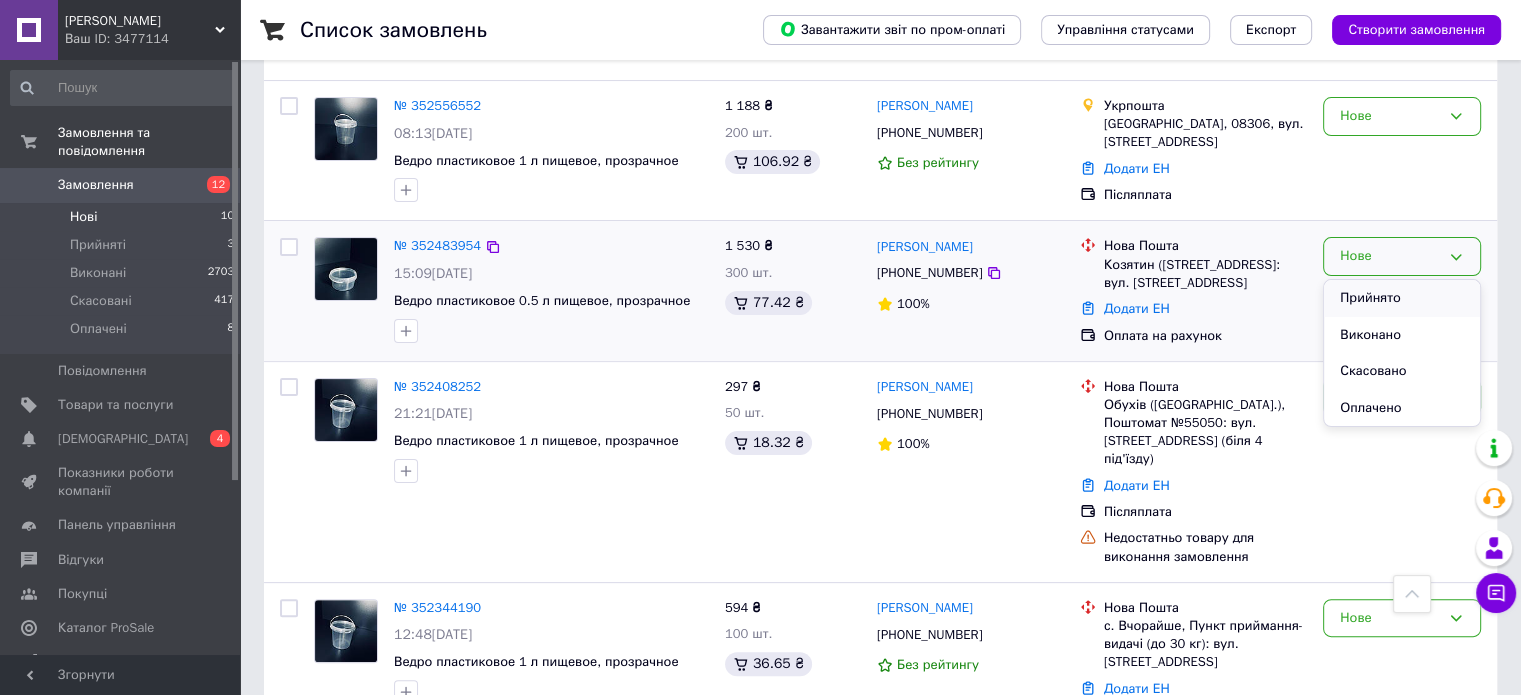 click on "Прийнято" at bounding box center [1402, 298] 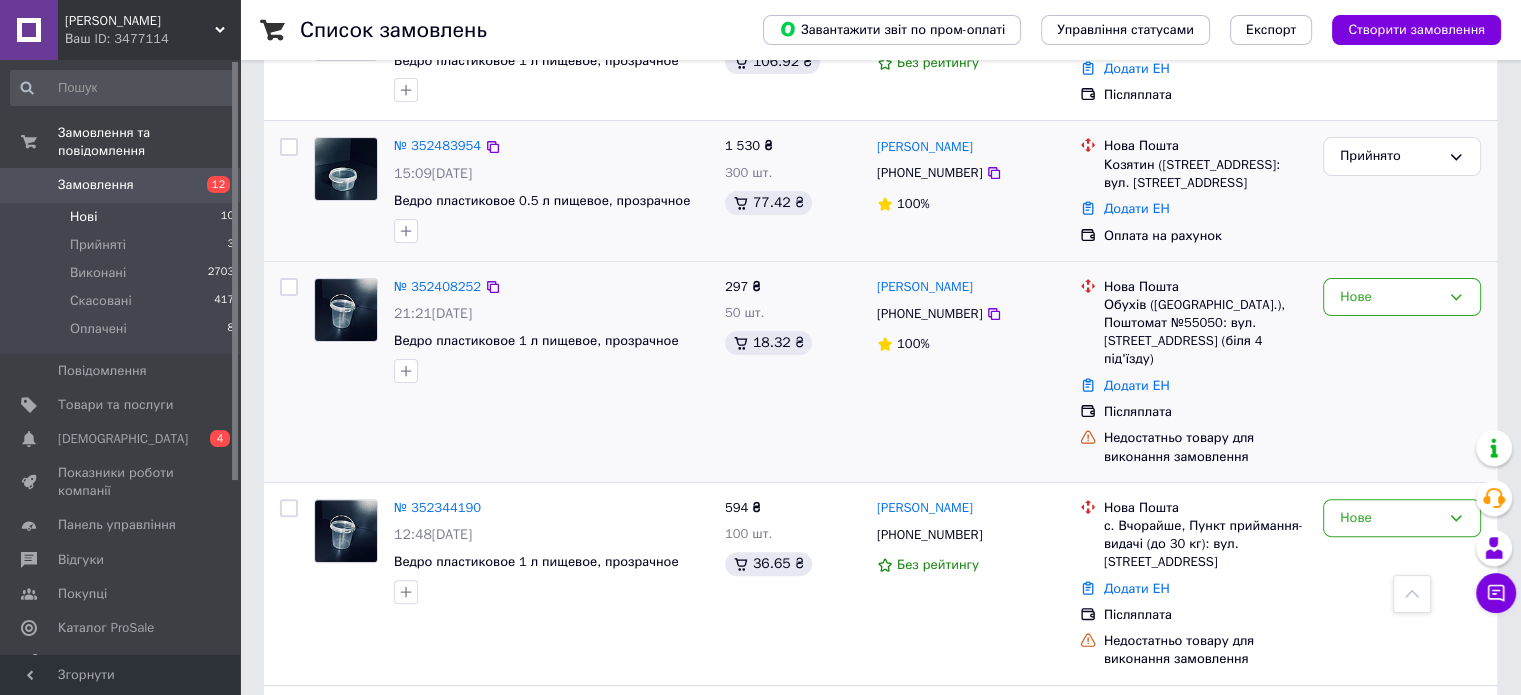 scroll, scrollTop: 609, scrollLeft: 0, axis: vertical 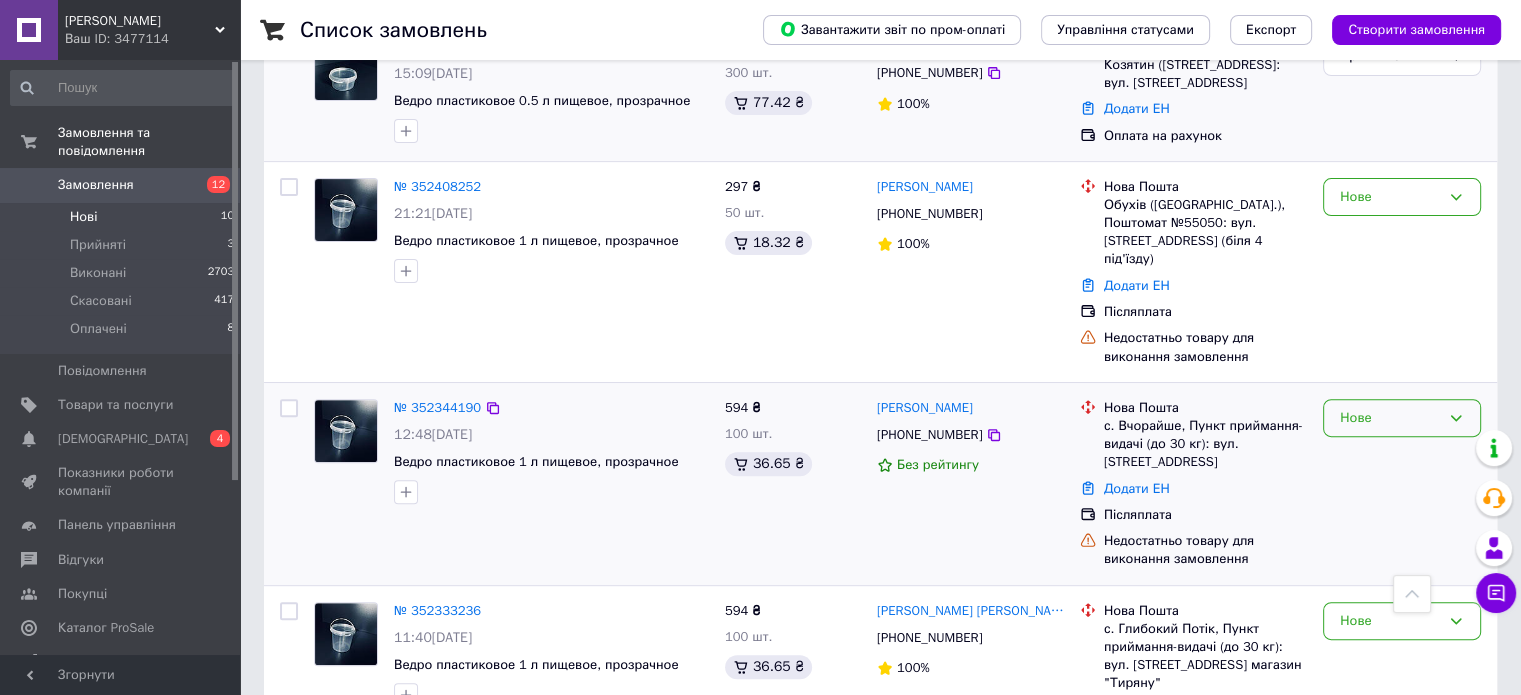 click on "Нове" at bounding box center (1390, 418) 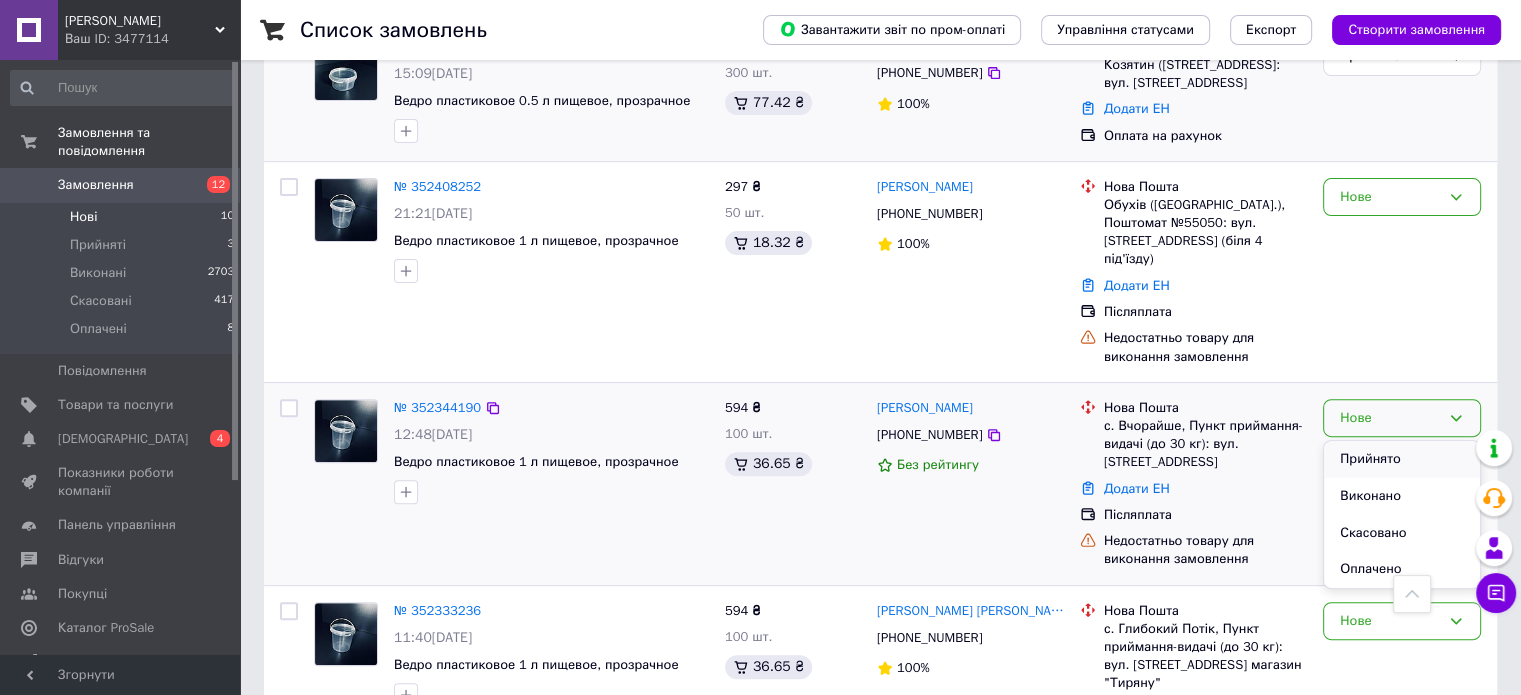 click on "Прийнято" at bounding box center [1402, 459] 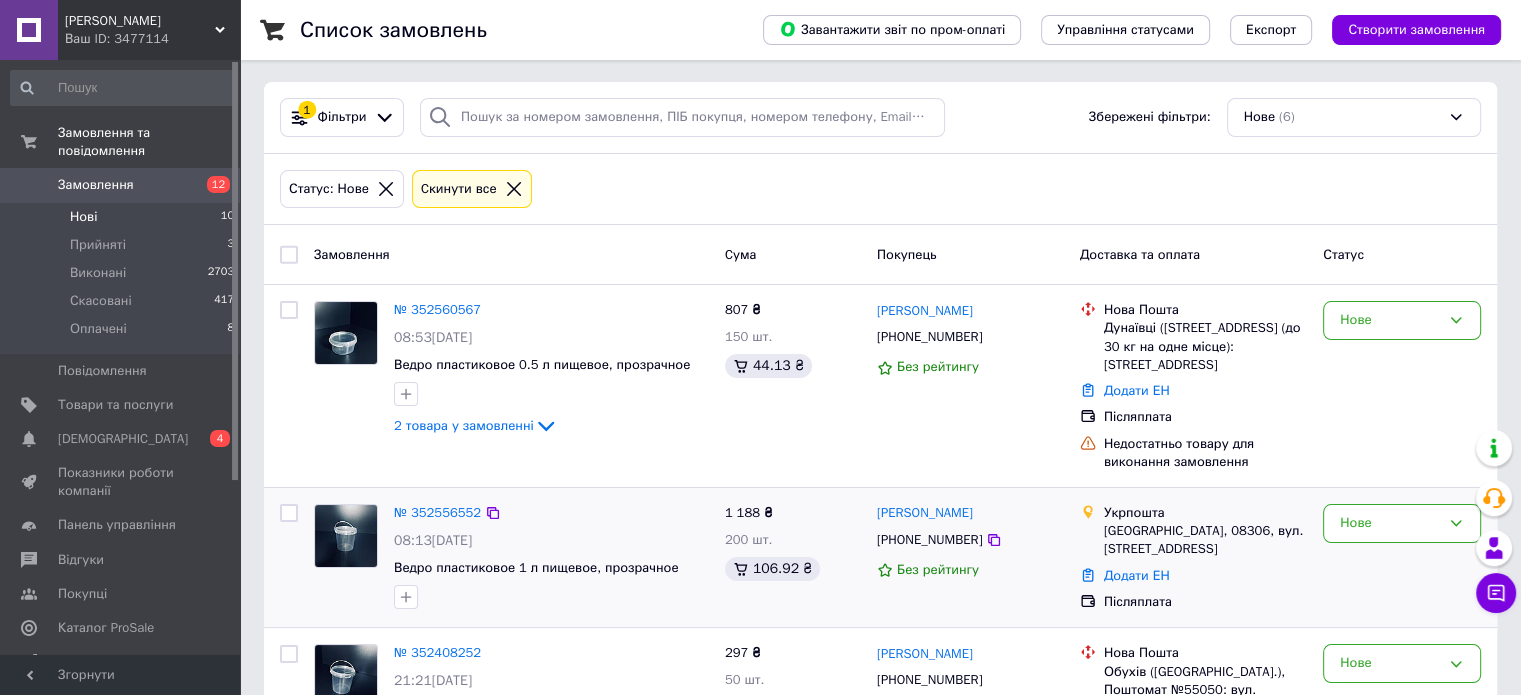 scroll, scrollTop: 0, scrollLeft: 0, axis: both 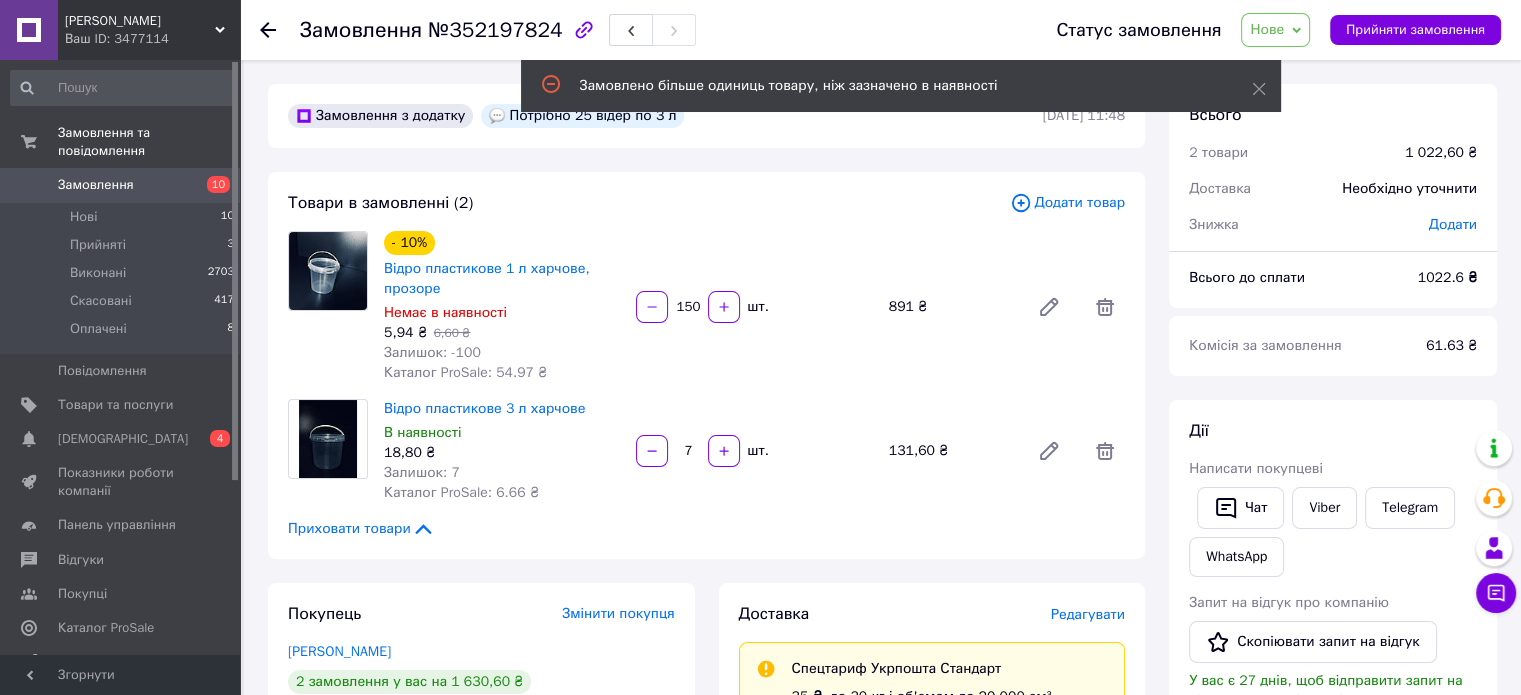 click on "7" at bounding box center [688, 451] 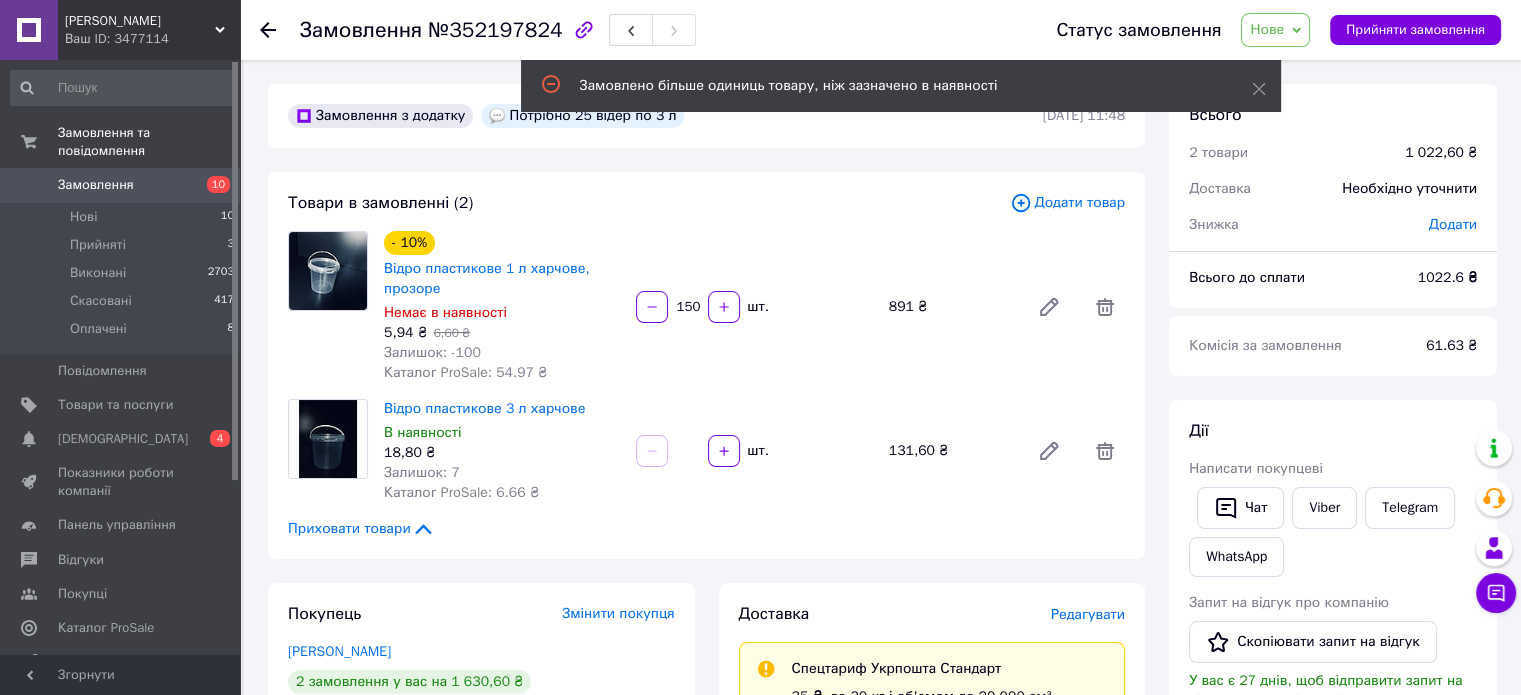 type on "0" 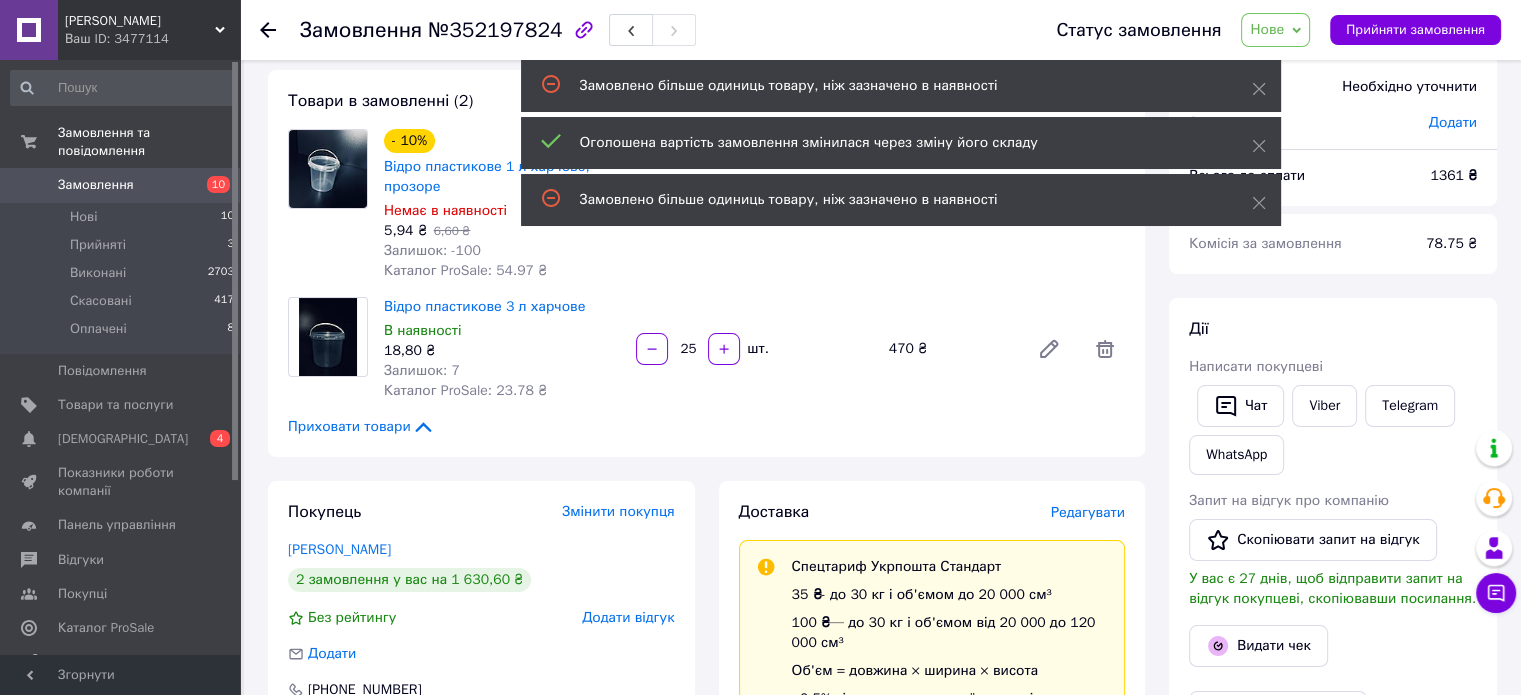 scroll, scrollTop: 200, scrollLeft: 0, axis: vertical 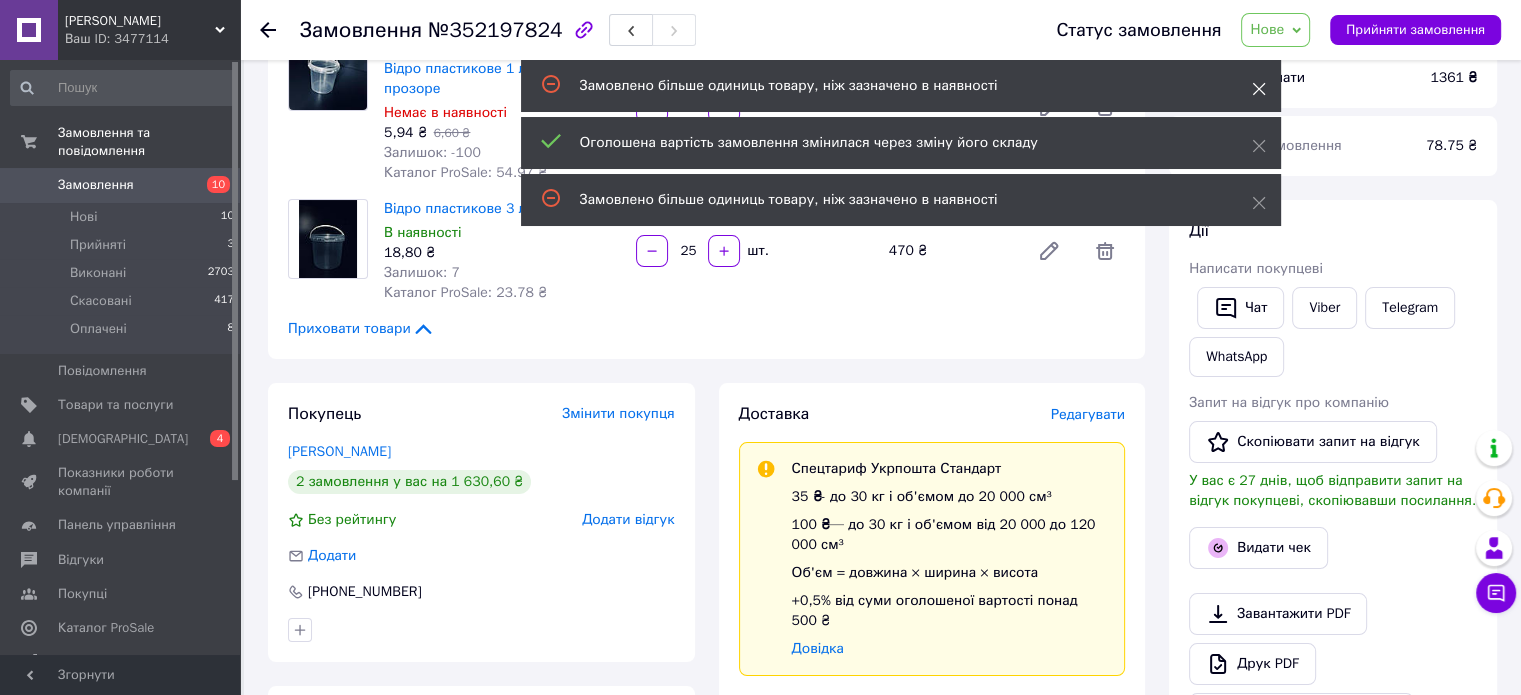 type on "25" 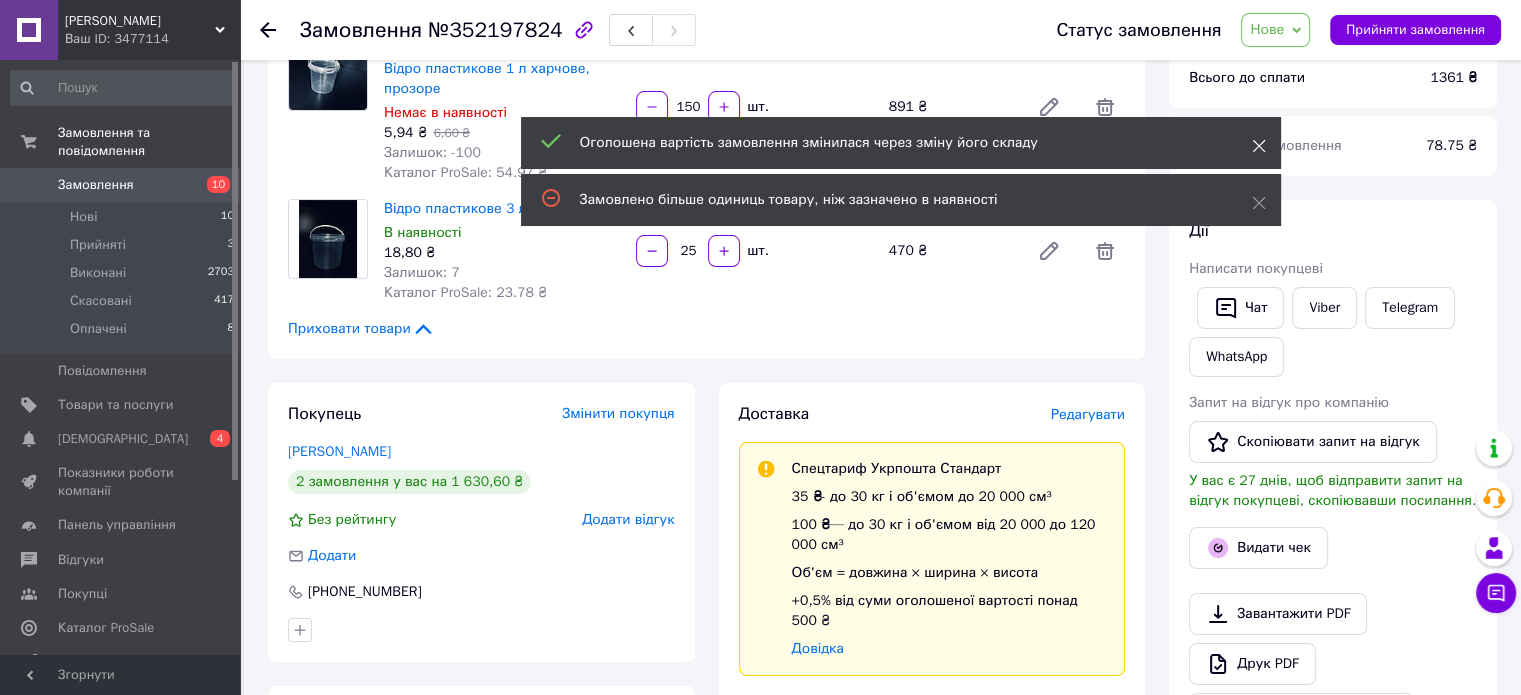 drag, startPoint x: 1260, startPoint y: 141, endPoint x: 1261, endPoint y: 167, distance: 26.019224 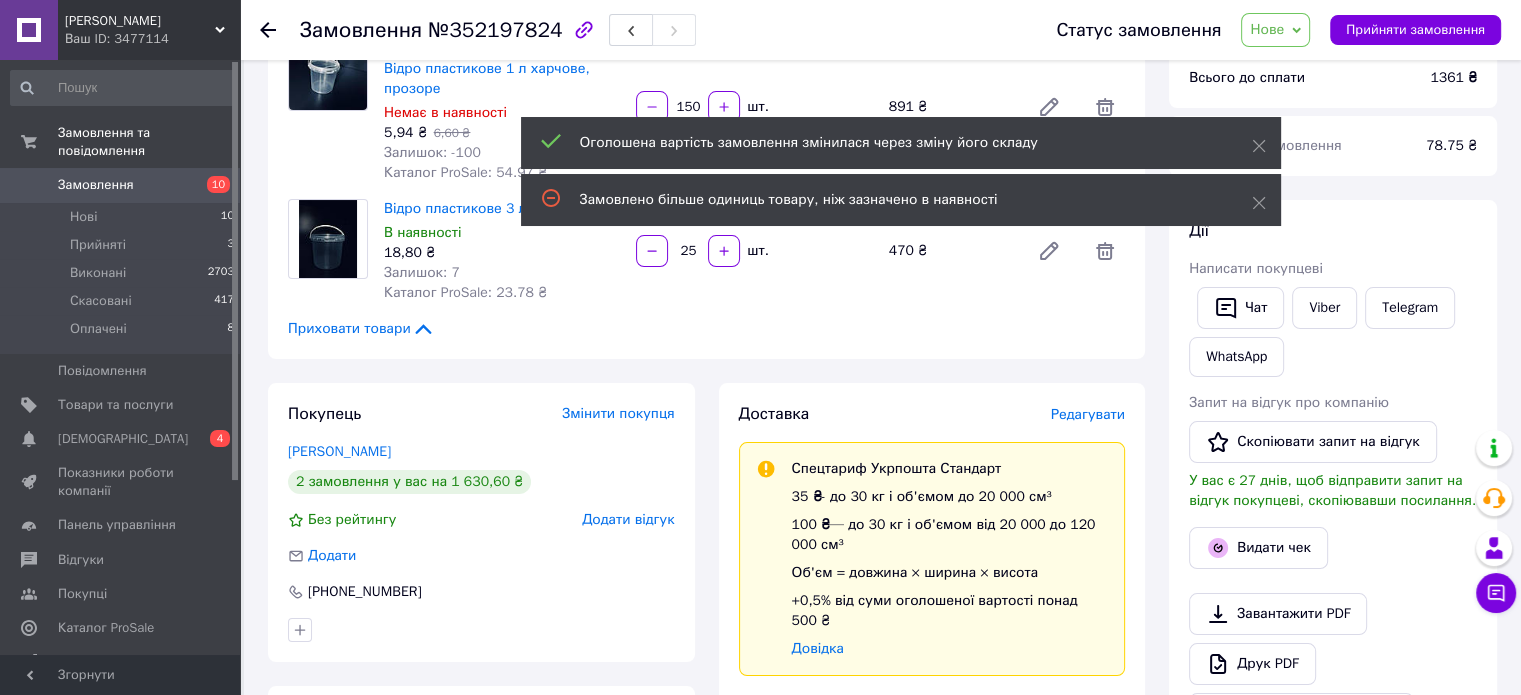 click 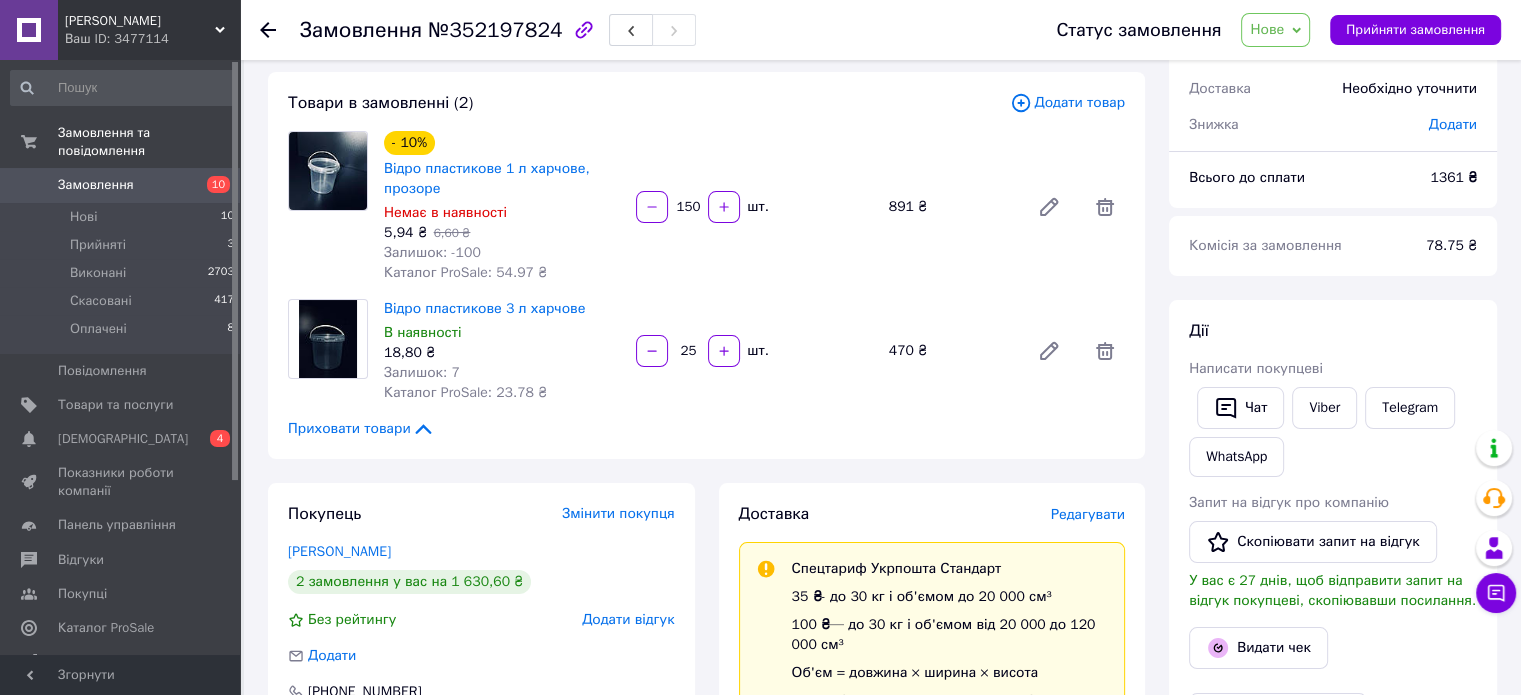 scroll, scrollTop: 0, scrollLeft: 0, axis: both 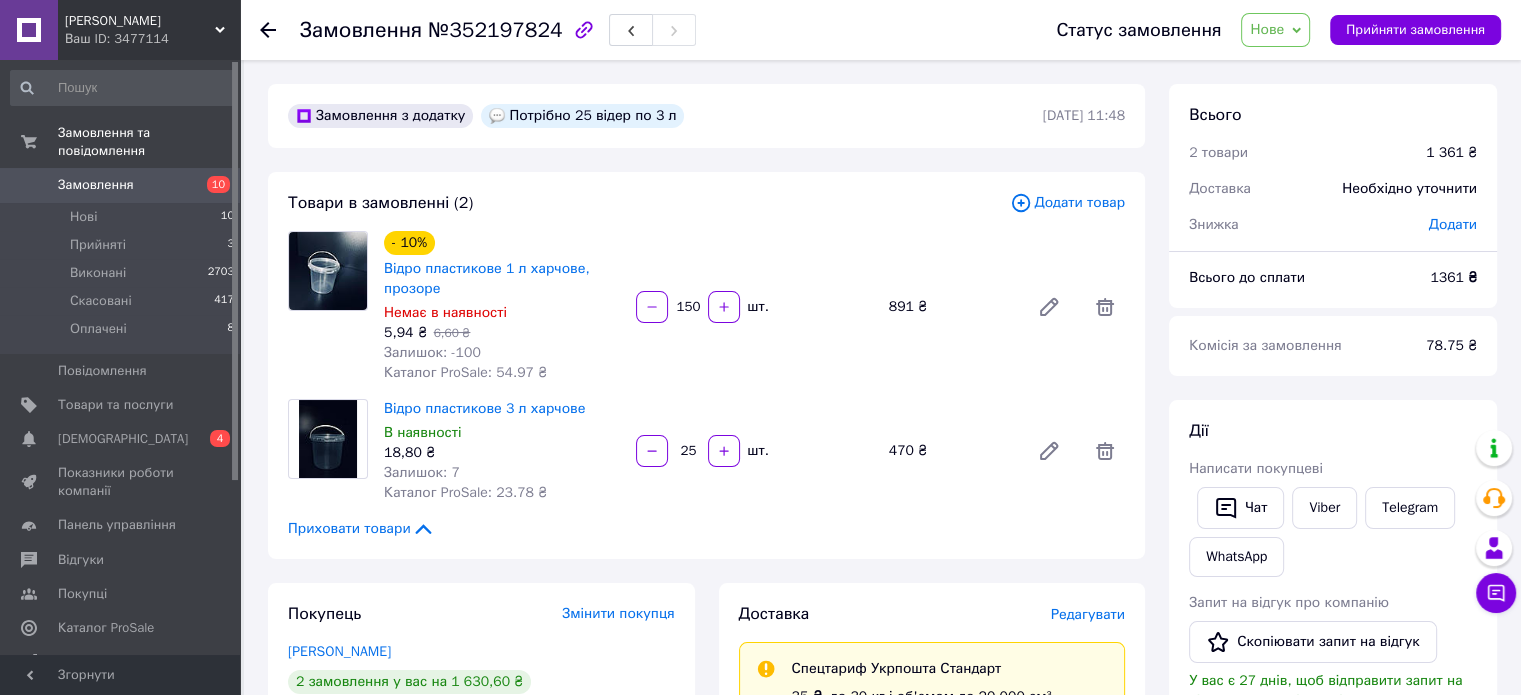 click on "Нове" at bounding box center [1267, 29] 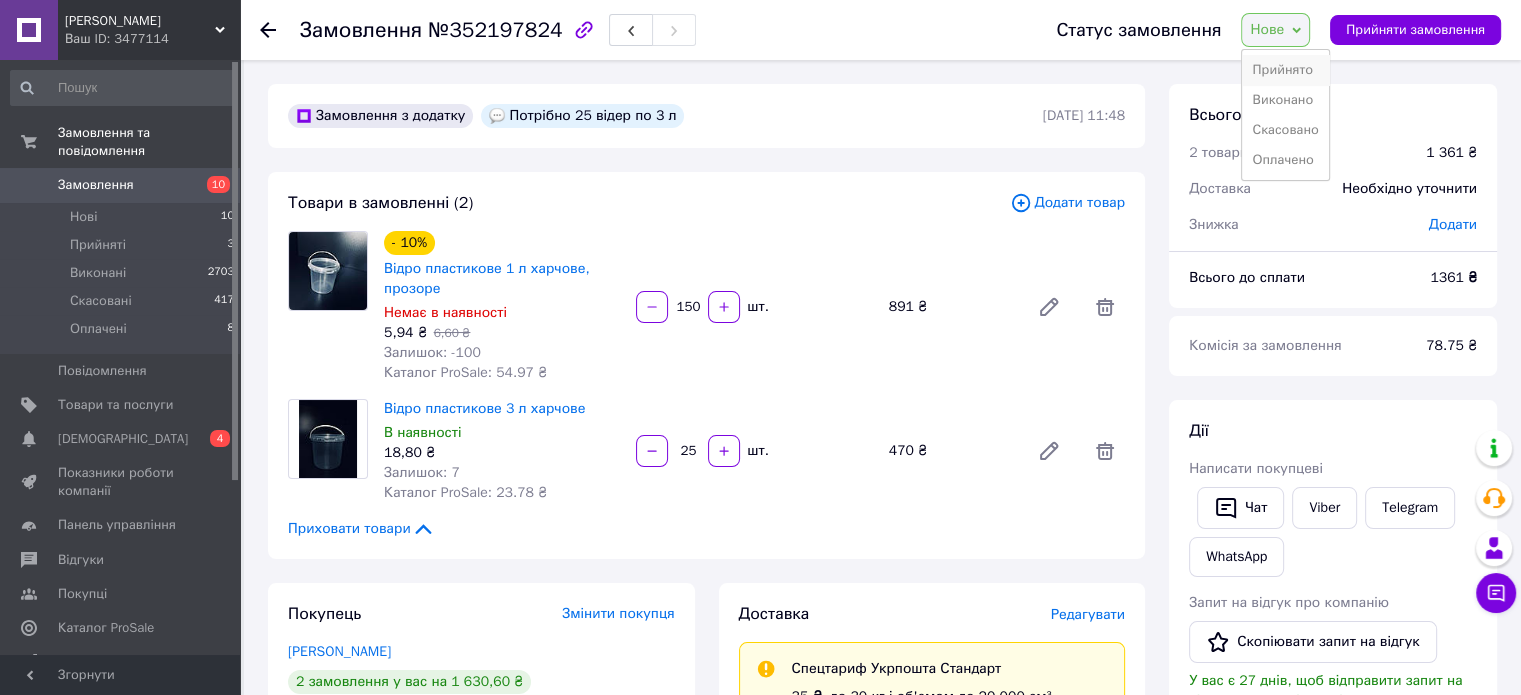 click on "Прийнято" at bounding box center [1285, 70] 